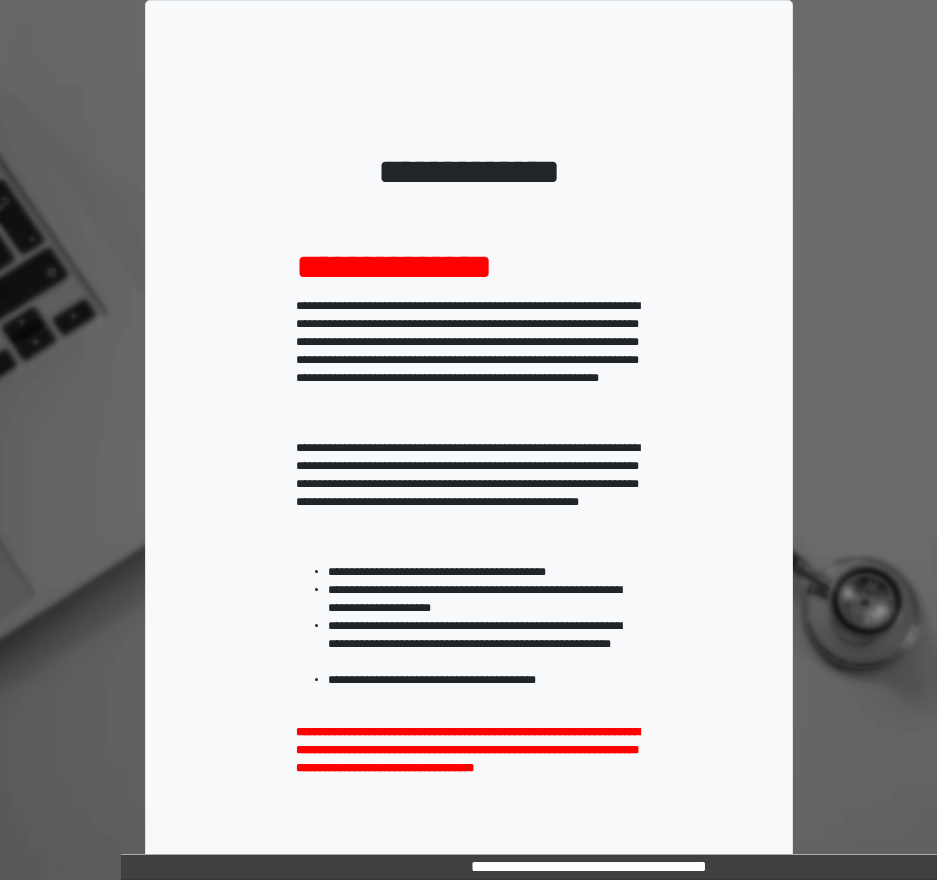 scroll, scrollTop: 287, scrollLeft: 0, axis: vertical 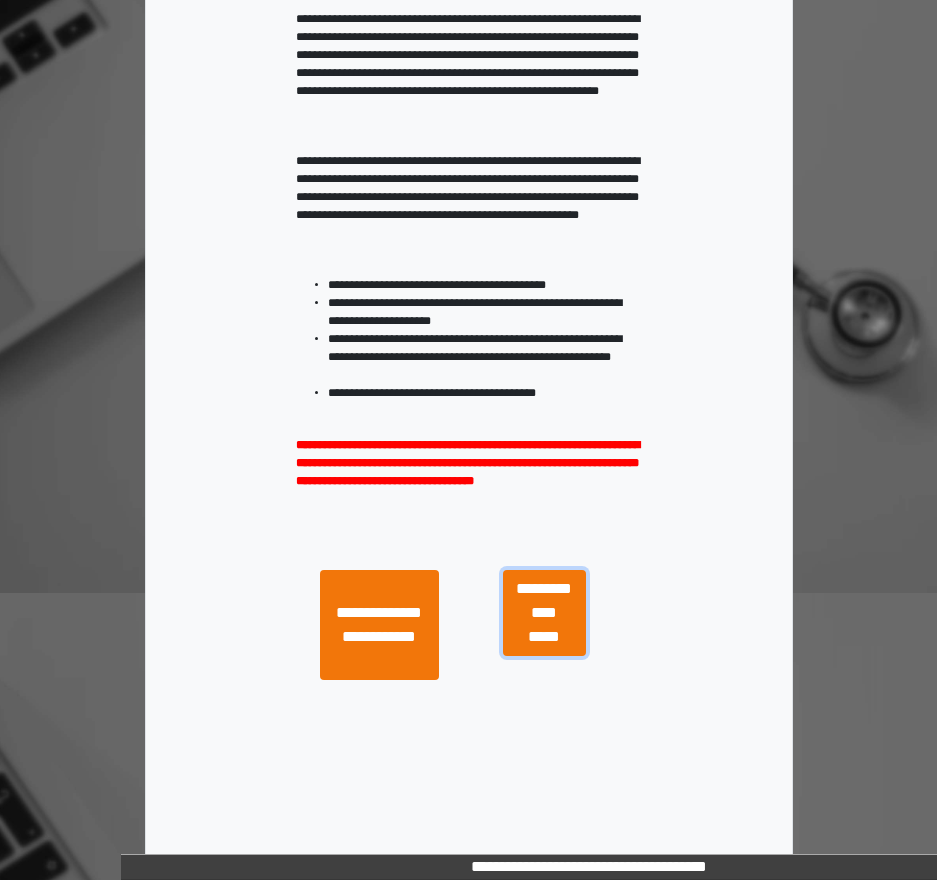 click on "**********" at bounding box center [544, 613] 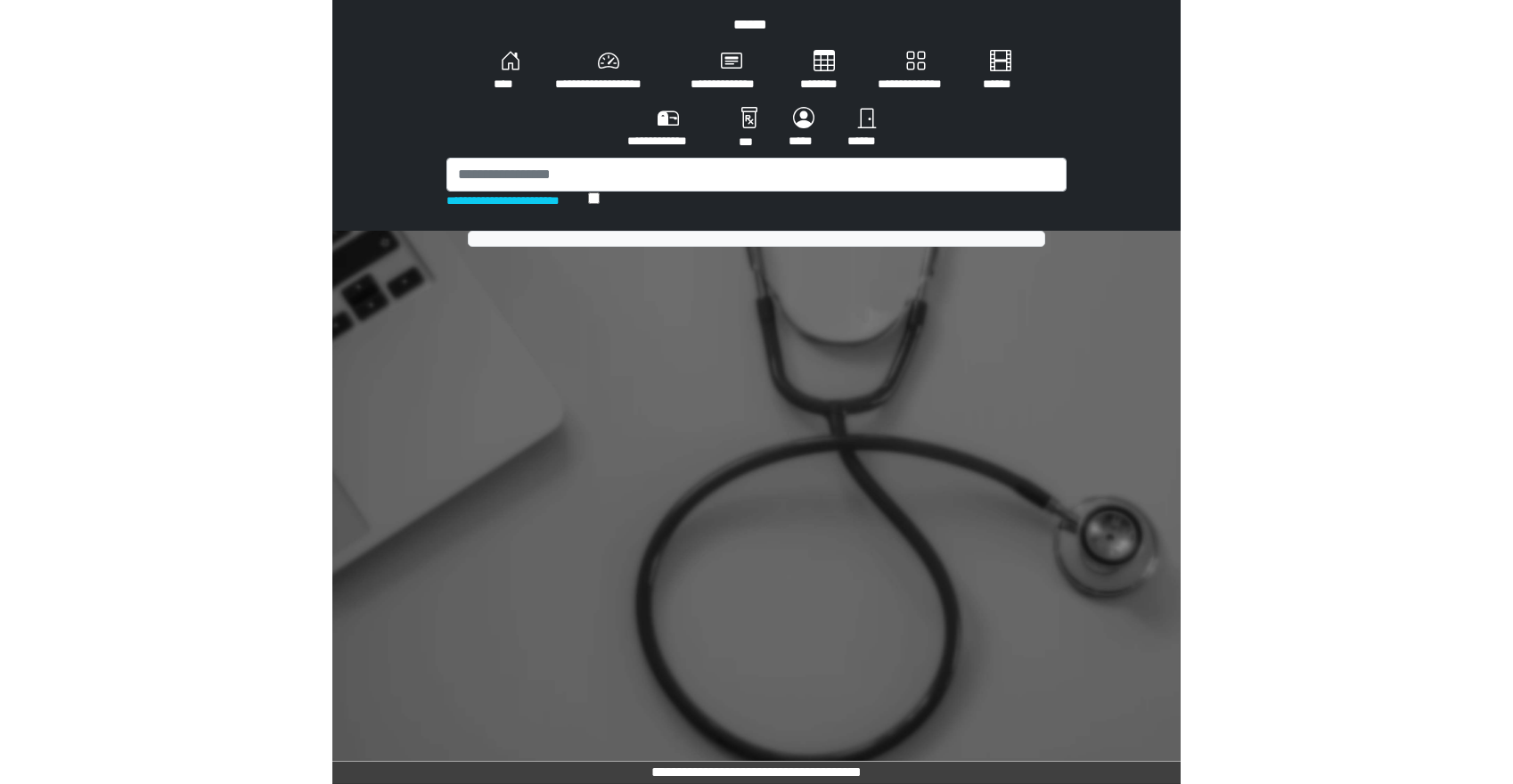 scroll, scrollTop: 0, scrollLeft: 0, axis: both 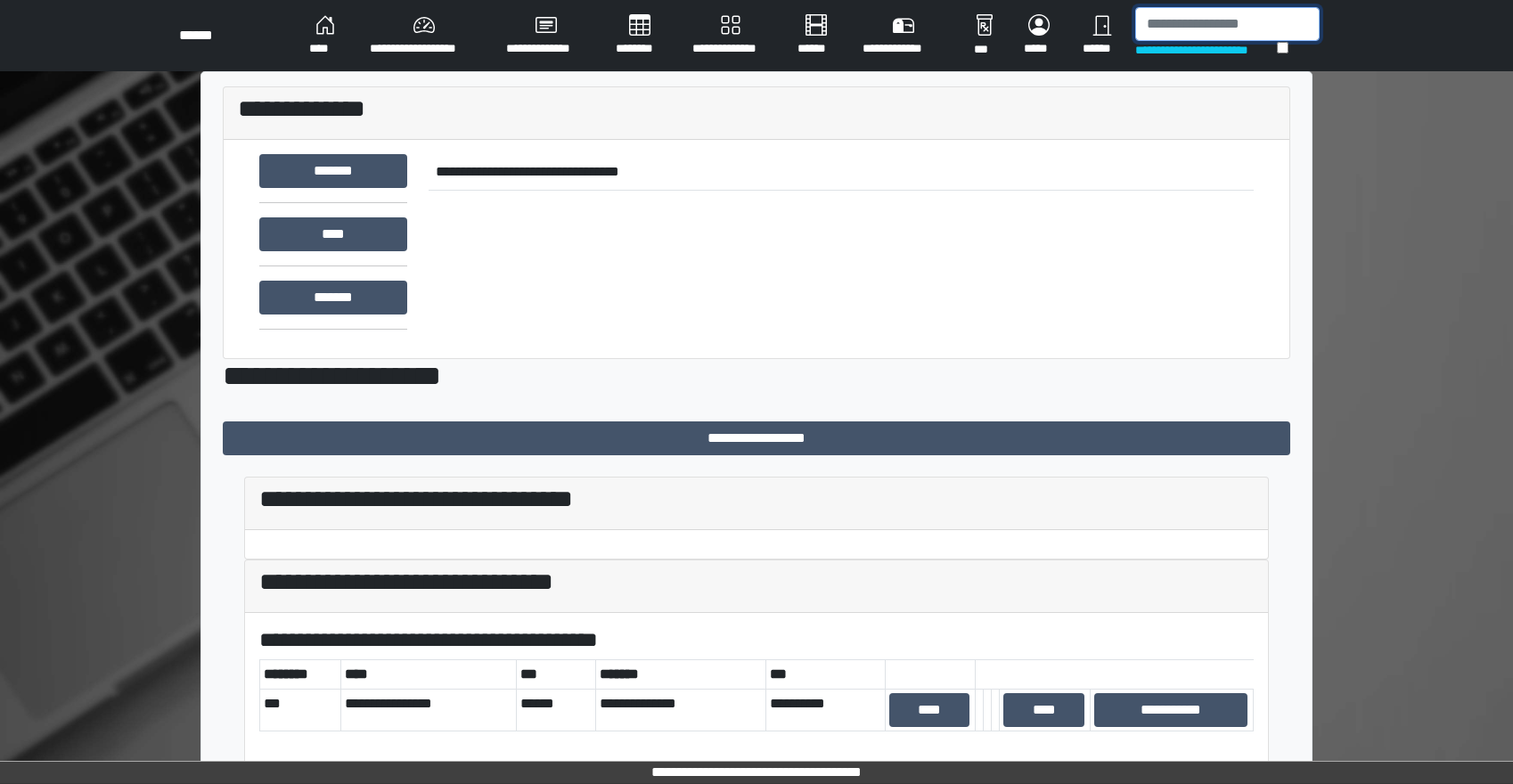 click at bounding box center [1227, 24] 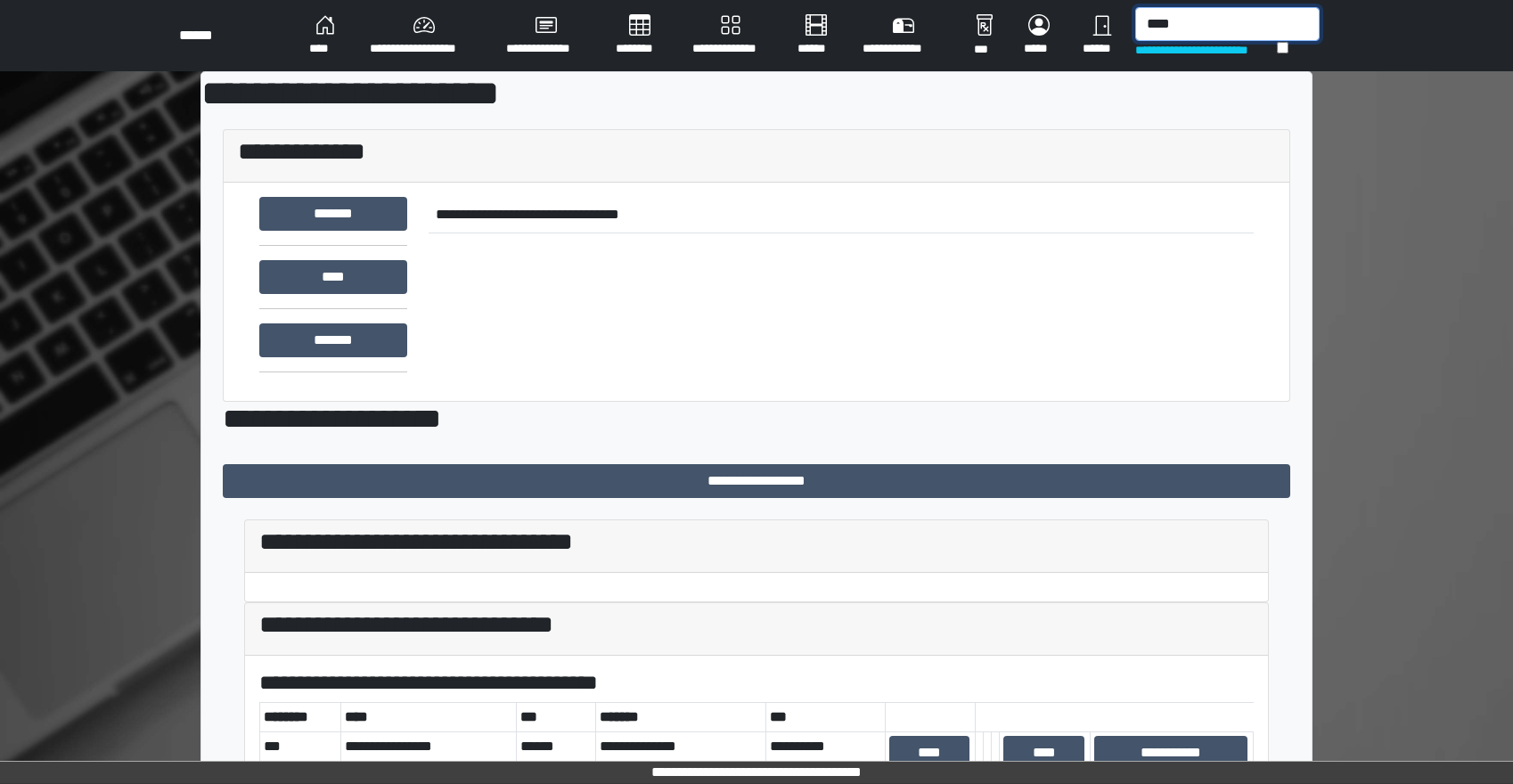 type on "***" 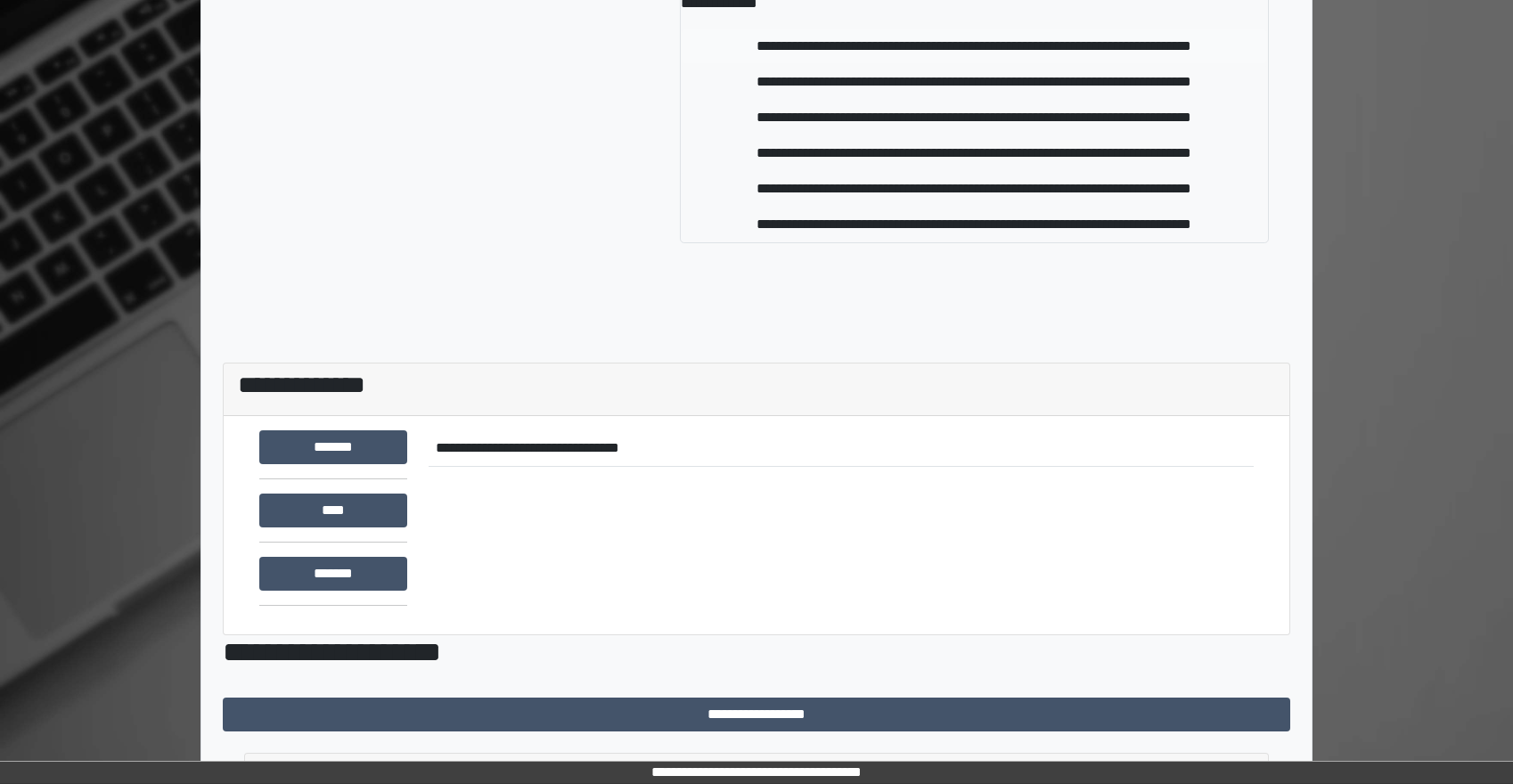 scroll, scrollTop: 0, scrollLeft: 0, axis: both 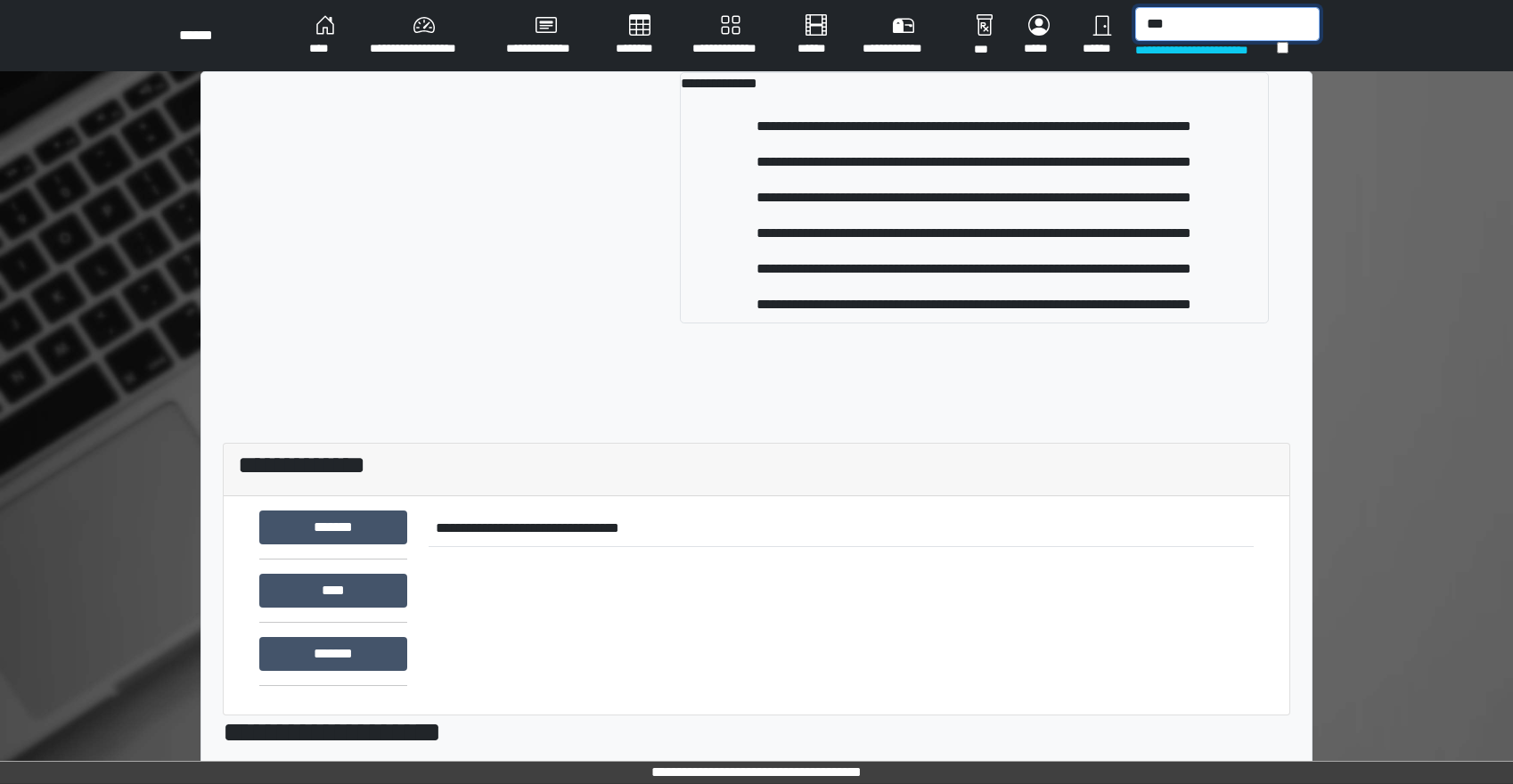 drag, startPoint x: 1173, startPoint y: 18, endPoint x: 1035, endPoint y: -11, distance: 141.01418 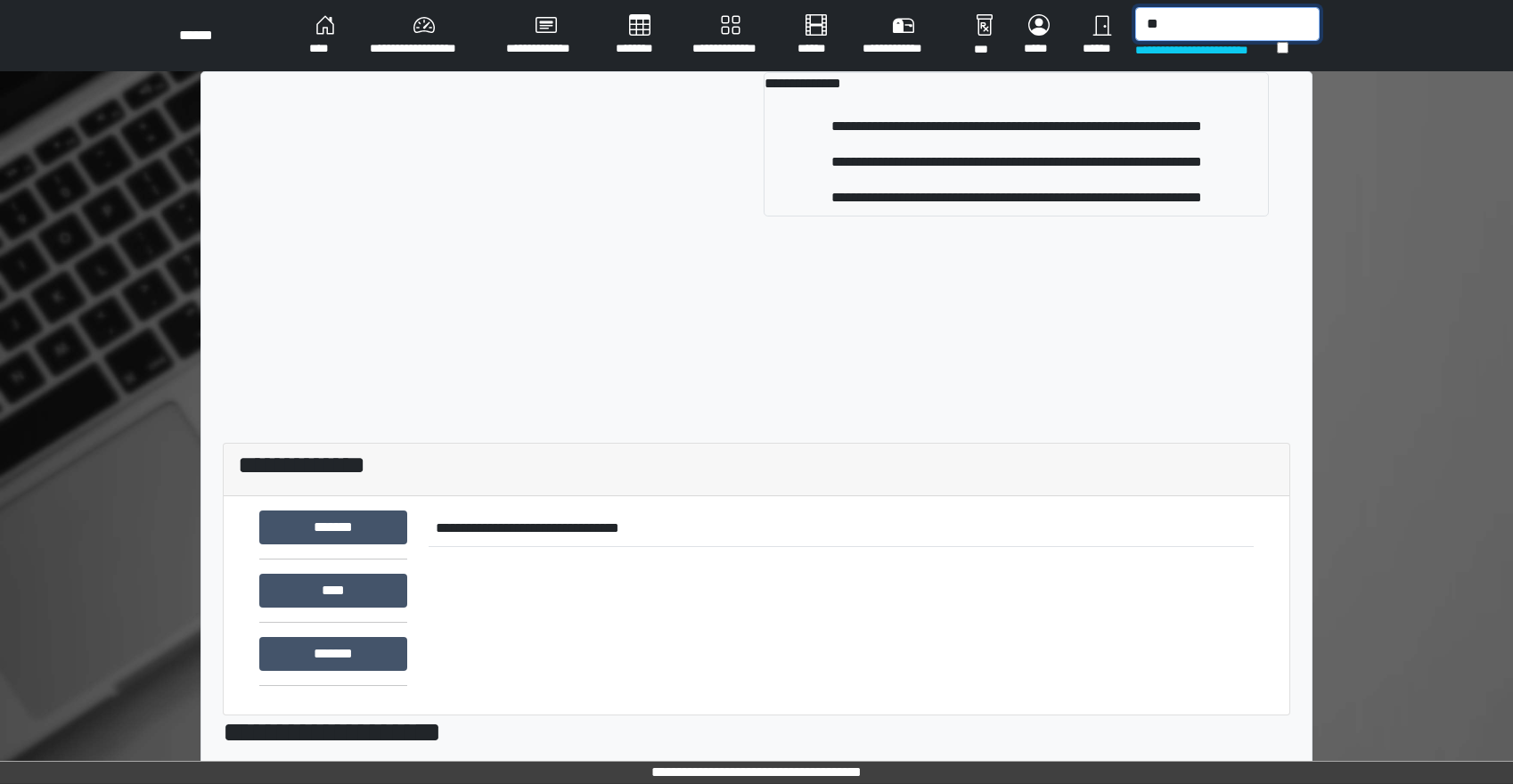 type on "*" 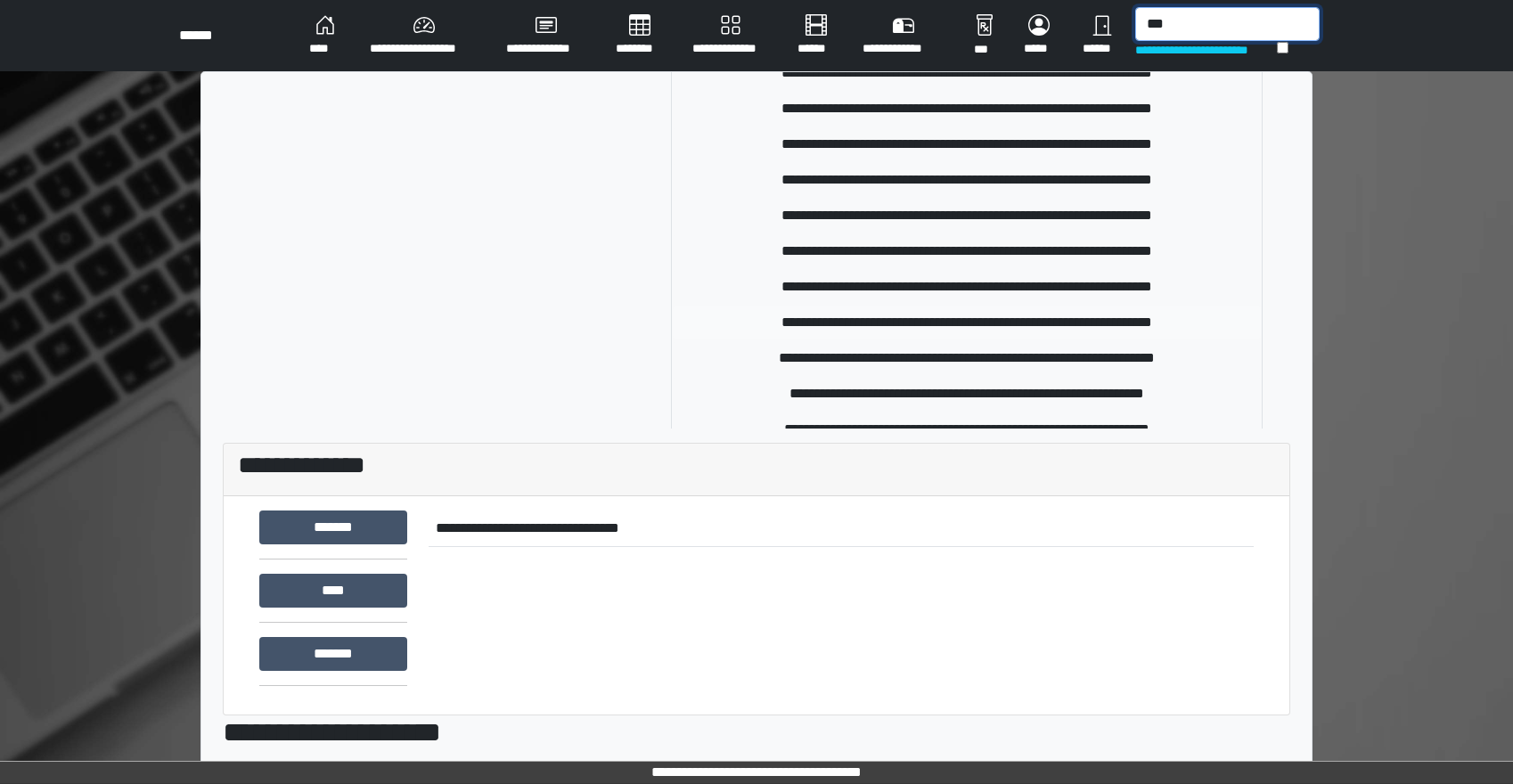scroll, scrollTop: 0, scrollLeft: 0, axis: both 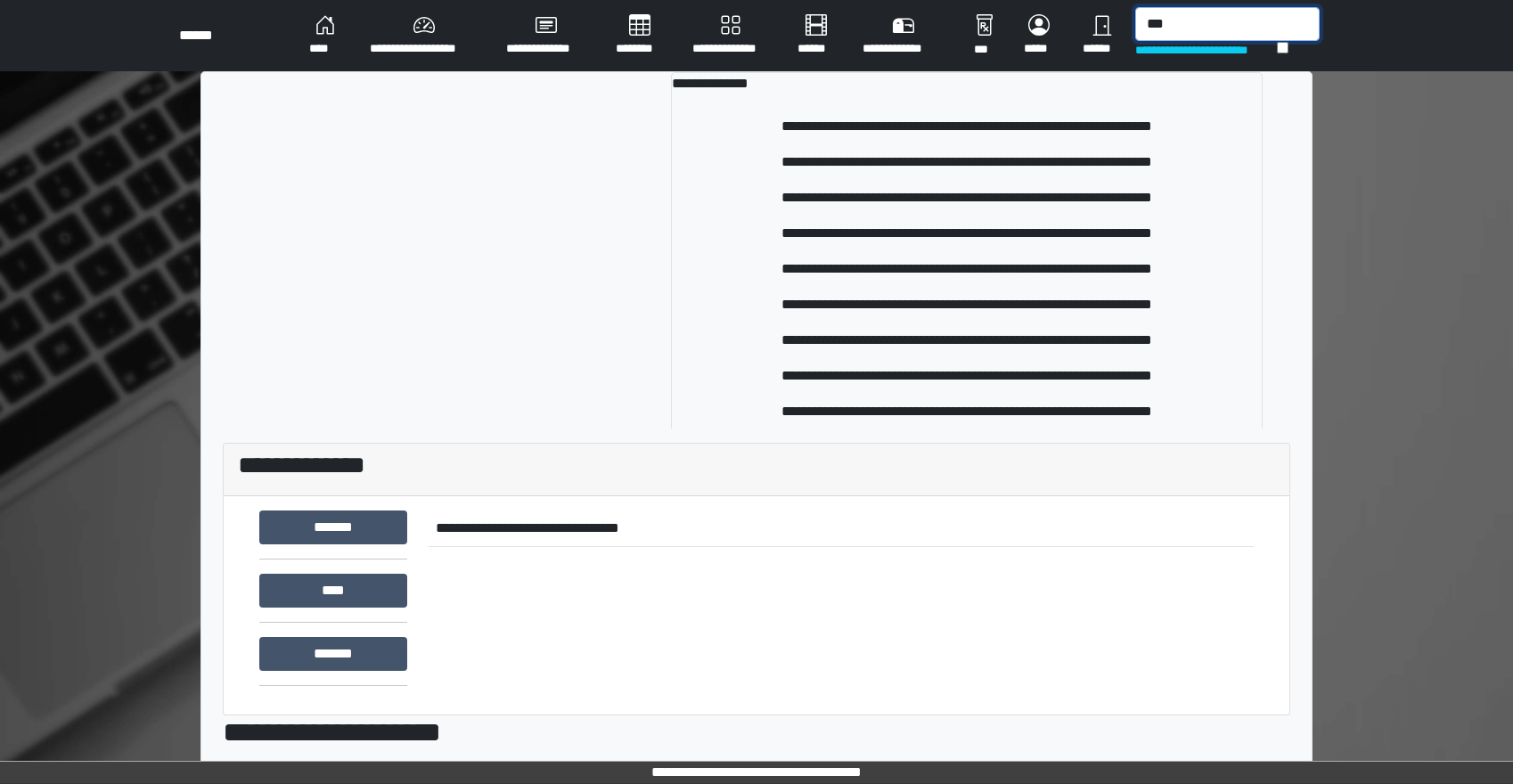 drag, startPoint x: 1189, startPoint y: 34, endPoint x: 1183, endPoint y: 25, distance: 10.816654 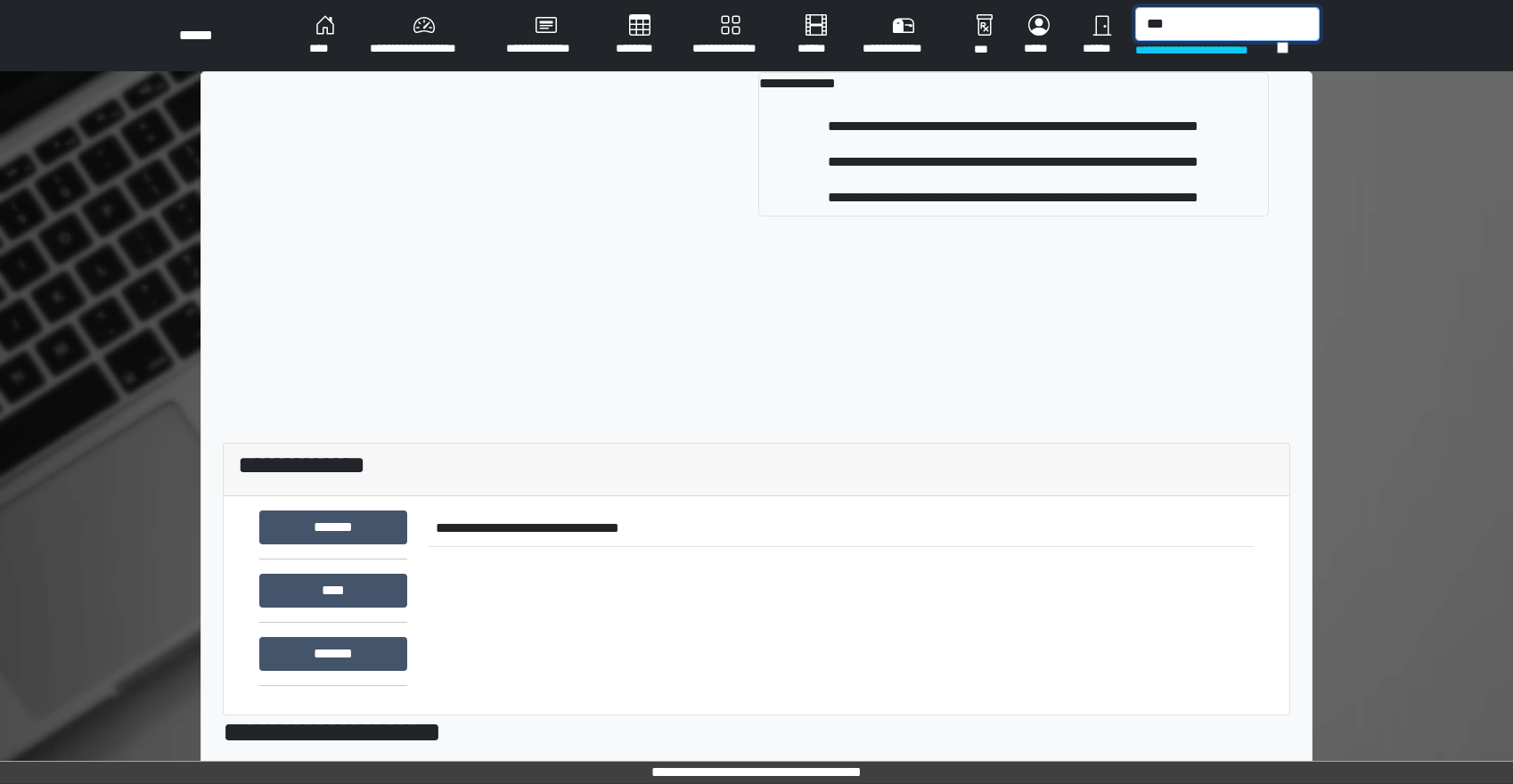 drag, startPoint x: 1198, startPoint y: 29, endPoint x: 977, endPoint y: -50, distance: 234.69555 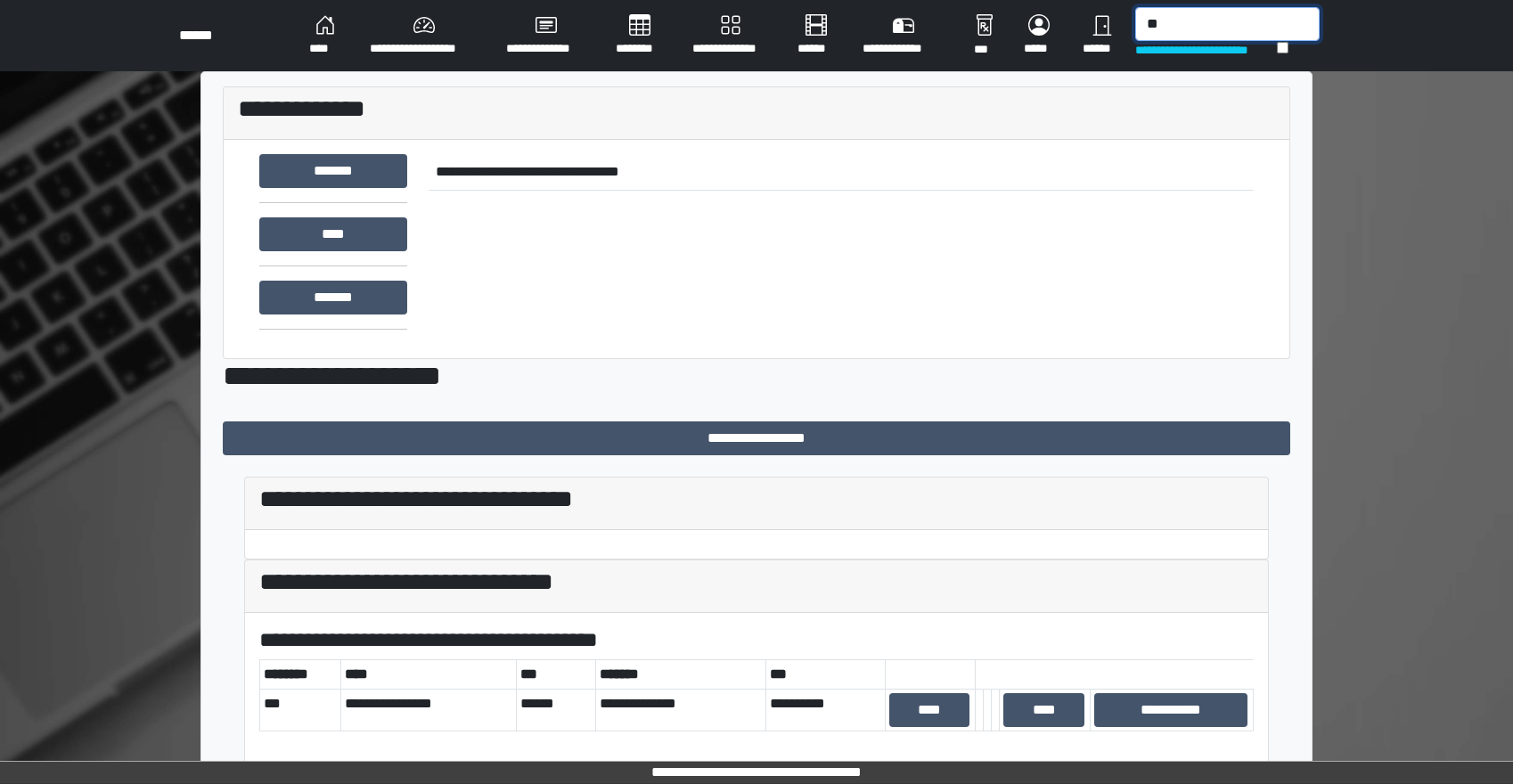 type on "*" 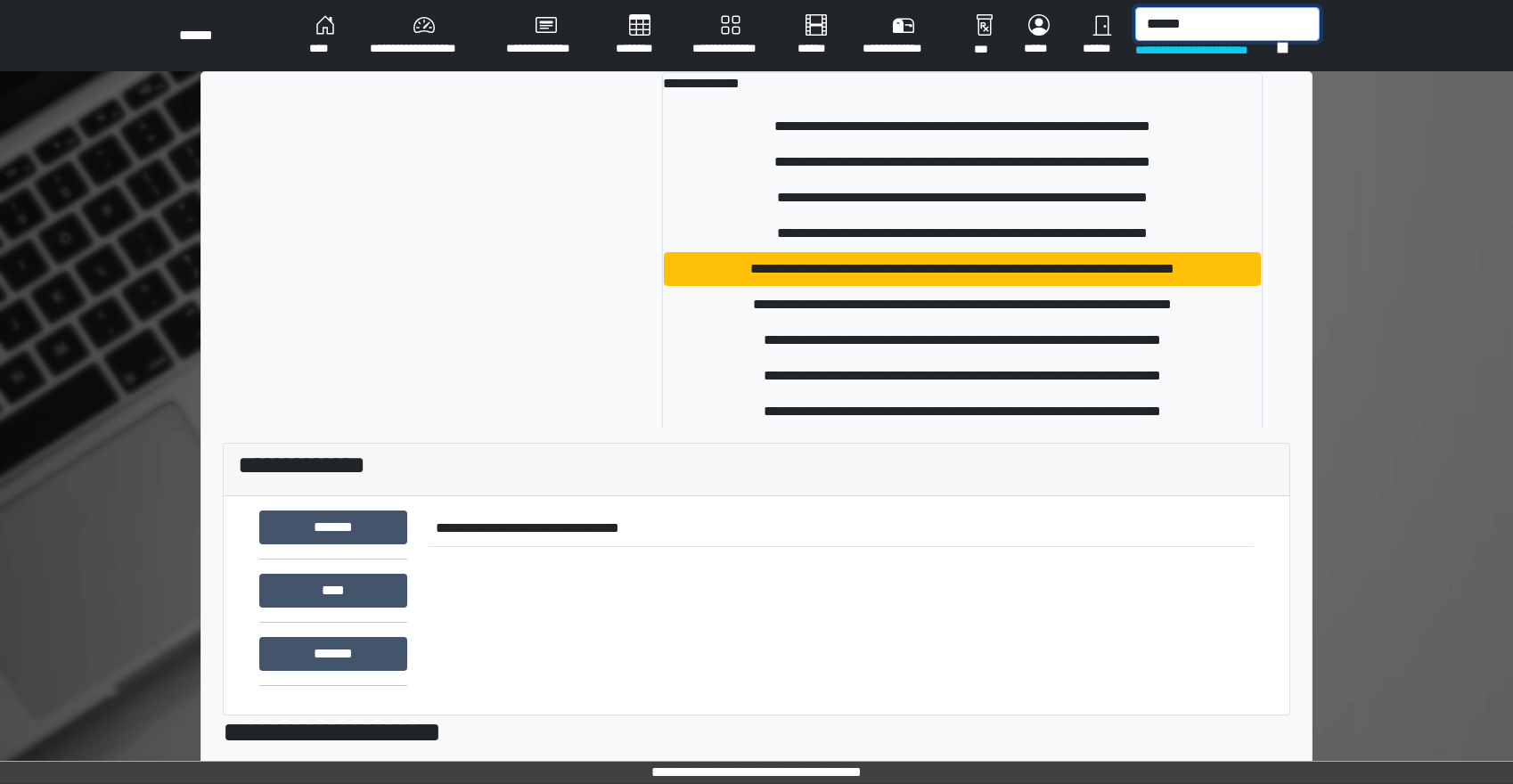 type on "******" 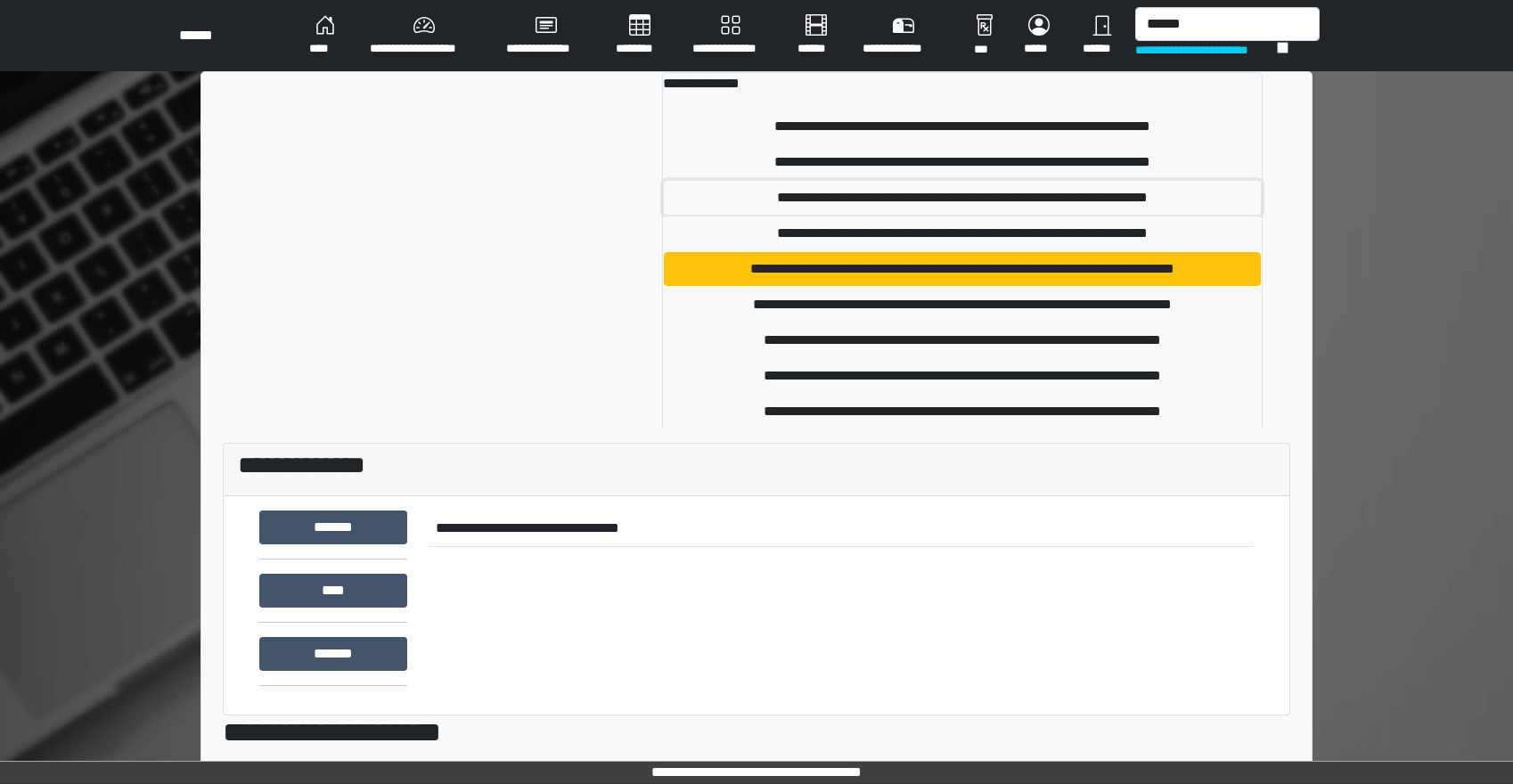 click on "**********" at bounding box center [962, 198] 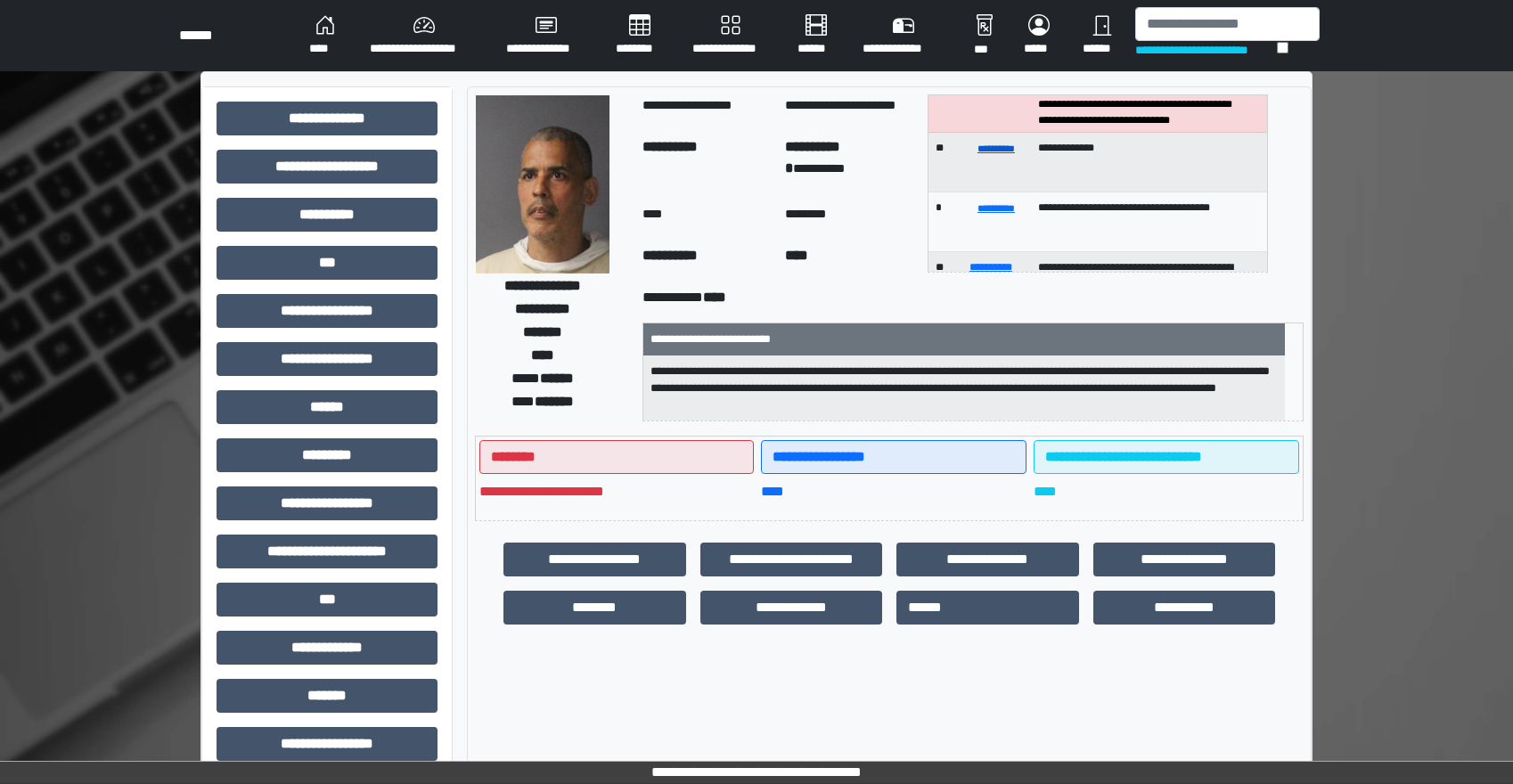 scroll, scrollTop: 0, scrollLeft: 0, axis: both 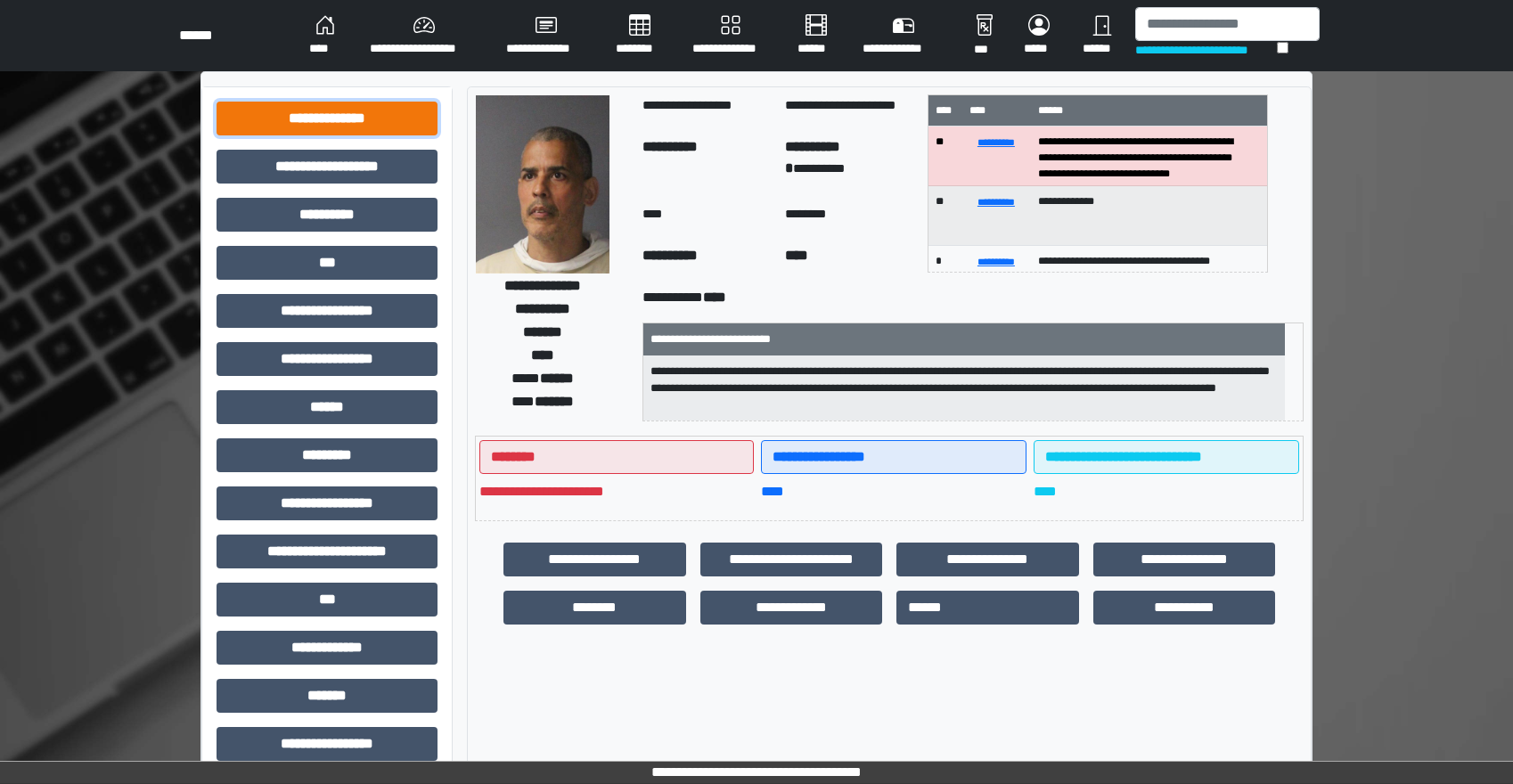 click on "**********" at bounding box center [327, 118] 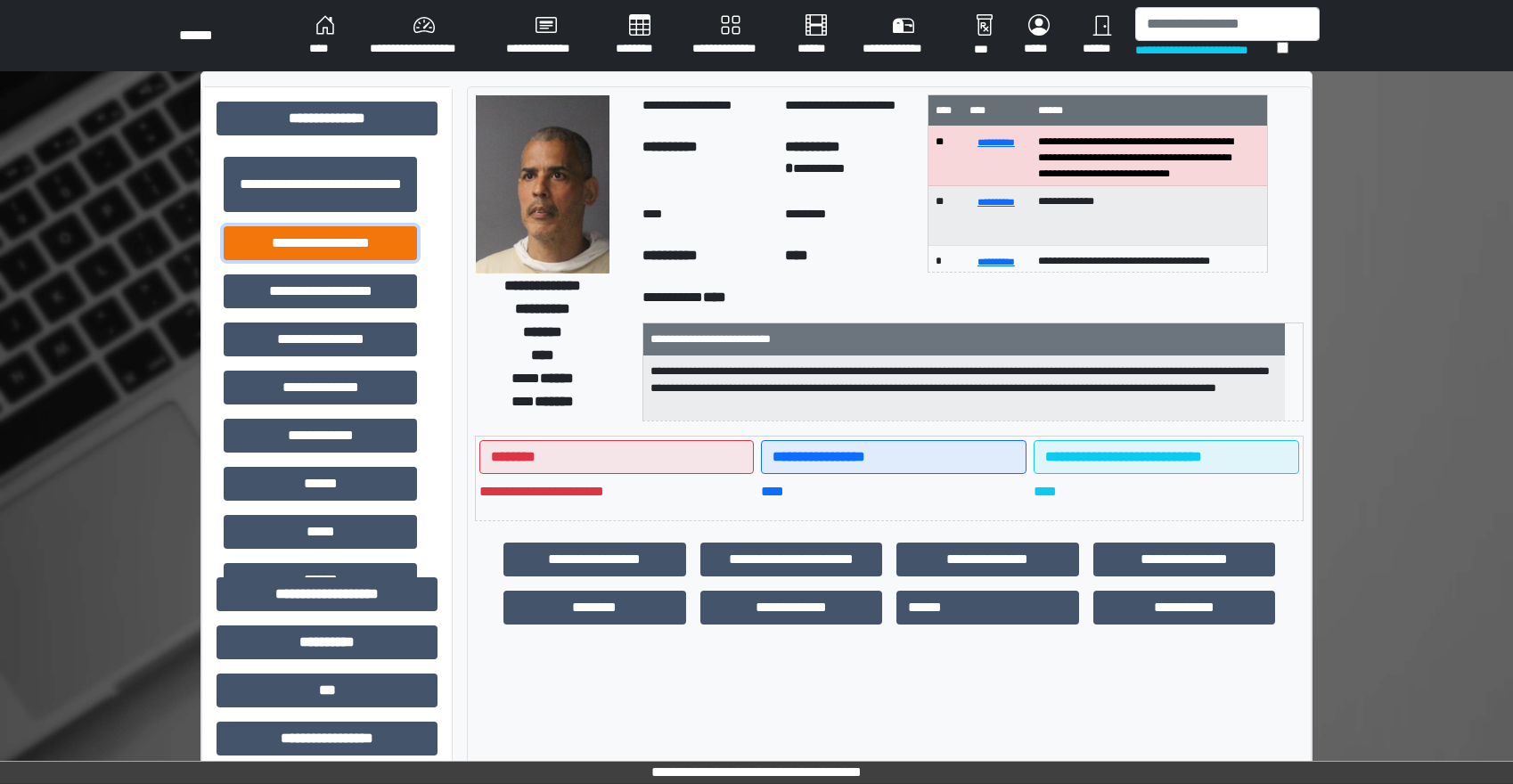 click on "**********" at bounding box center [320, 243] 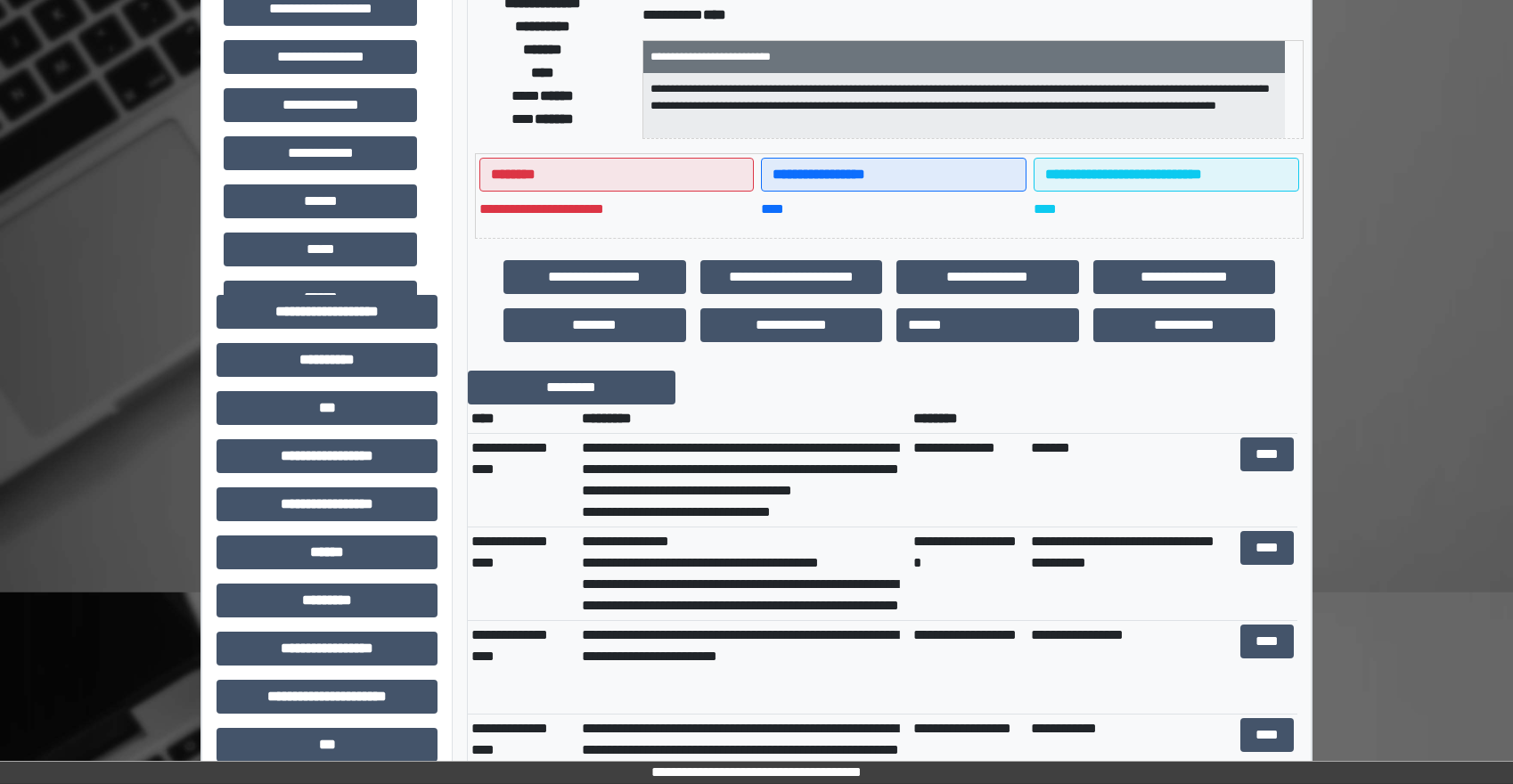 scroll, scrollTop: 356, scrollLeft: 0, axis: vertical 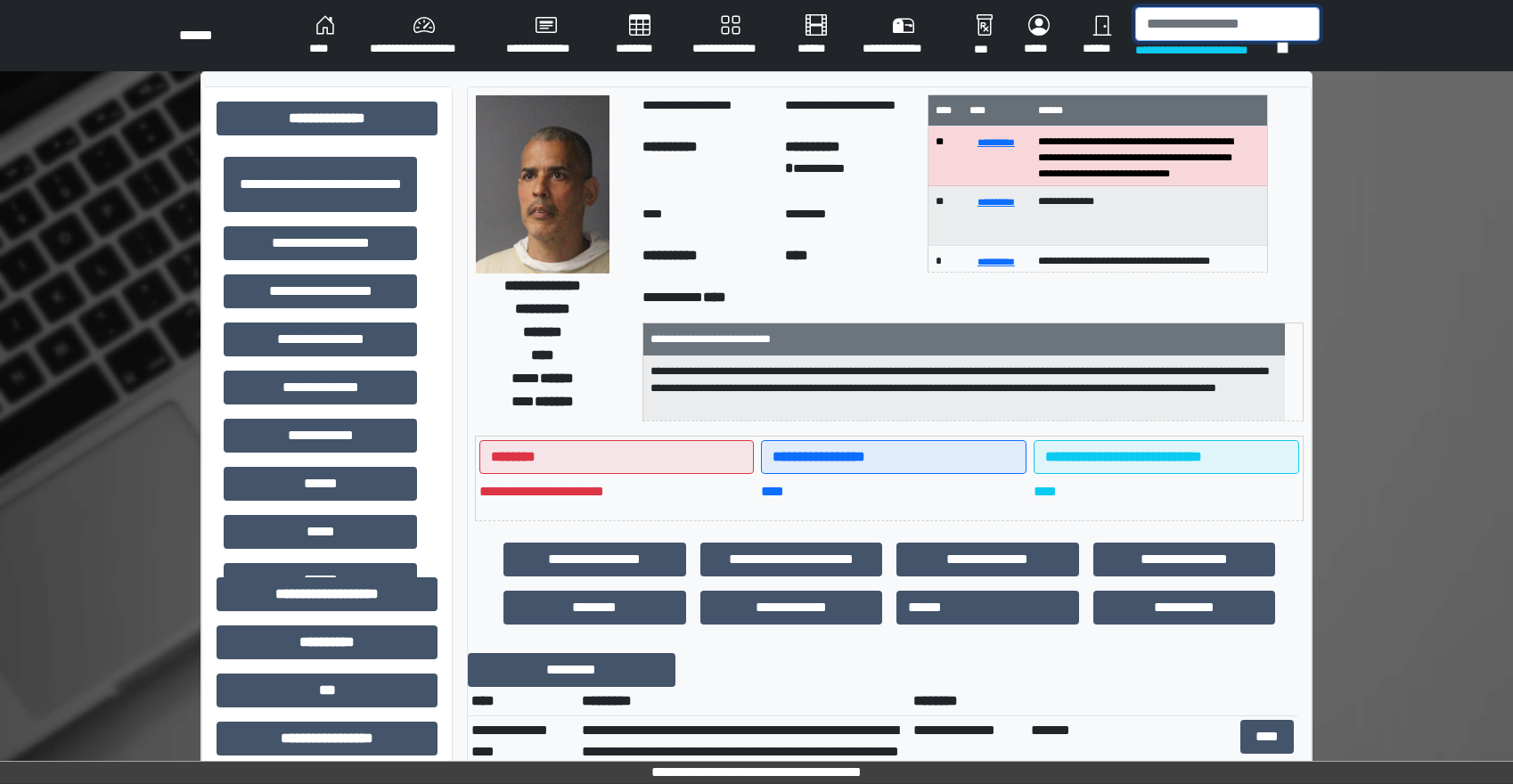 click at bounding box center [1227, 24] 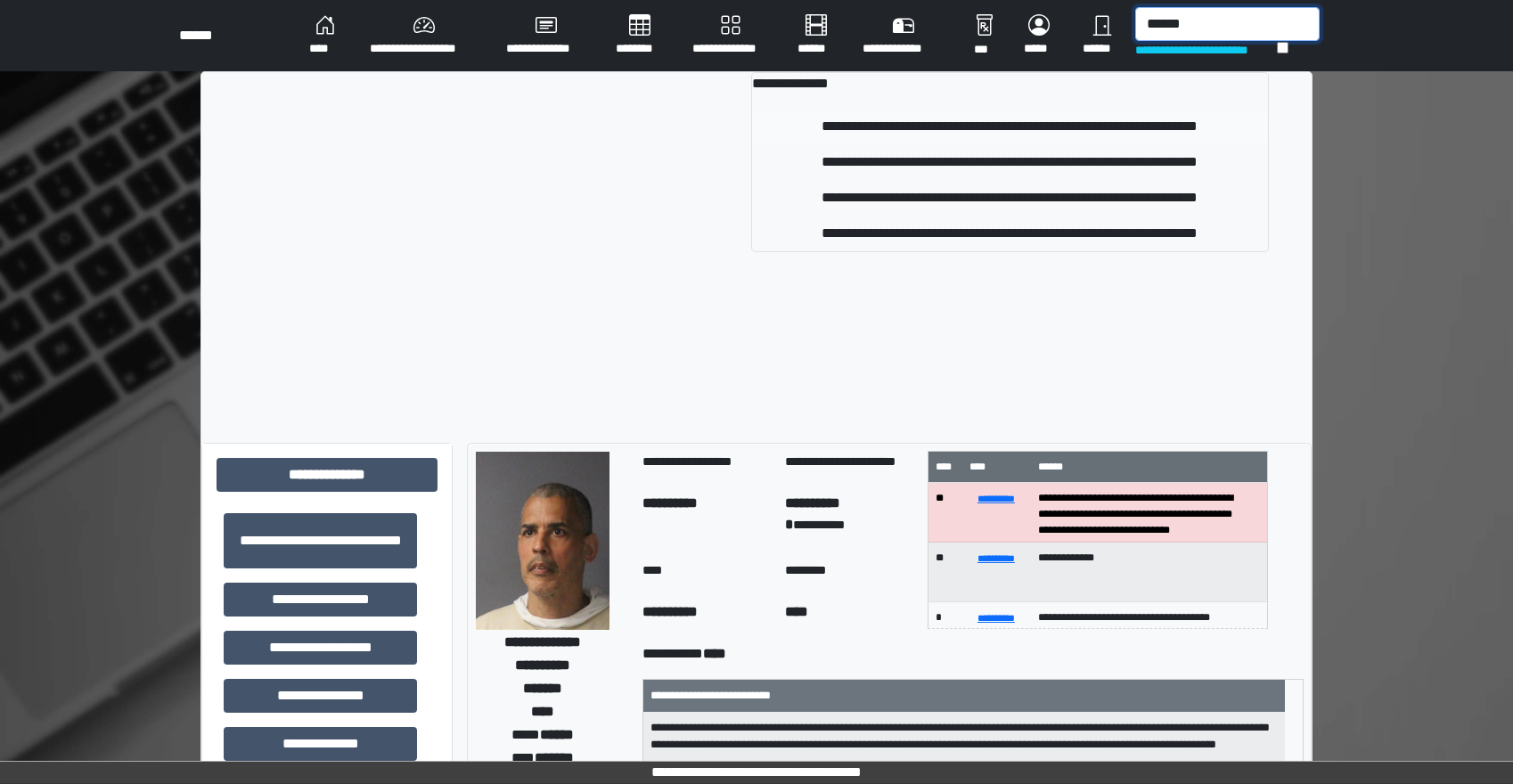 type on "******" 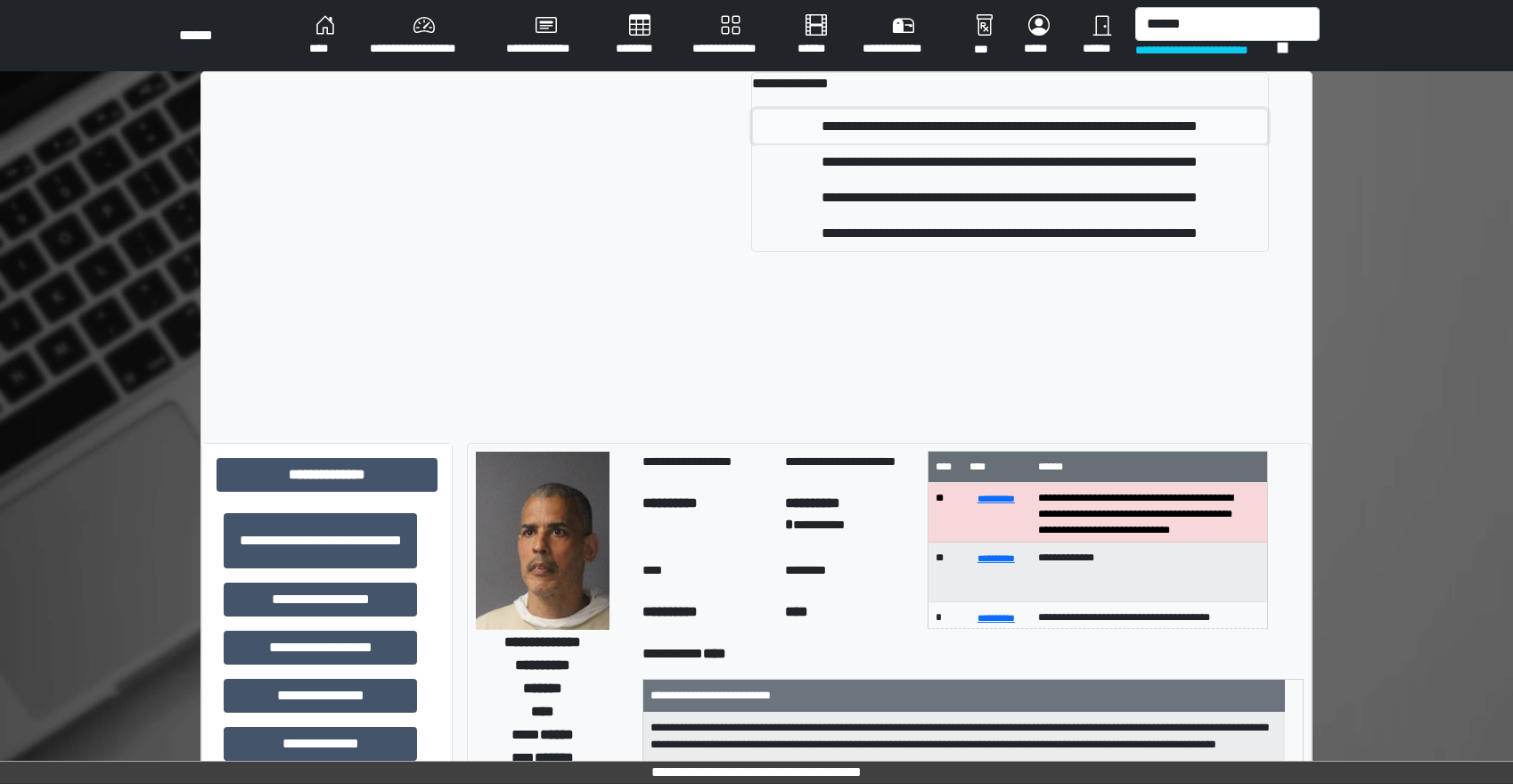 click on "**********" at bounding box center (1010, 127) 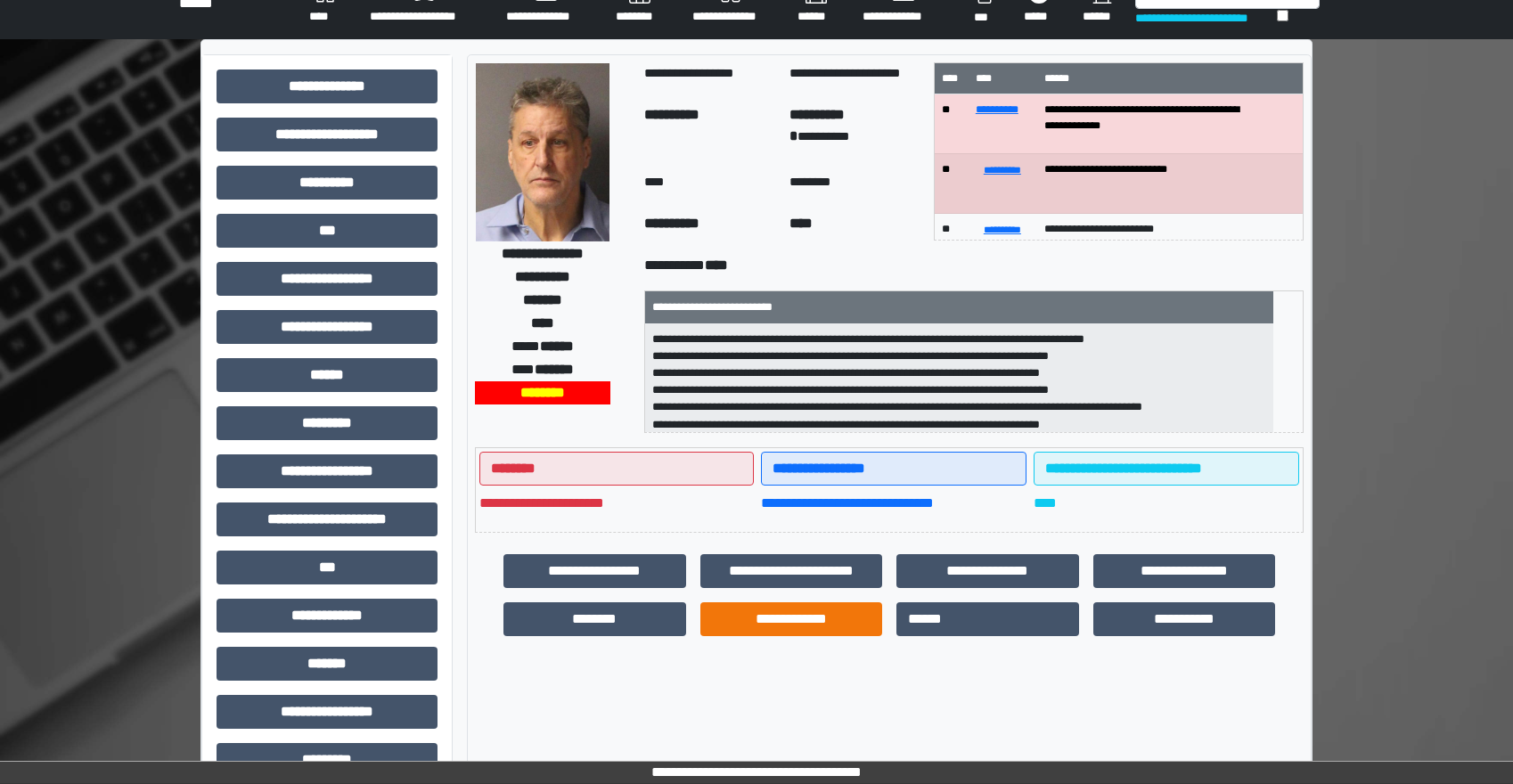 scroll, scrollTop: 0, scrollLeft: 0, axis: both 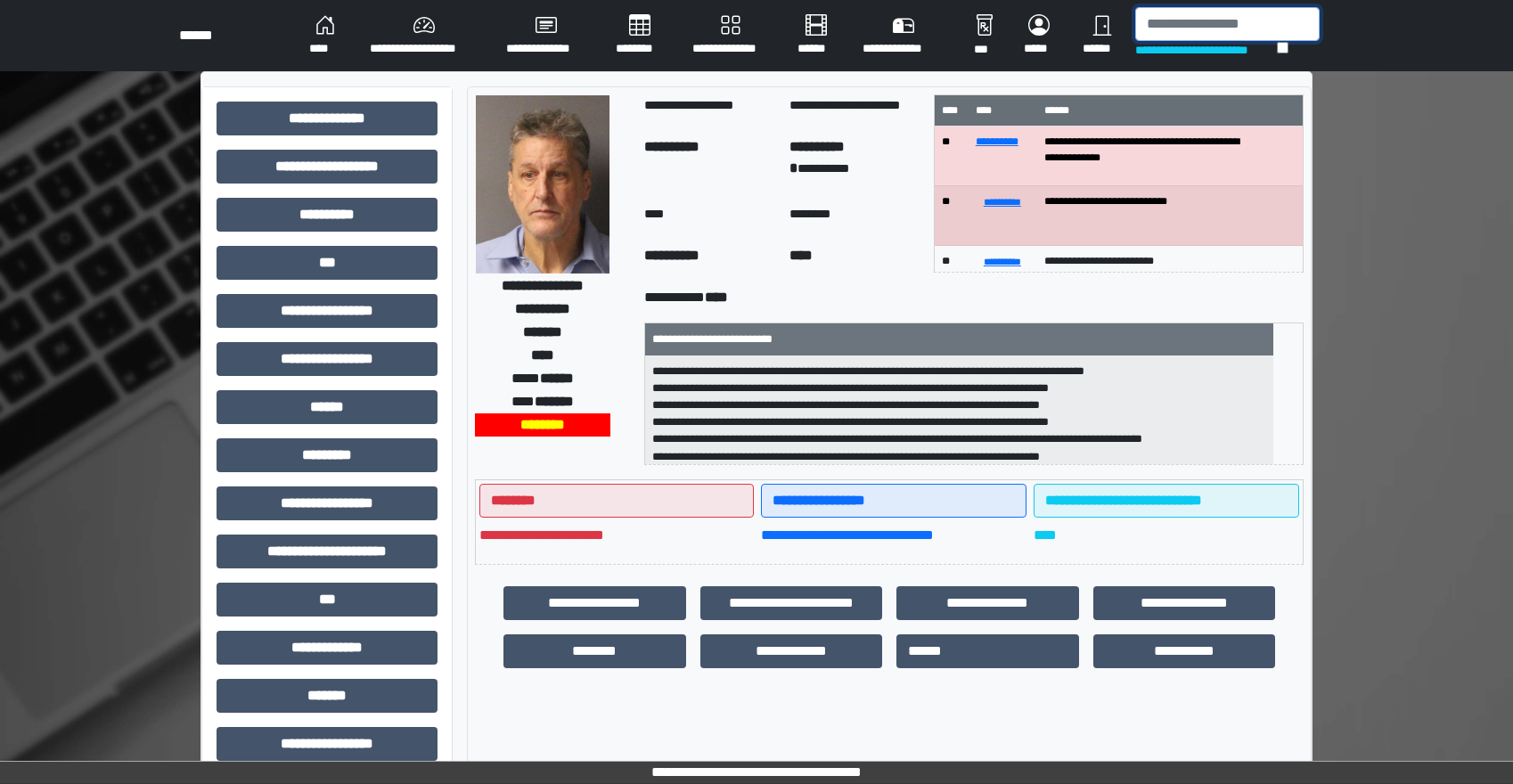 click at bounding box center [1227, 24] 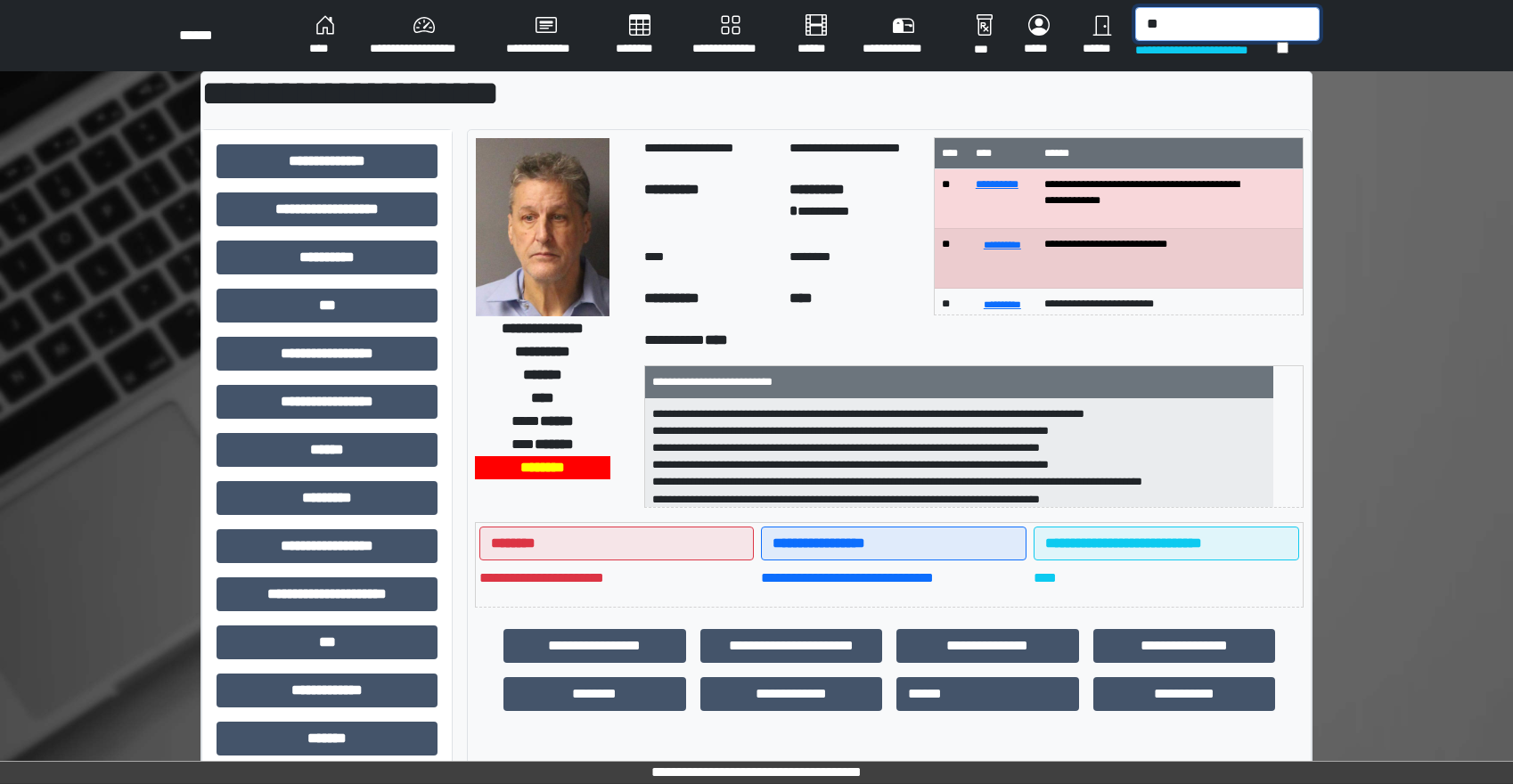 type on "*" 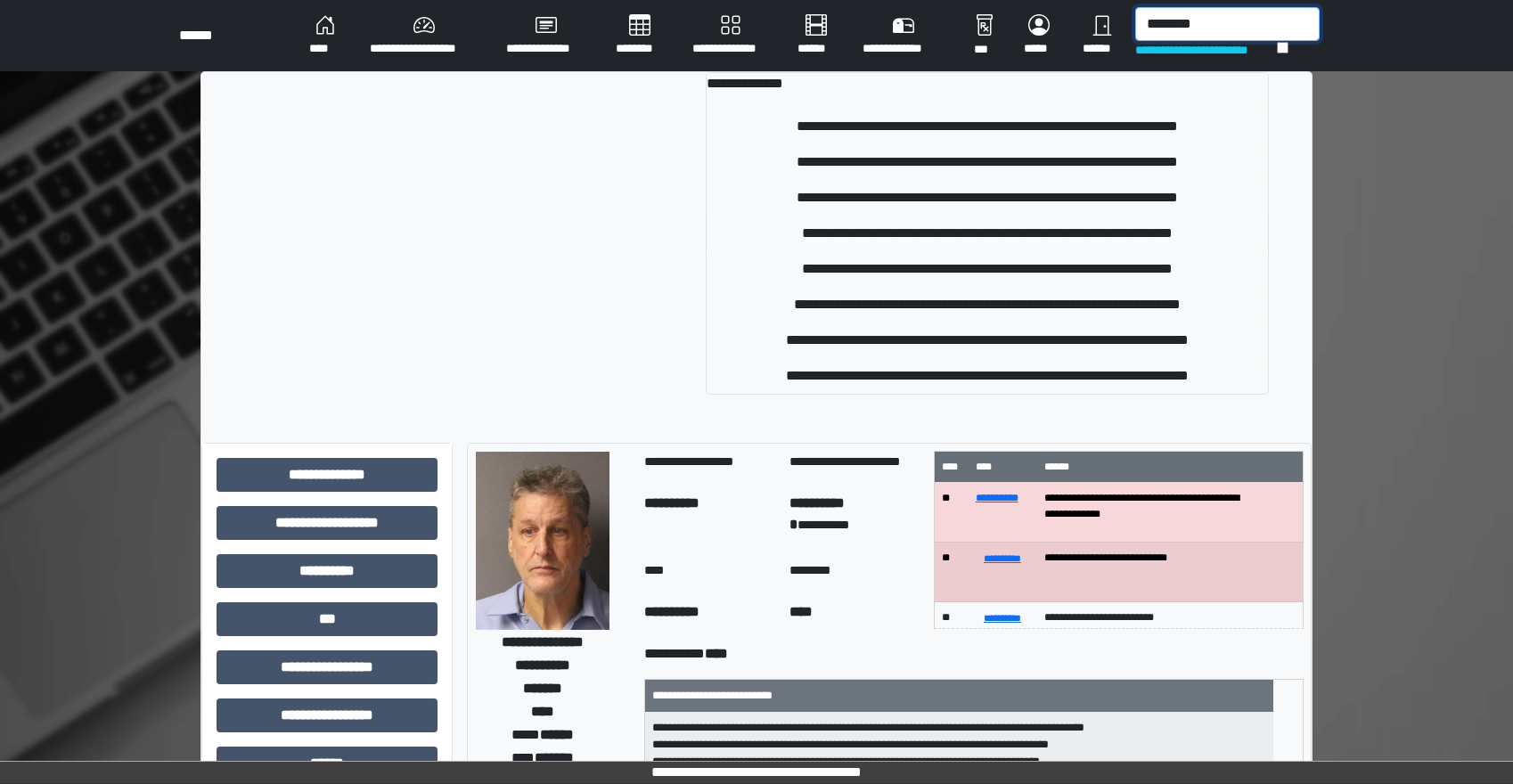 type on "********" 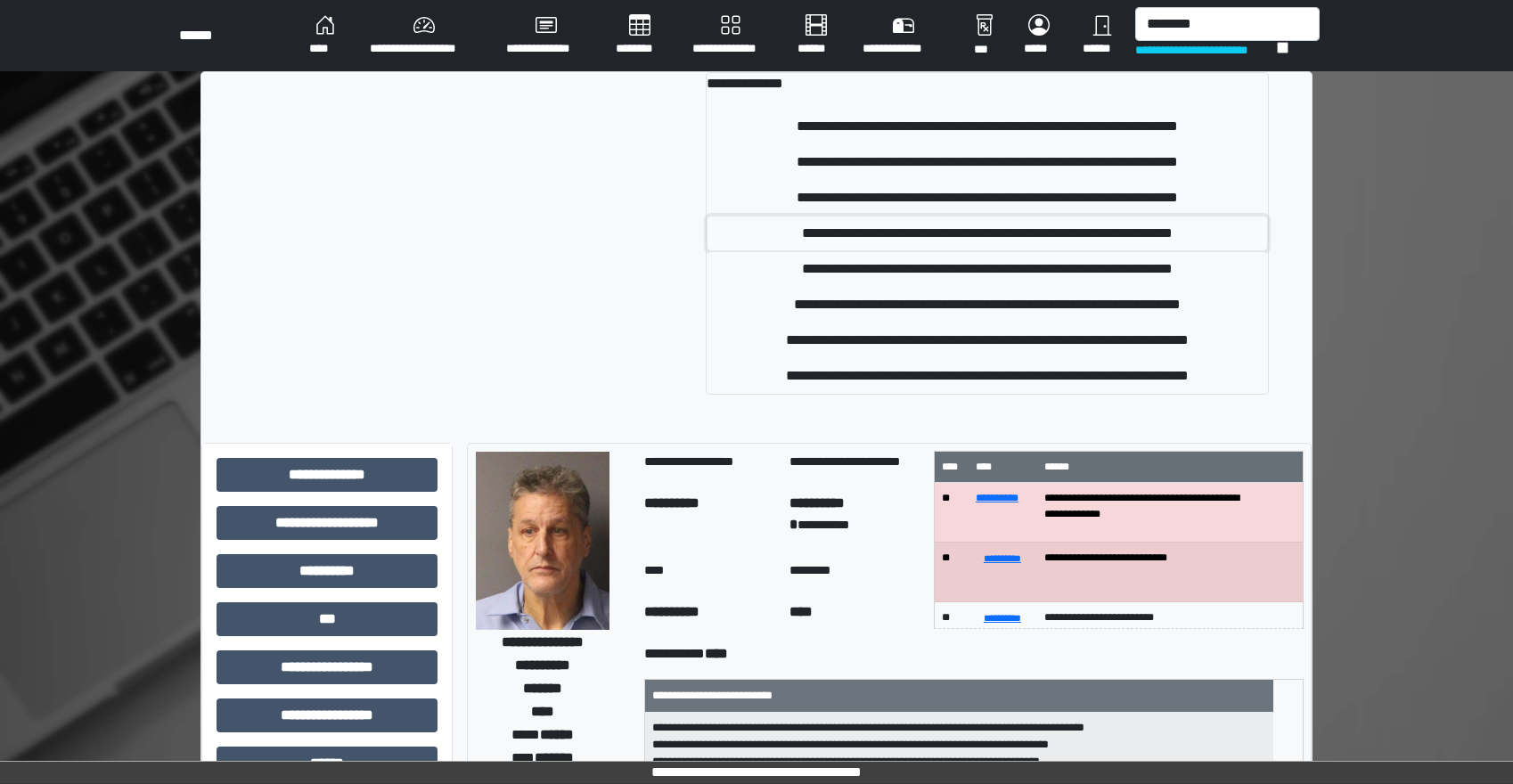 click on "**********" at bounding box center [987, 233] 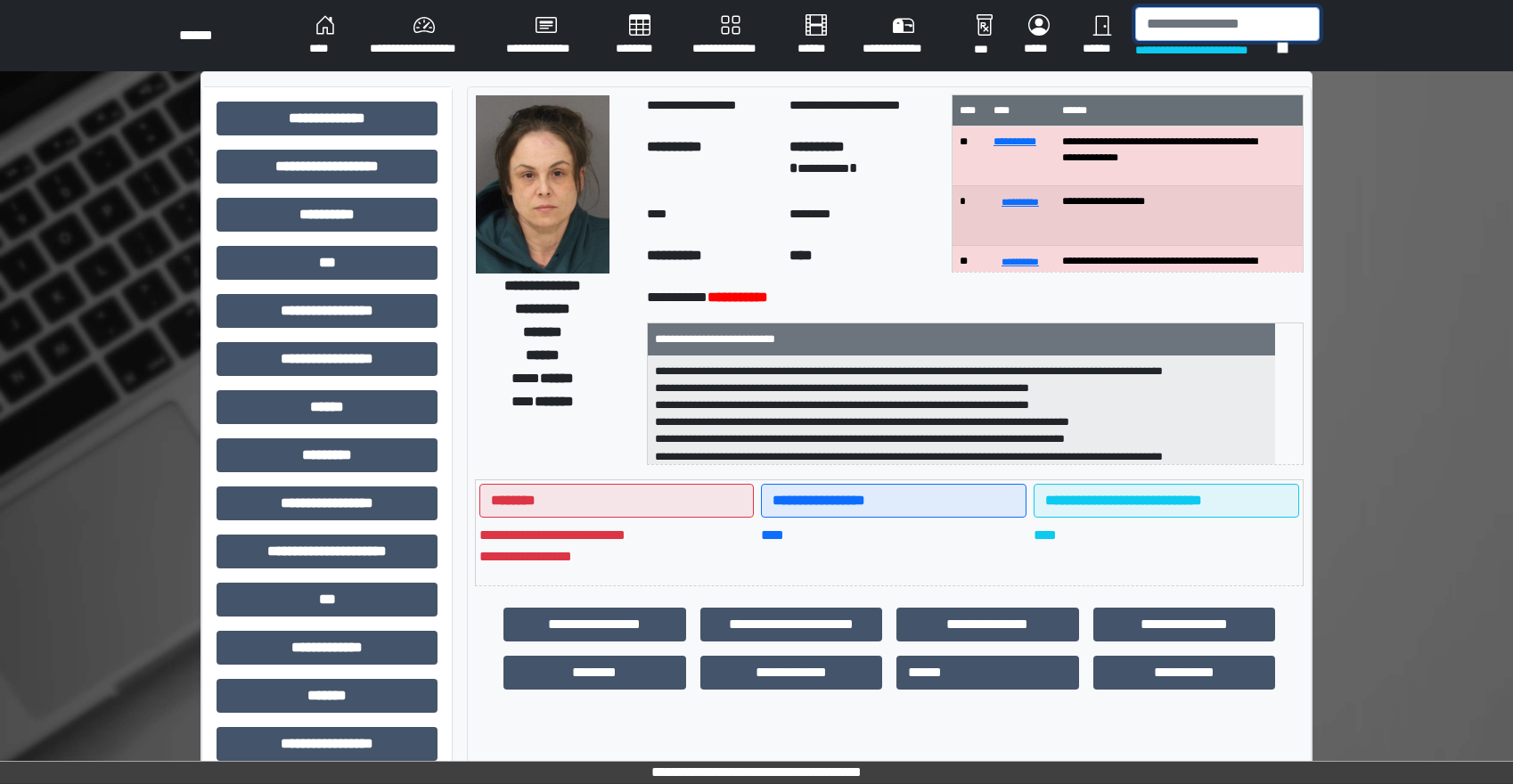 click at bounding box center [1227, 24] 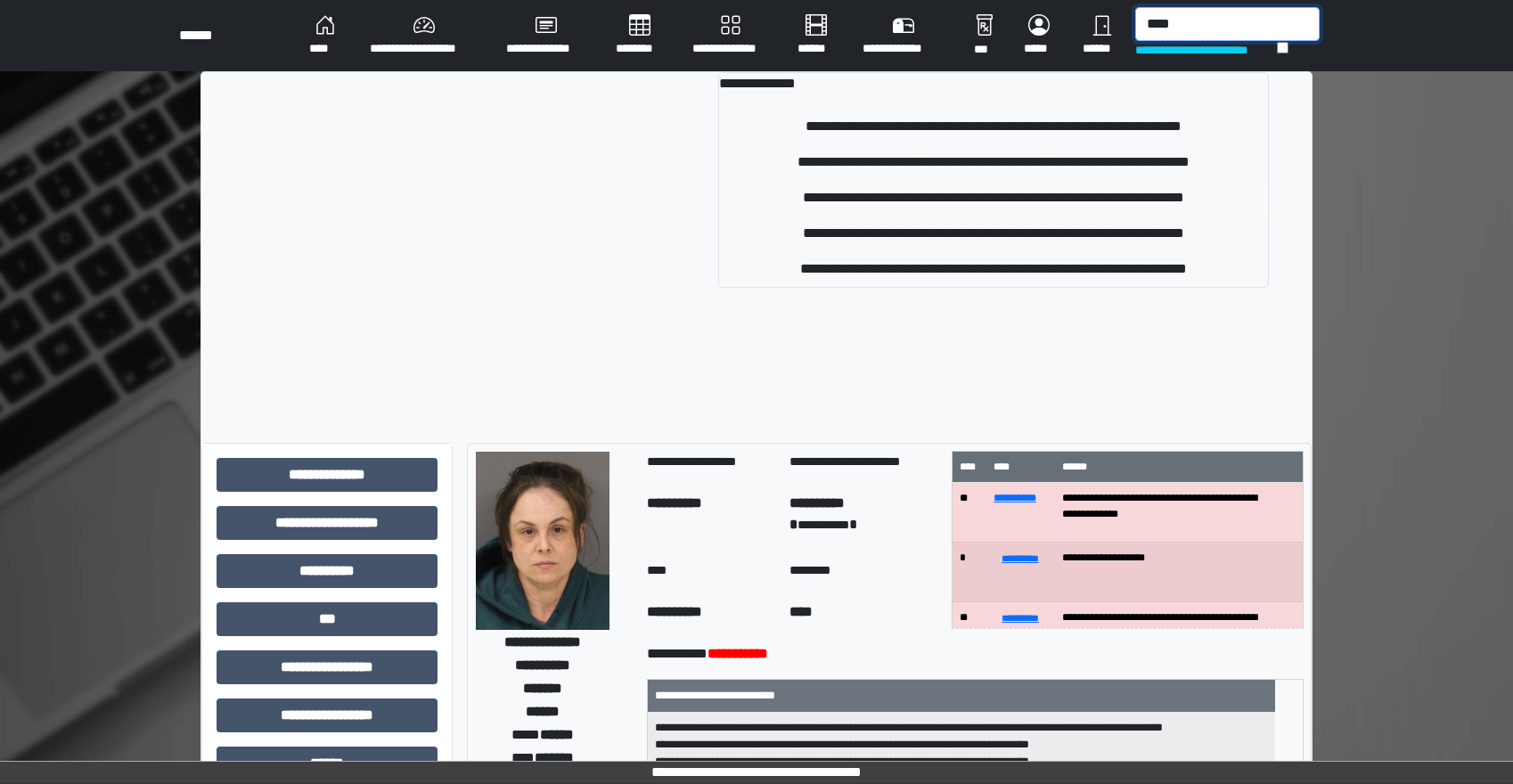 type on "****" 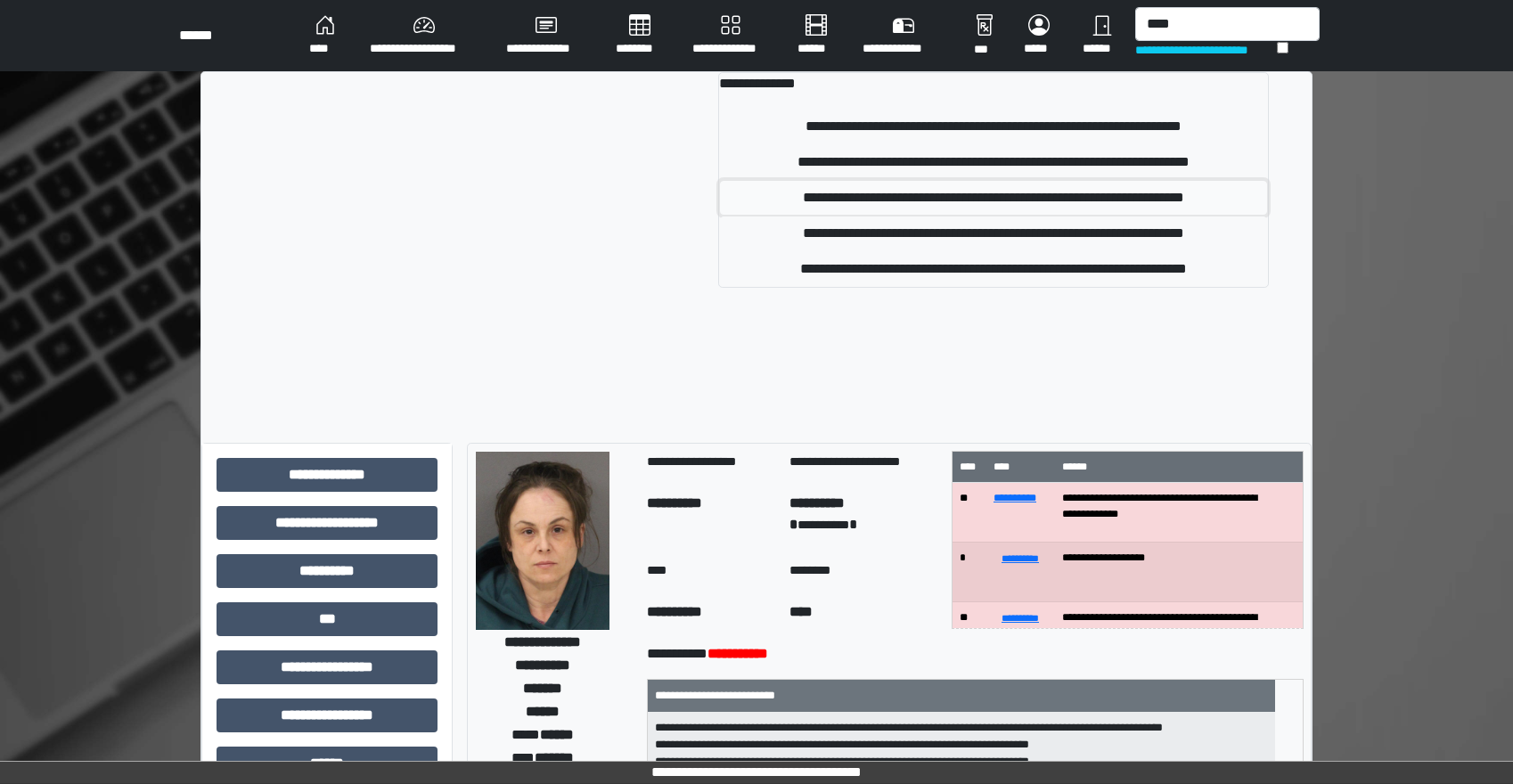 click on "**********" at bounding box center [994, 198] 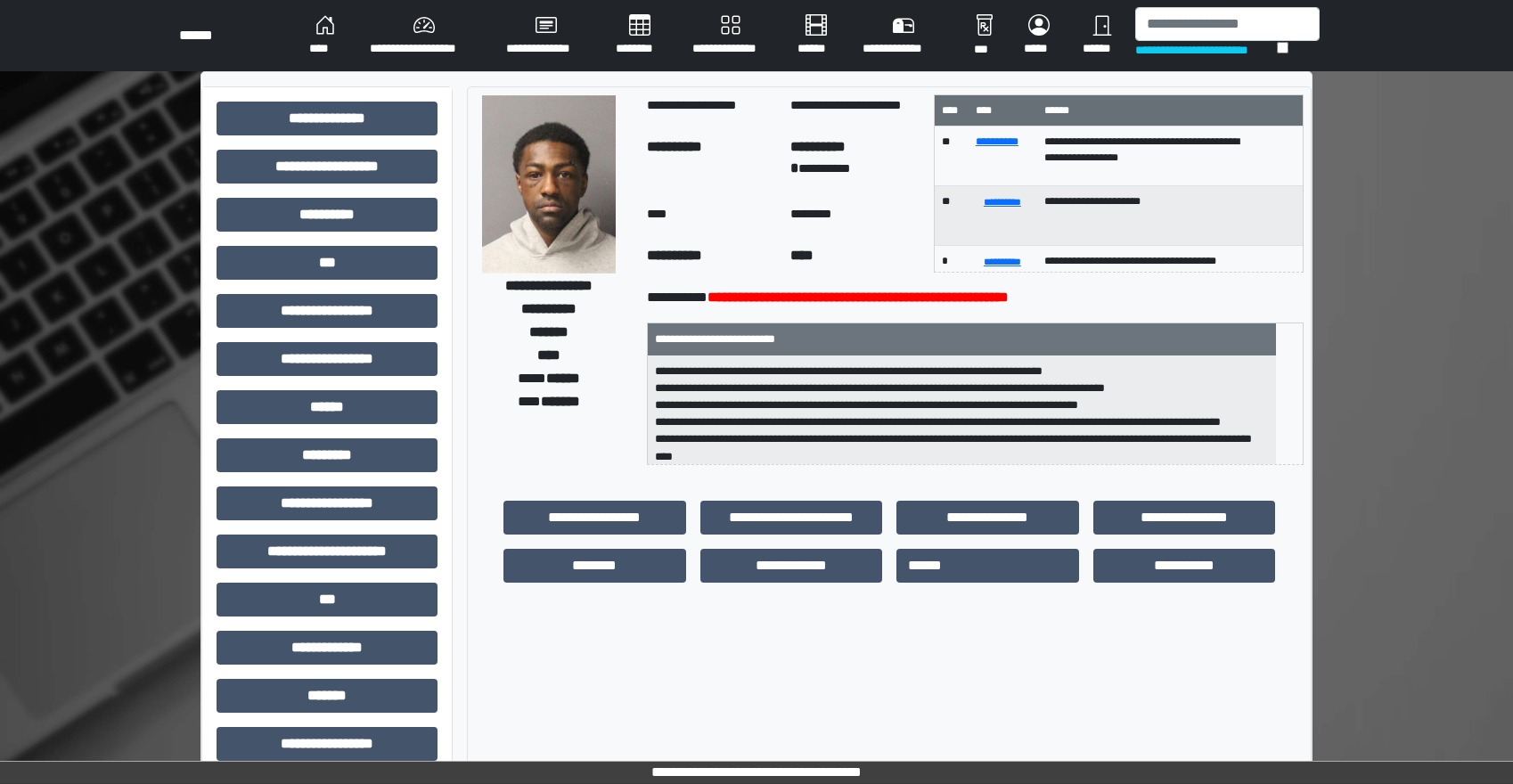 scroll, scrollTop: 22, scrollLeft: 0, axis: vertical 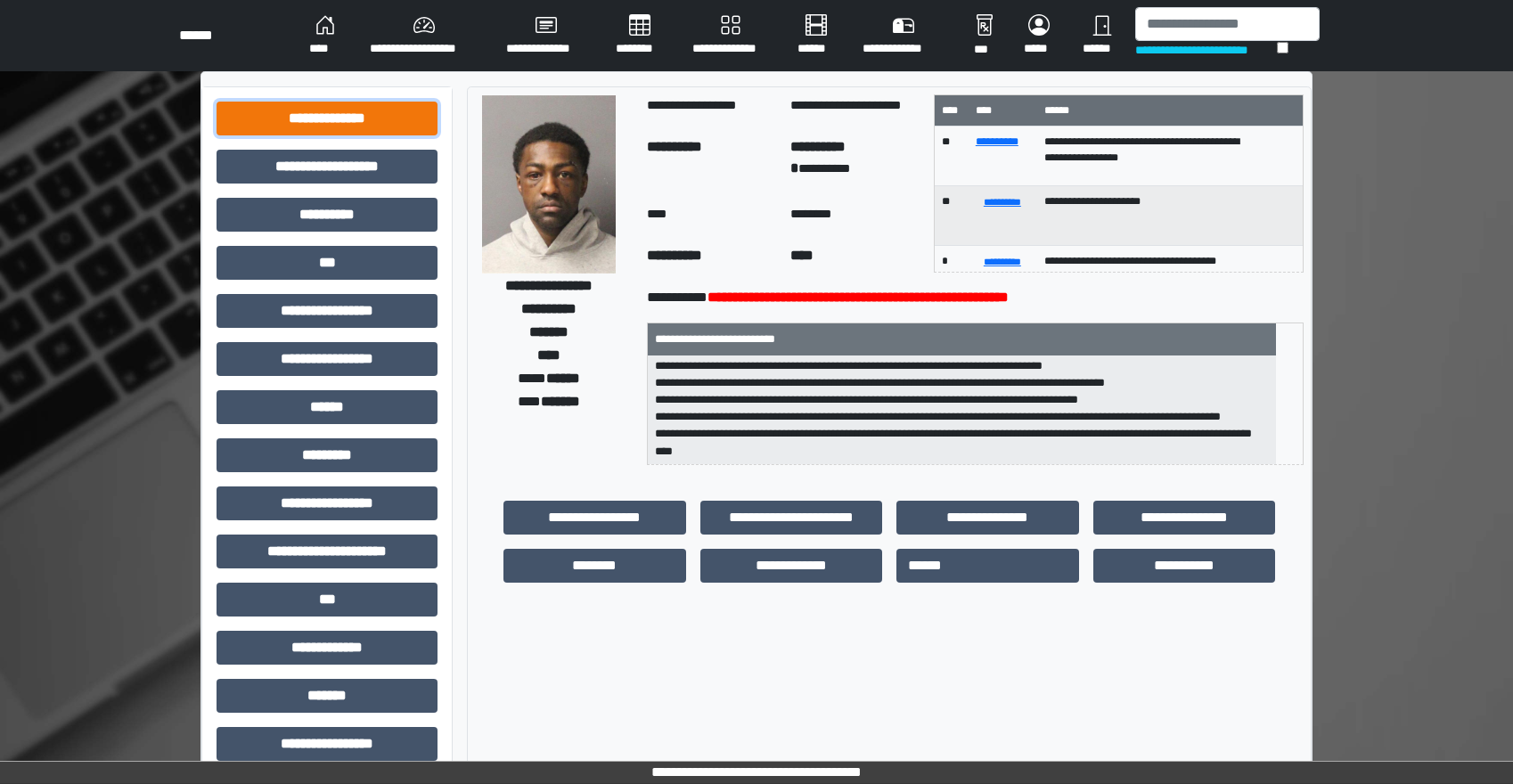 click on "**********" at bounding box center (327, 118) 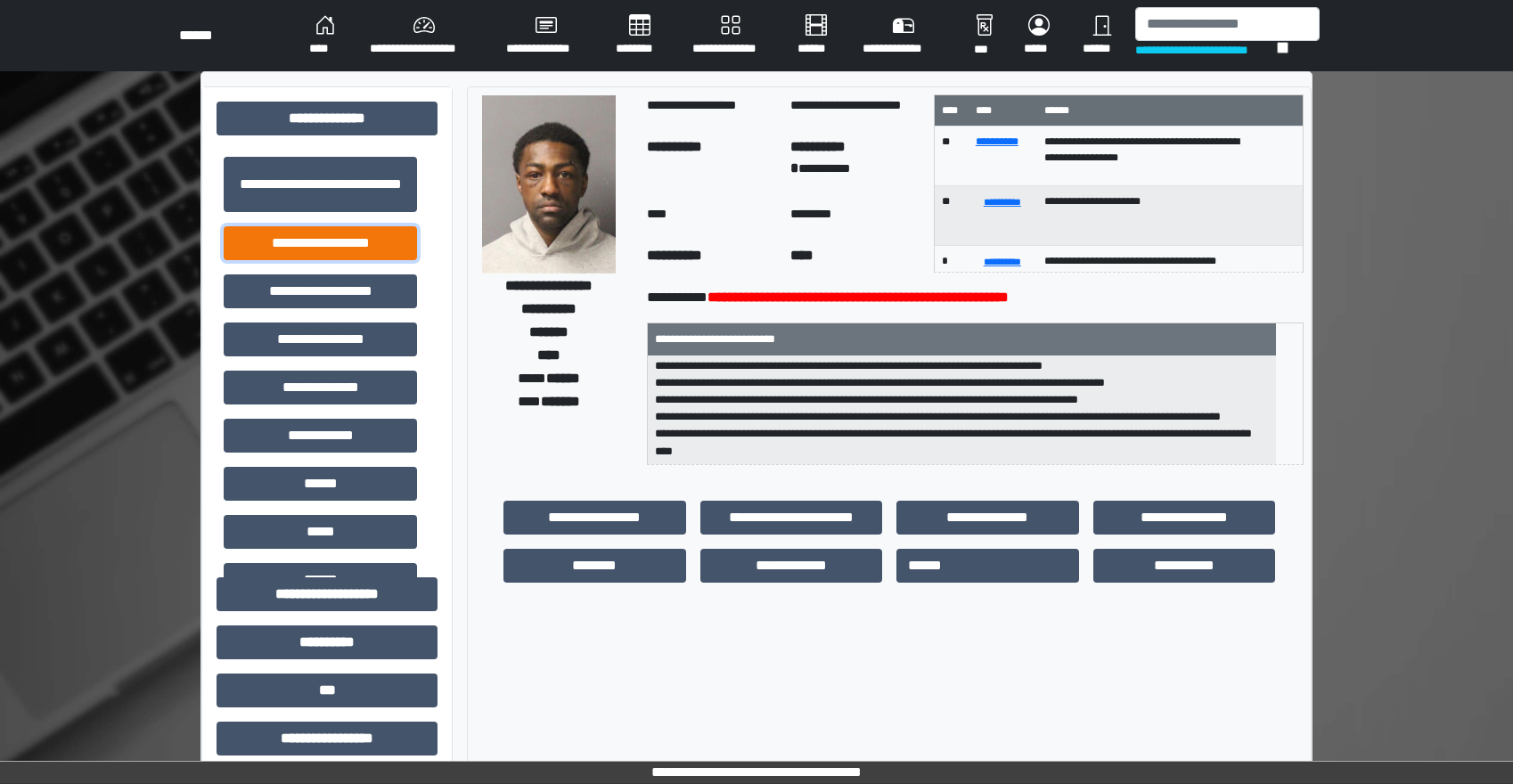 click on "**********" at bounding box center [320, 243] 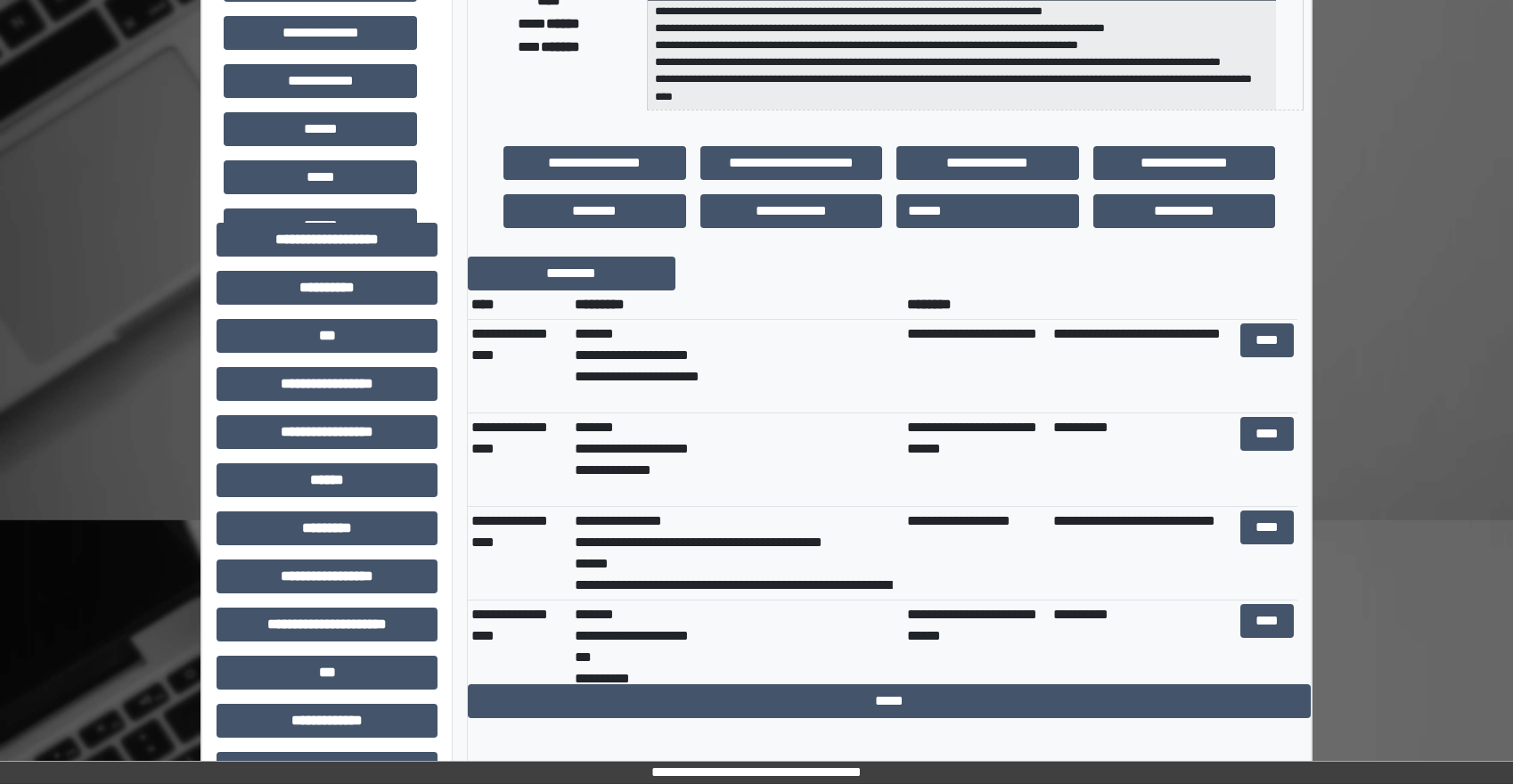 scroll, scrollTop: 356, scrollLeft: 0, axis: vertical 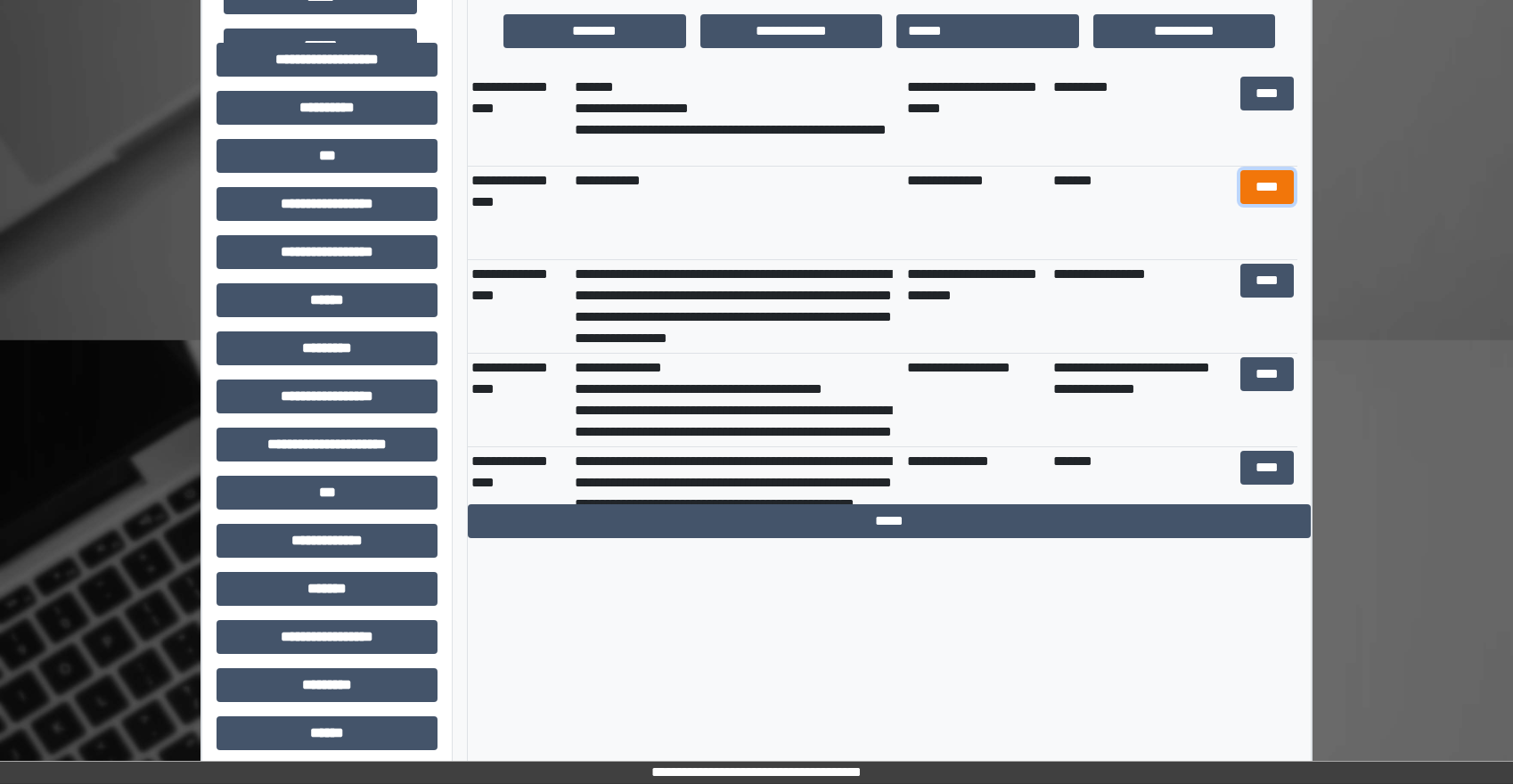 click on "****" at bounding box center [1267, 187] 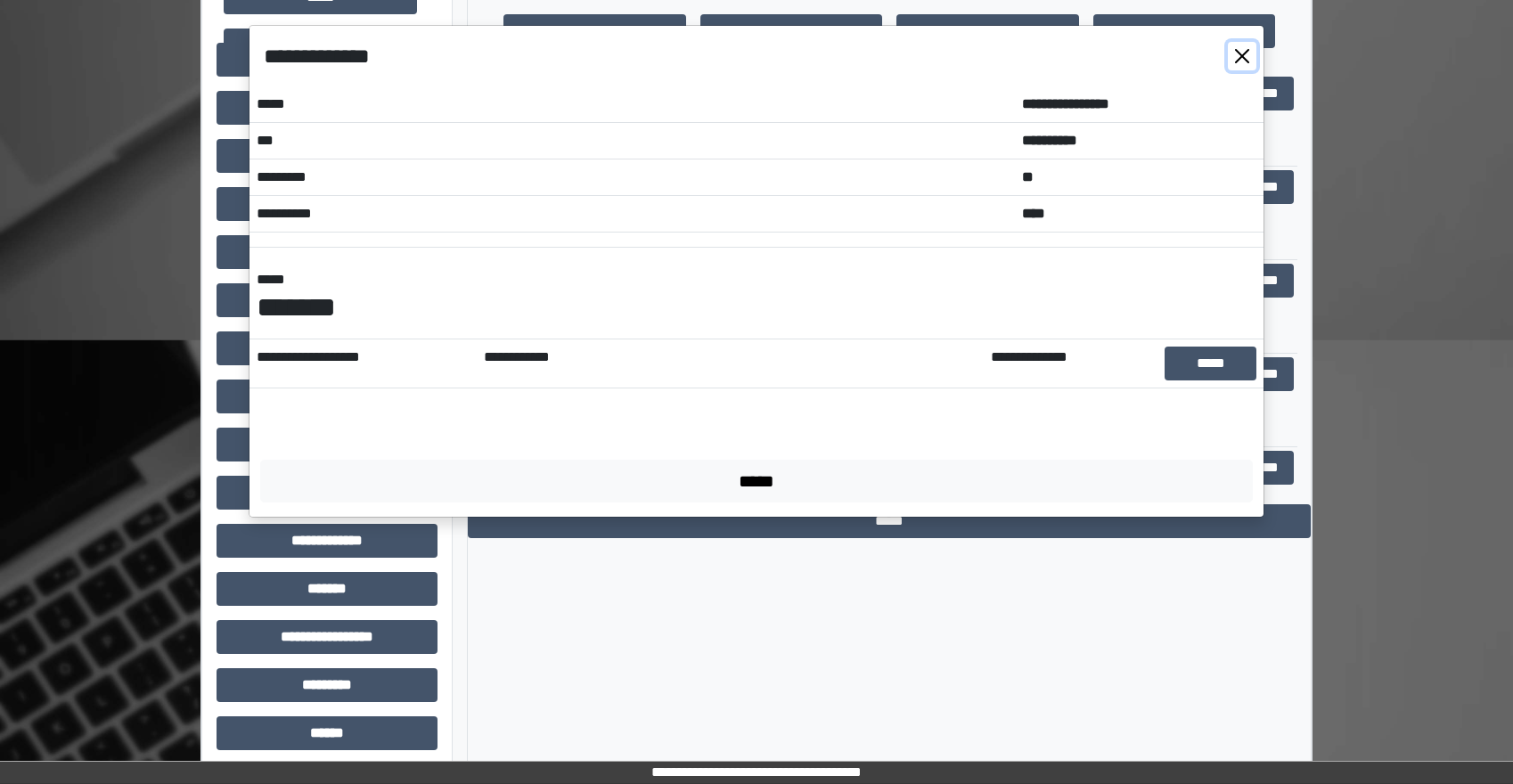 click at bounding box center (1242, 56) 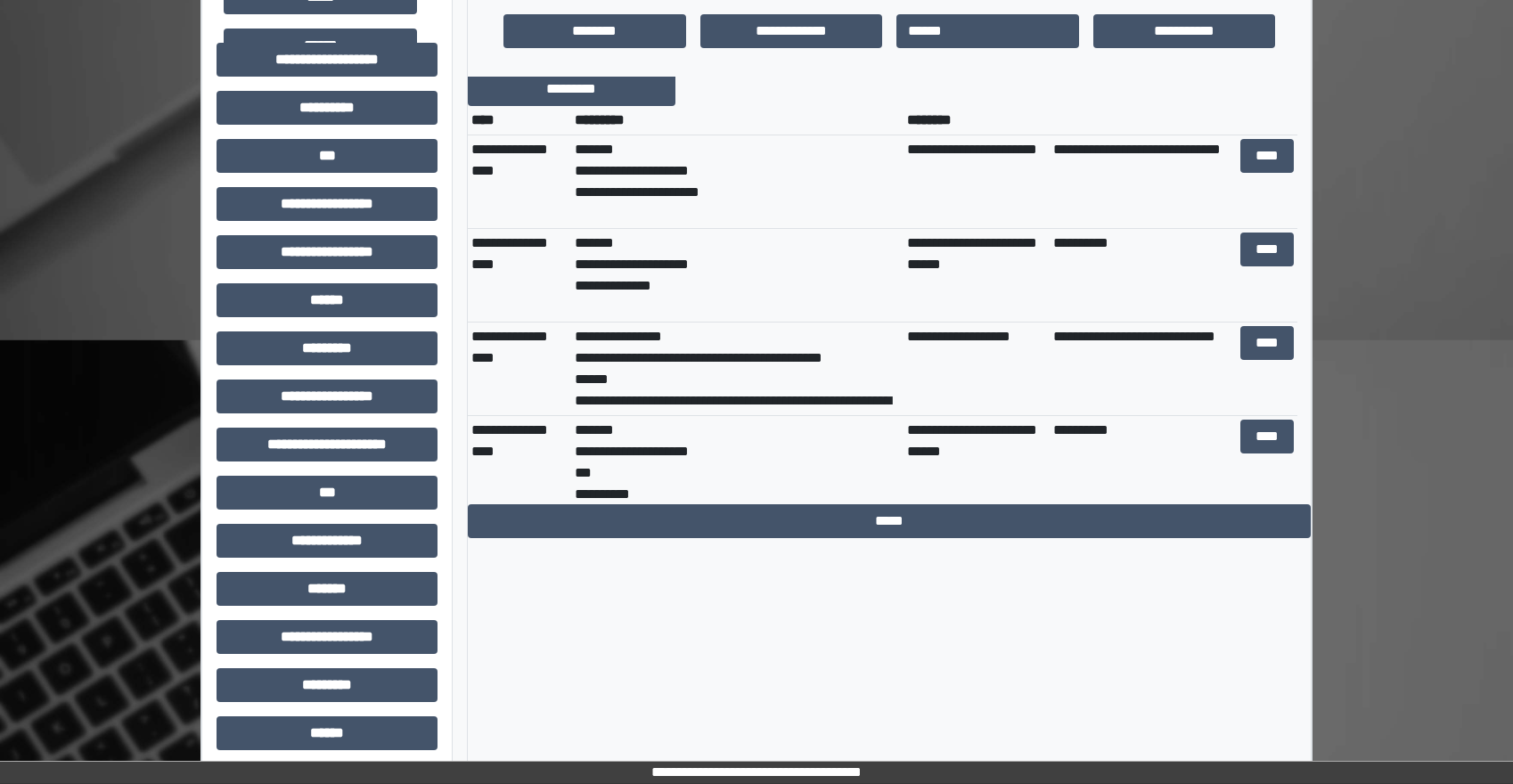 scroll, scrollTop: 0, scrollLeft: 0, axis: both 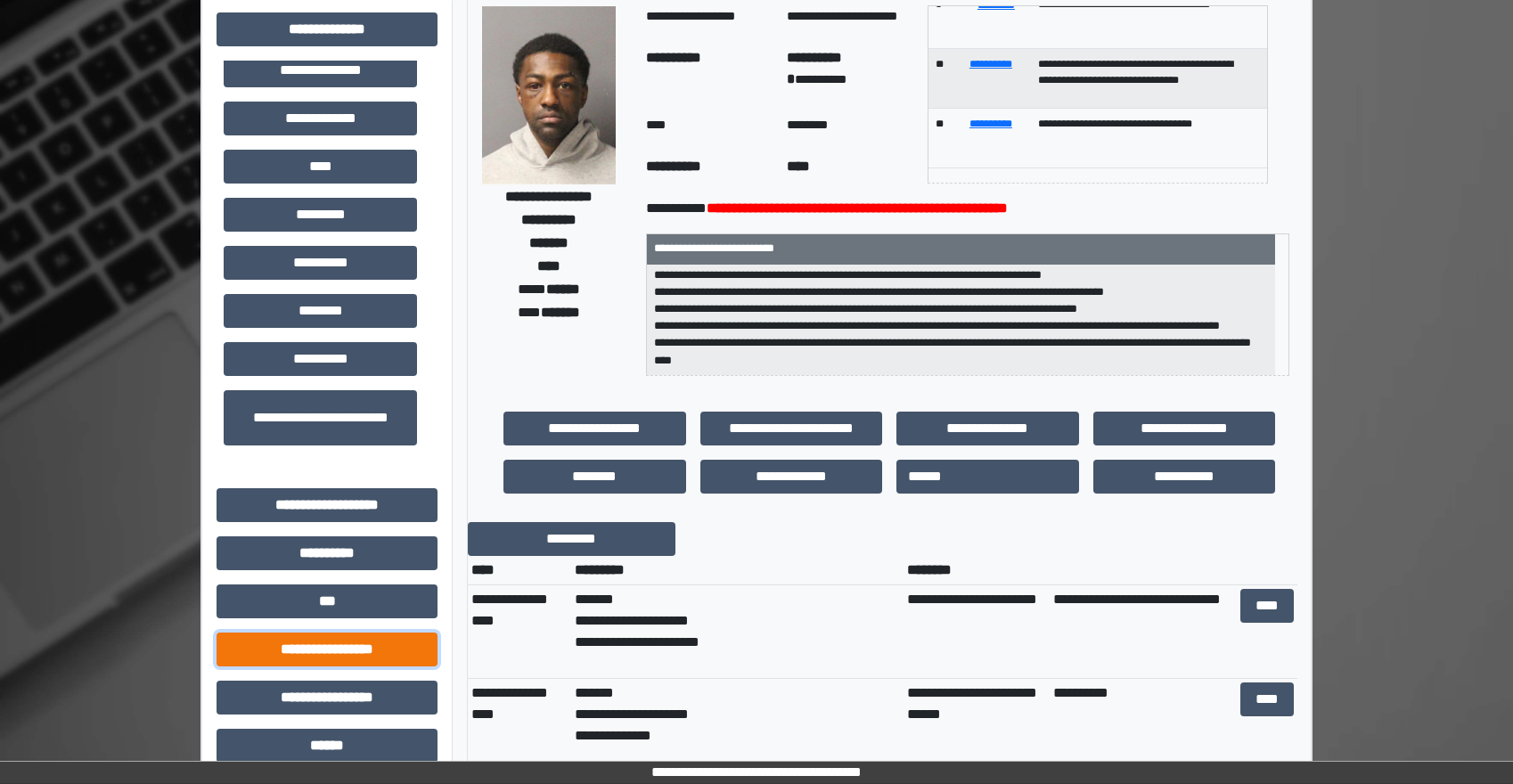 click on "**********" at bounding box center [327, 649] 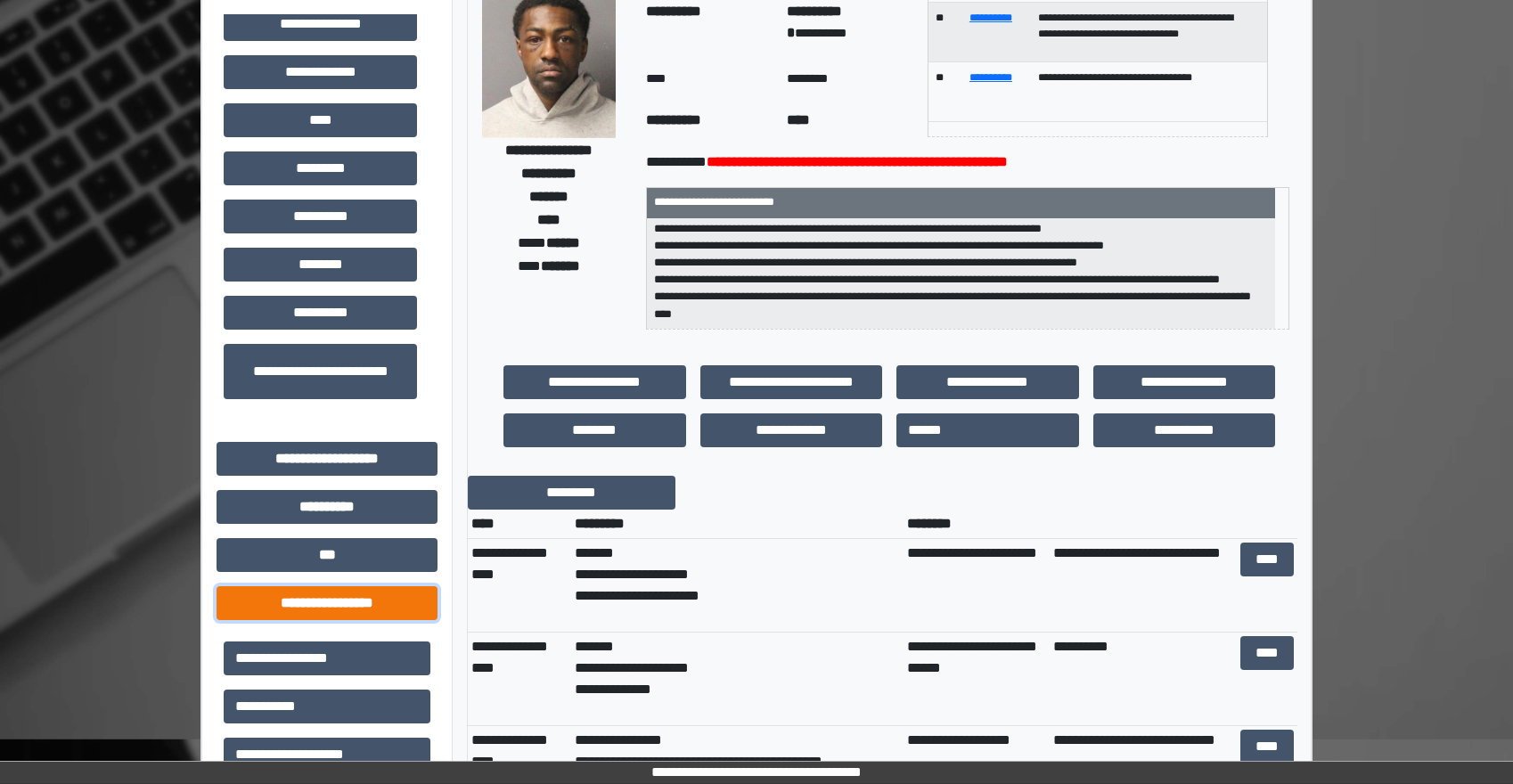 scroll, scrollTop: 178, scrollLeft: 0, axis: vertical 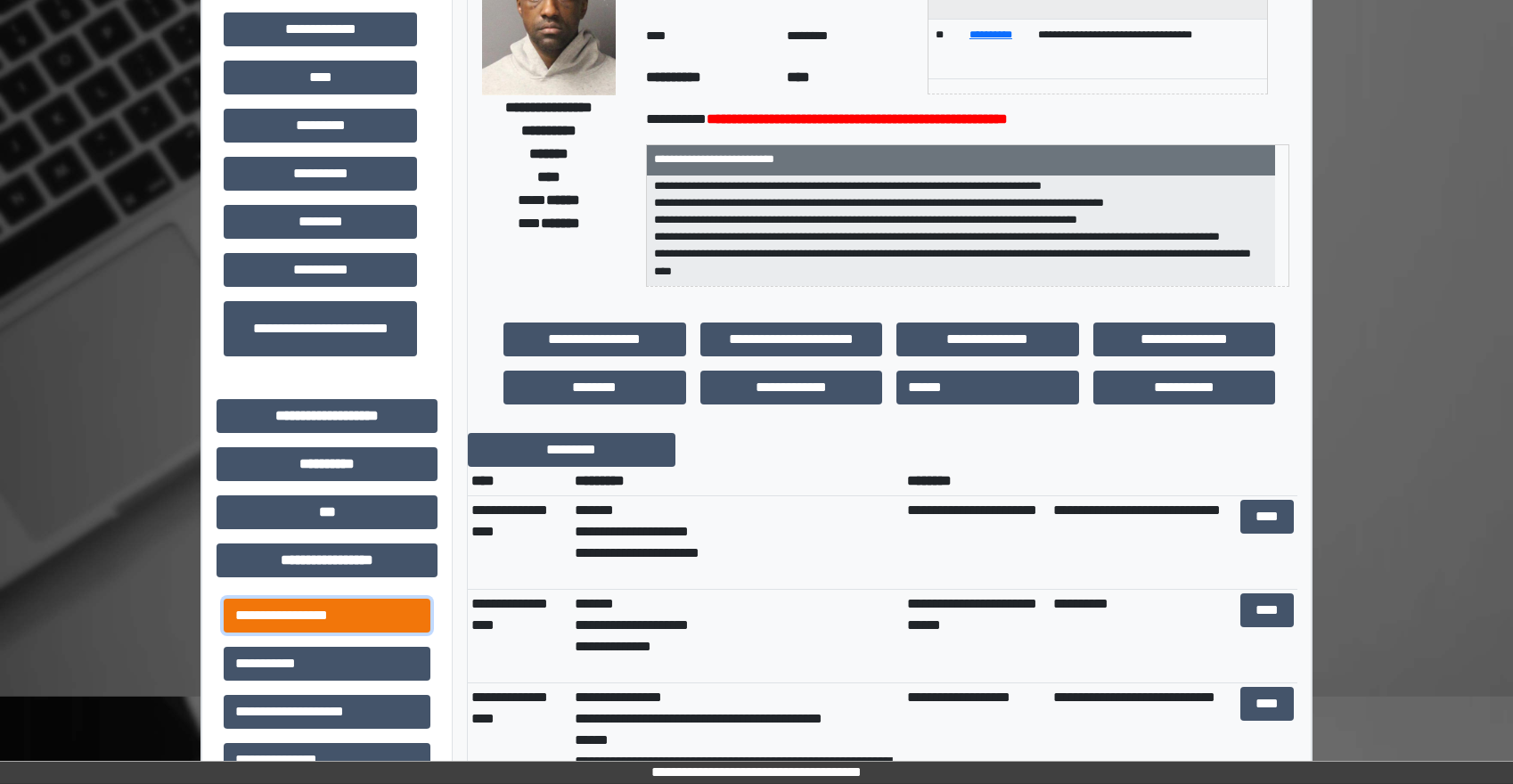 click on "**********" at bounding box center [327, 616] 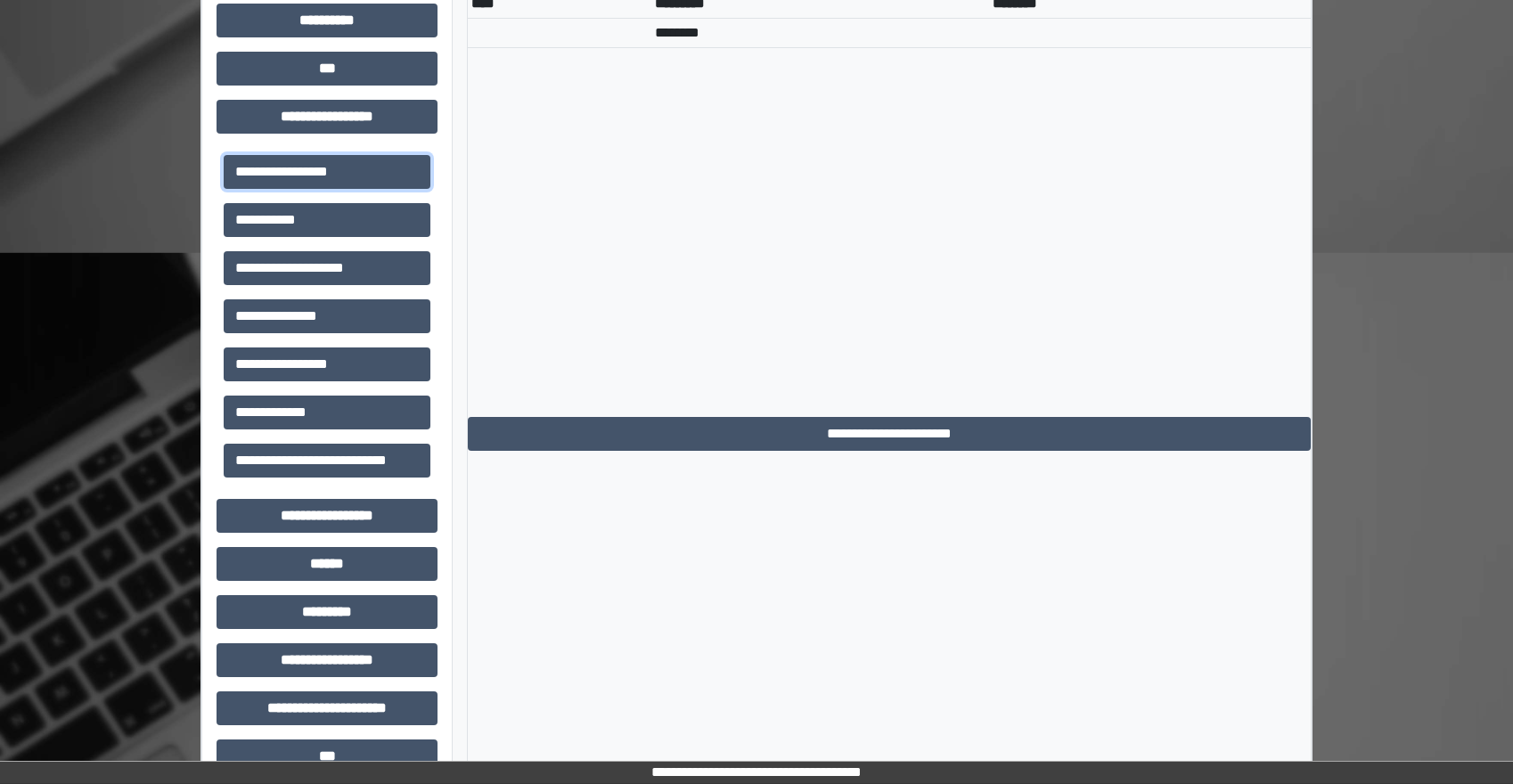 scroll, scrollTop: 624, scrollLeft: 0, axis: vertical 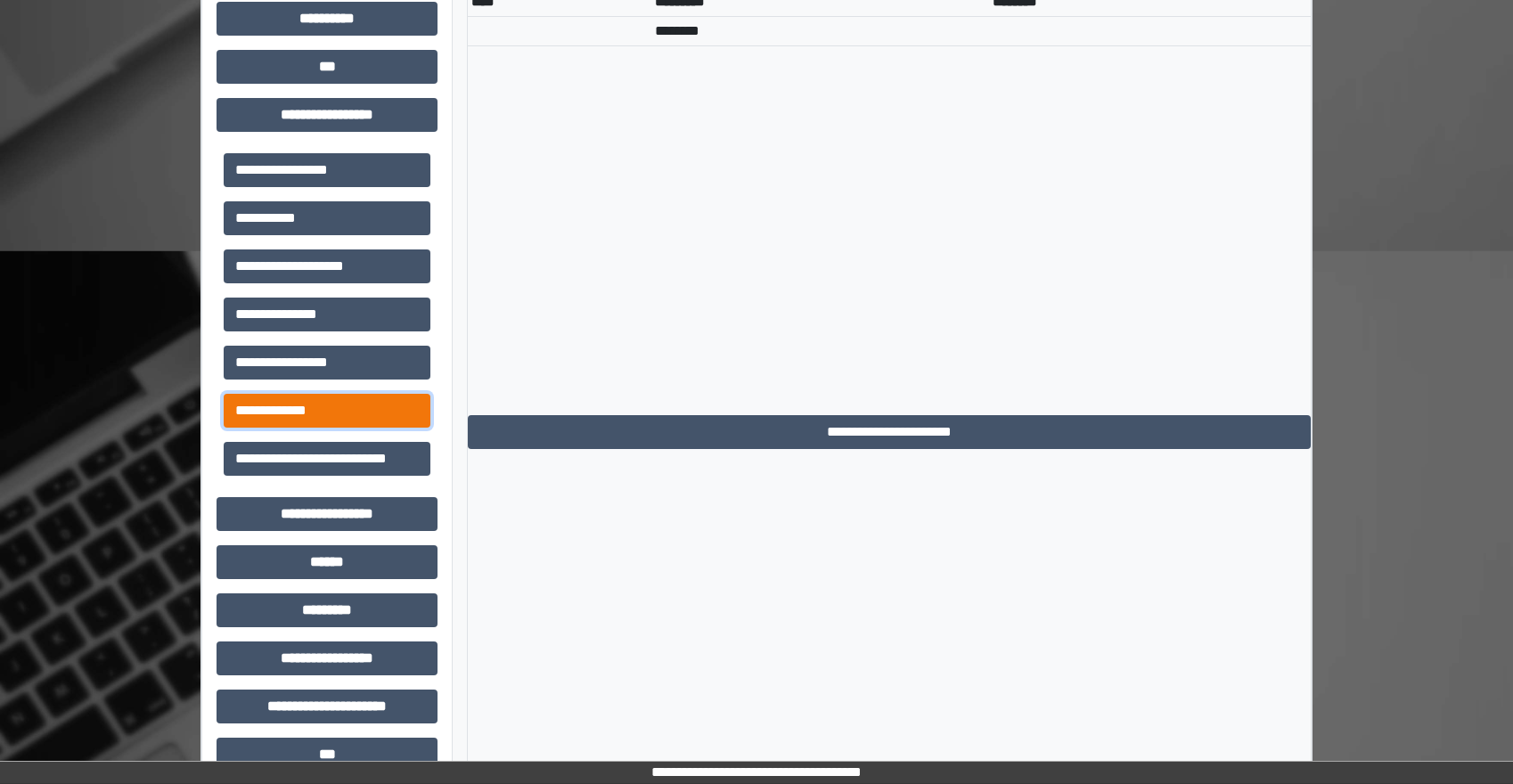 click on "**********" at bounding box center [327, 411] 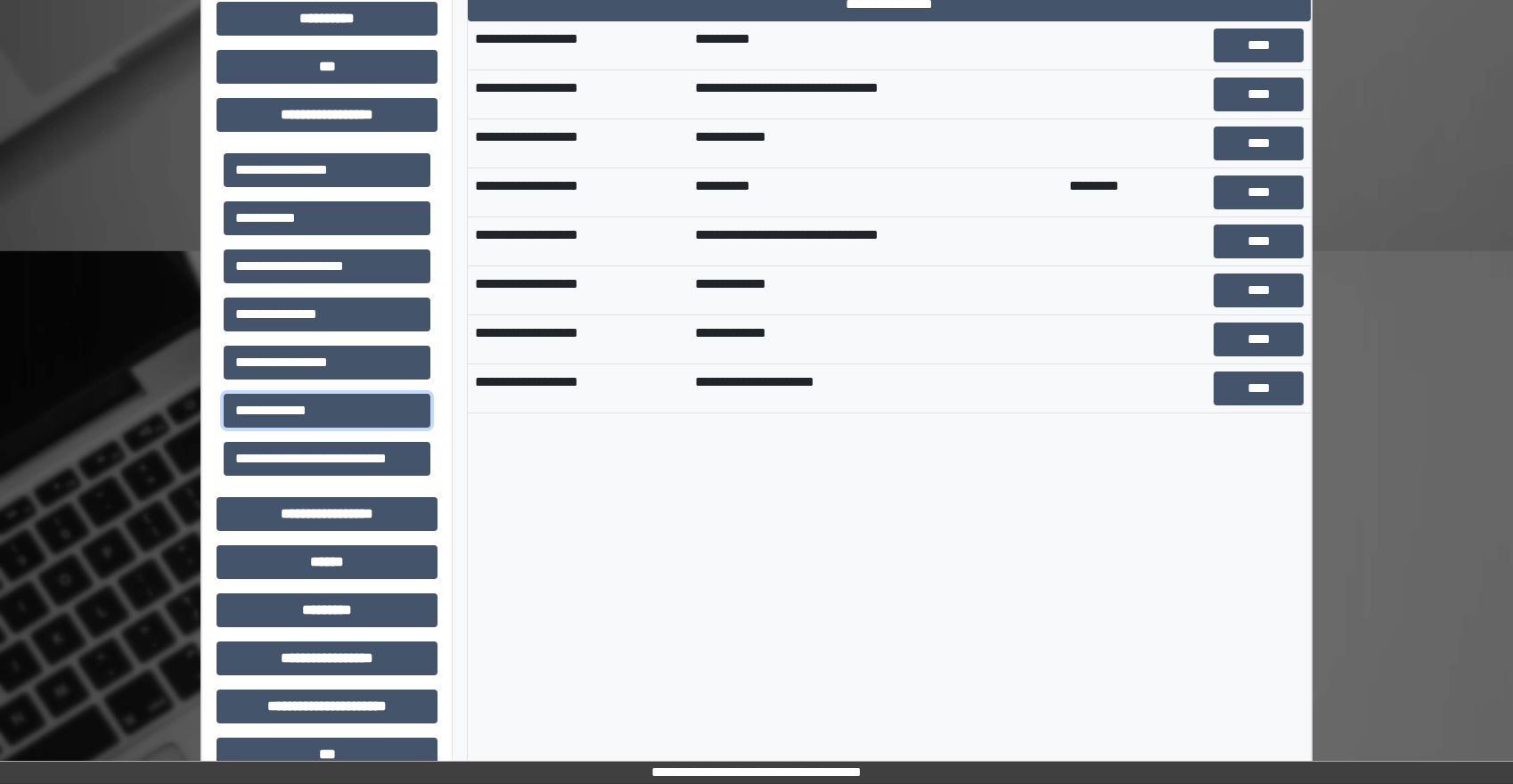 scroll, scrollTop: 445, scrollLeft: 0, axis: vertical 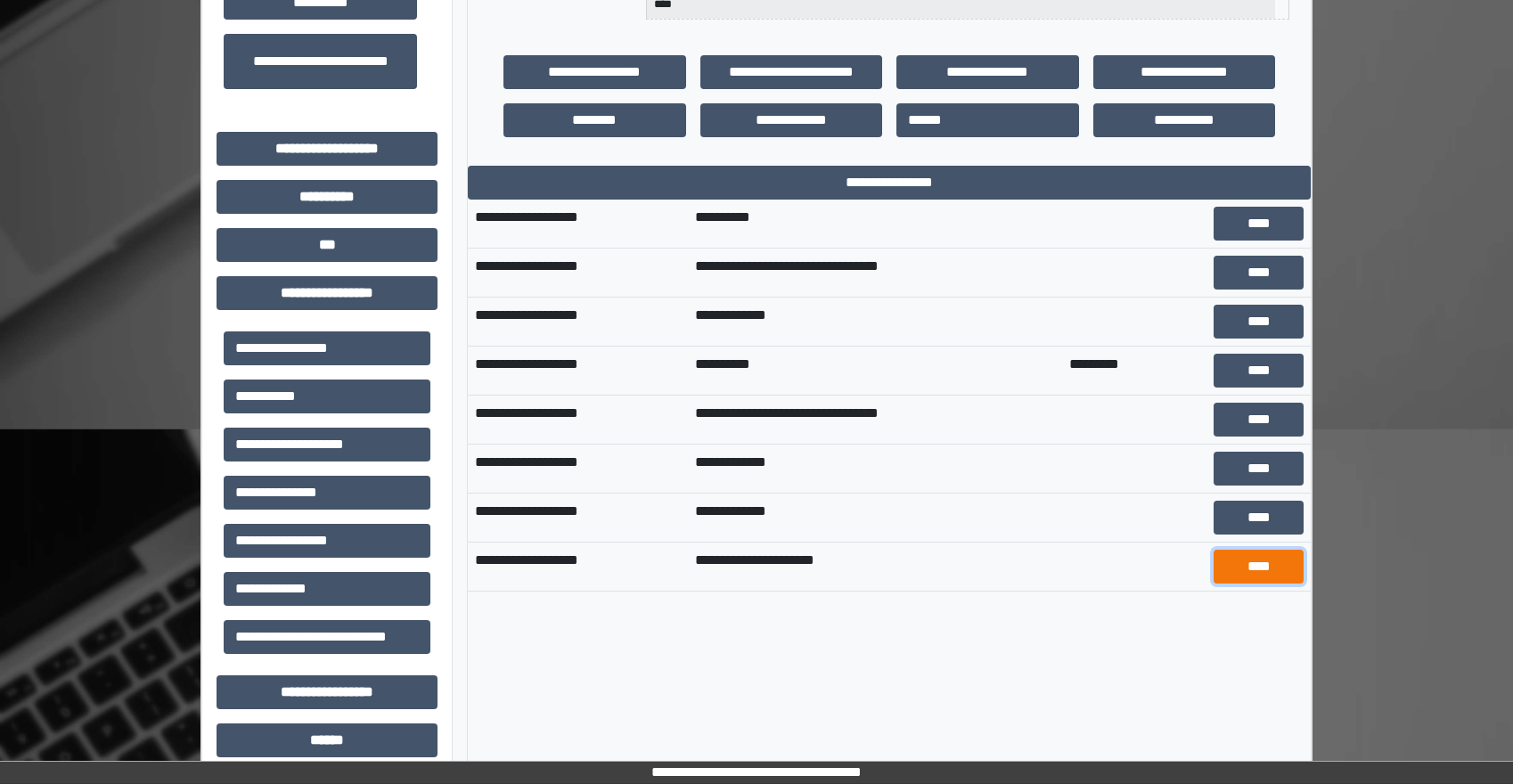 click on "****" at bounding box center (1258, 567) 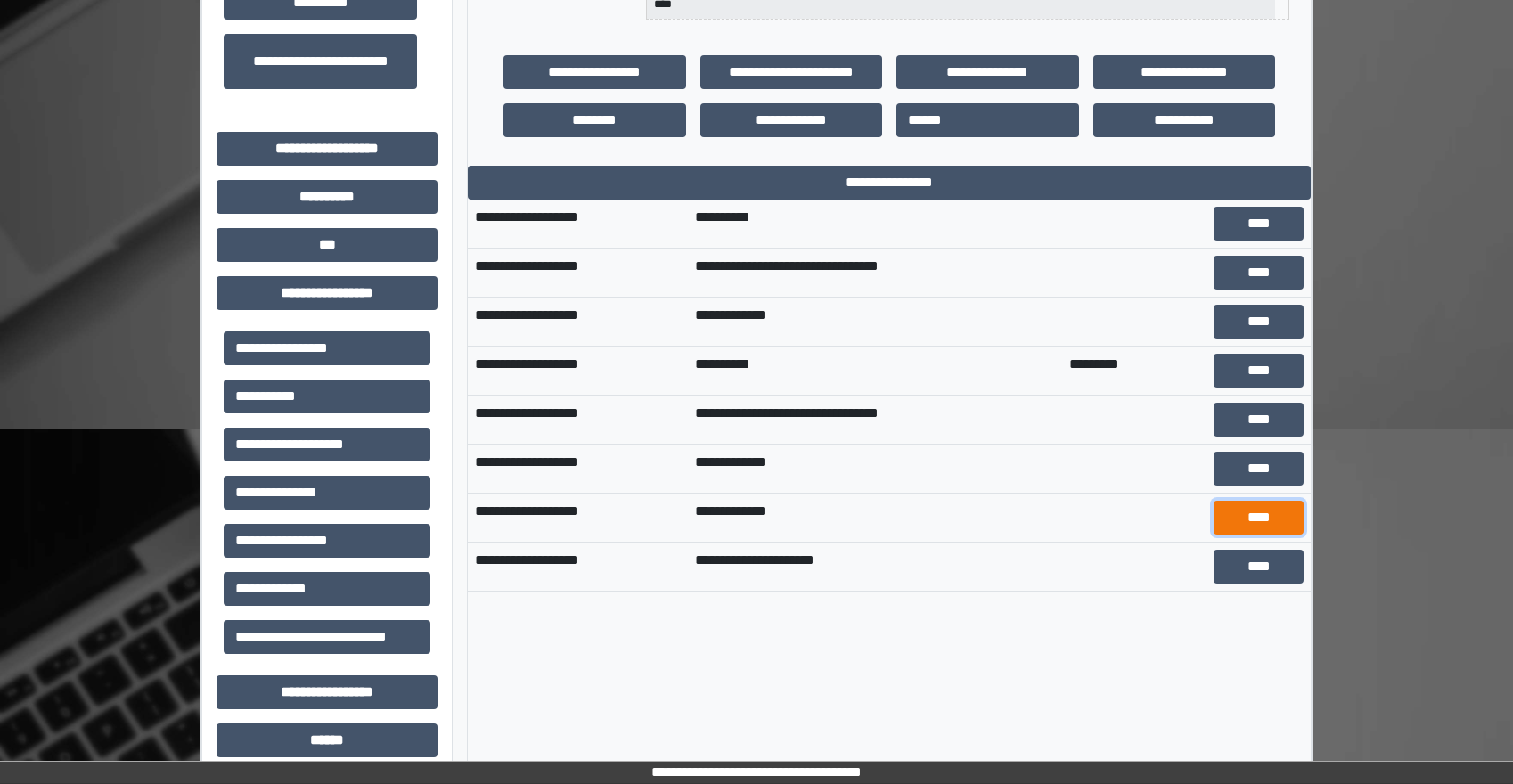 click on "****" at bounding box center [1258, 518] 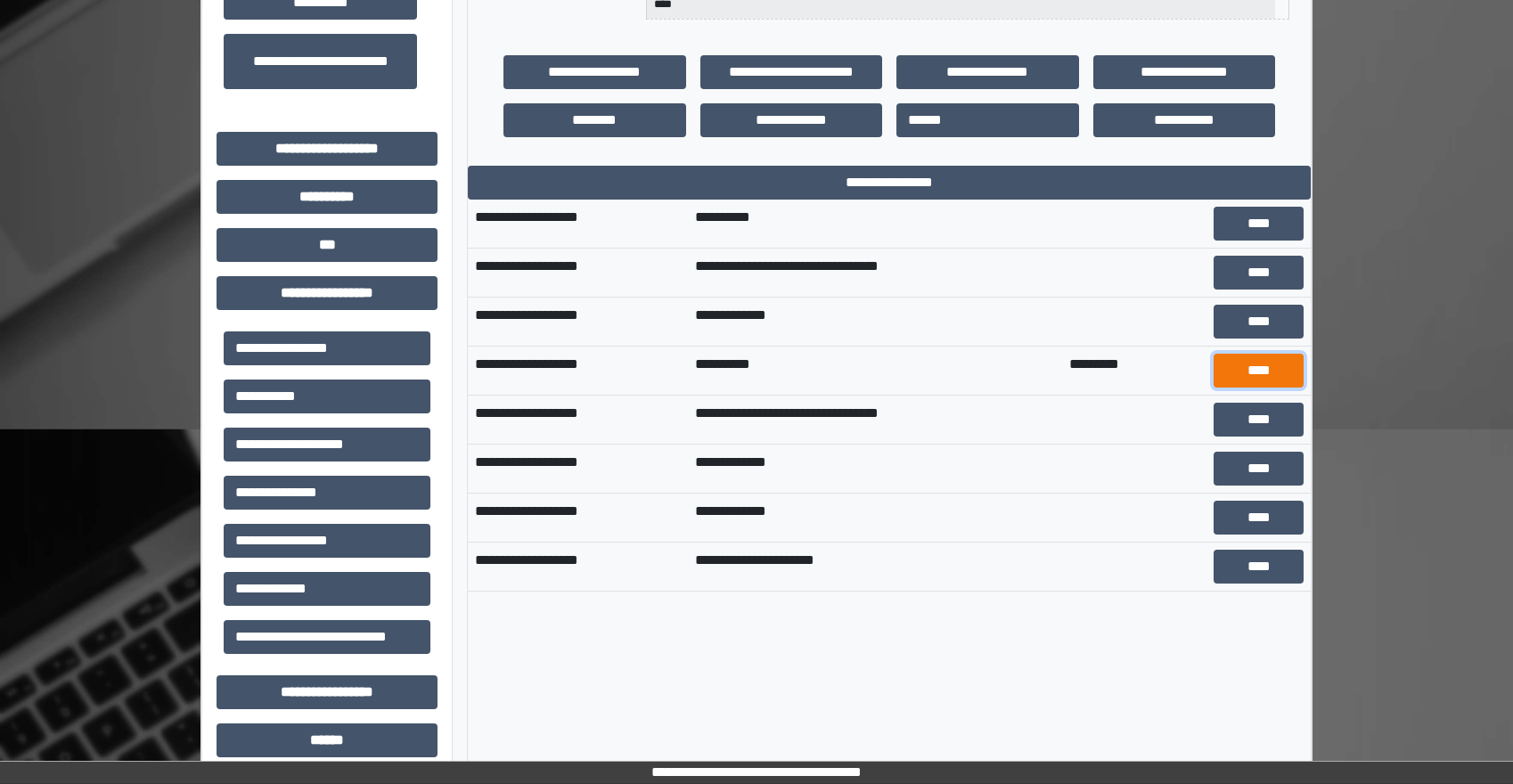click on "****" at bounding box center [1258, 371] 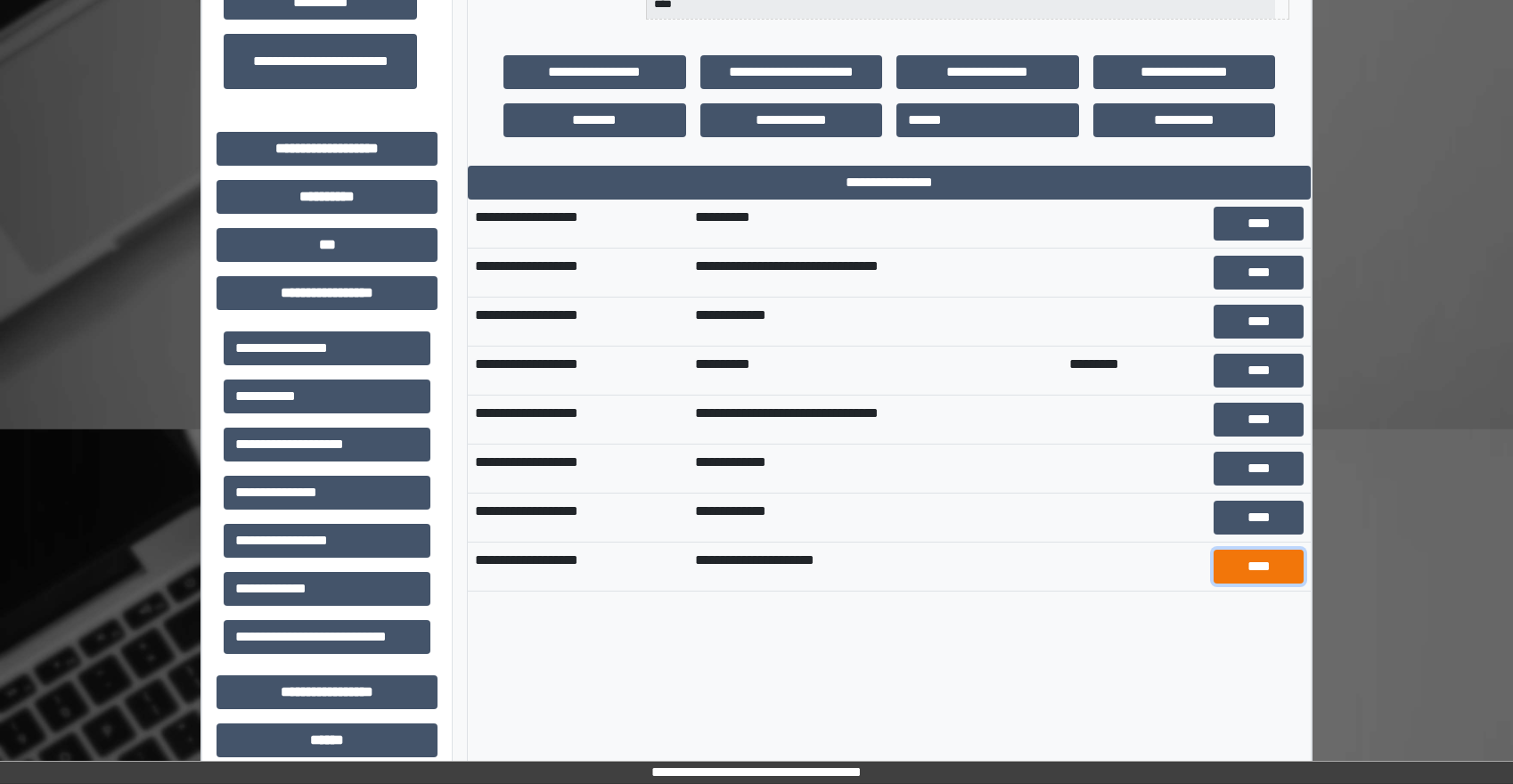 click on "****" at bounding box center [1258, 567] 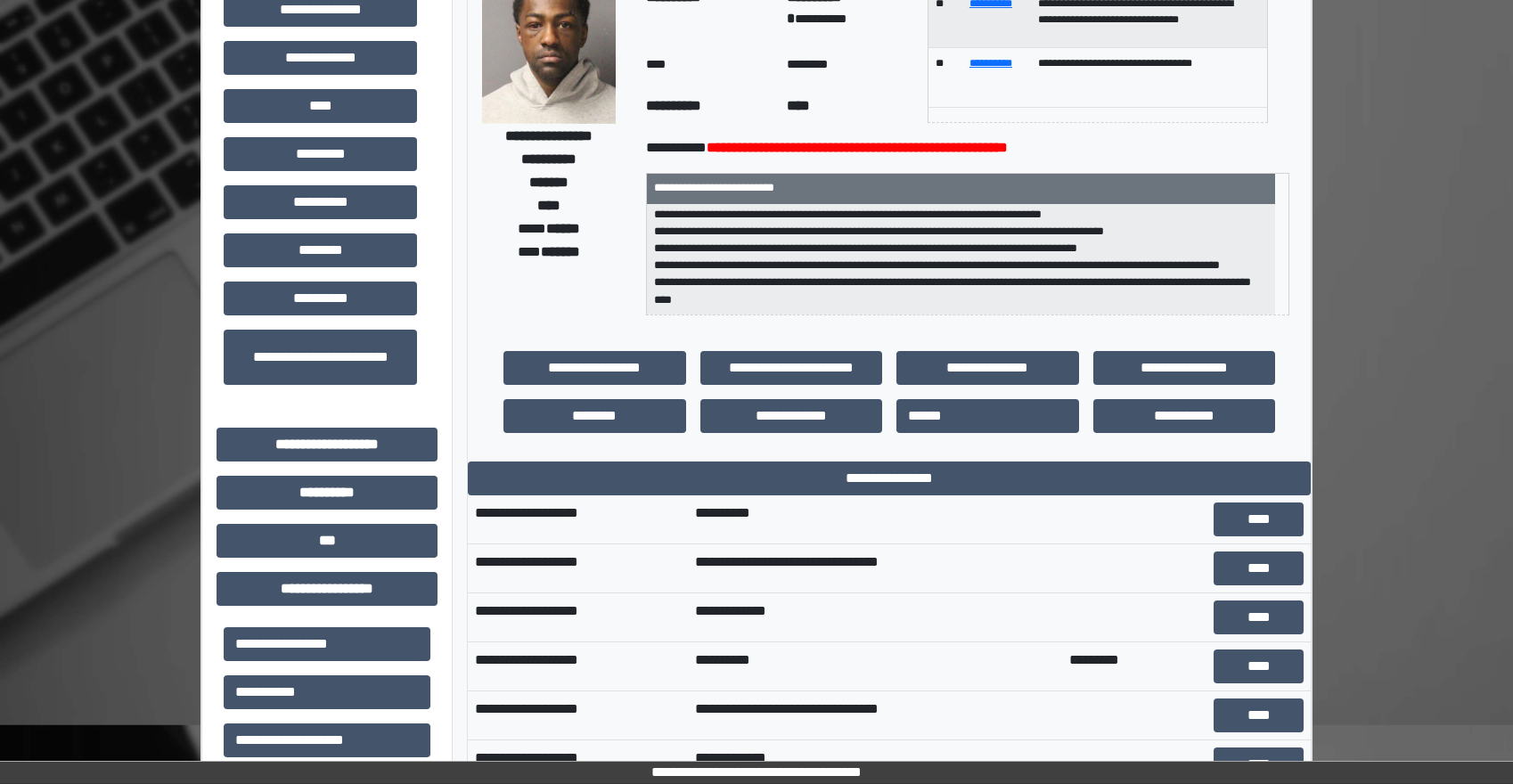 scroll, scrollTop: 0, scrollLeft: 0, axis: both 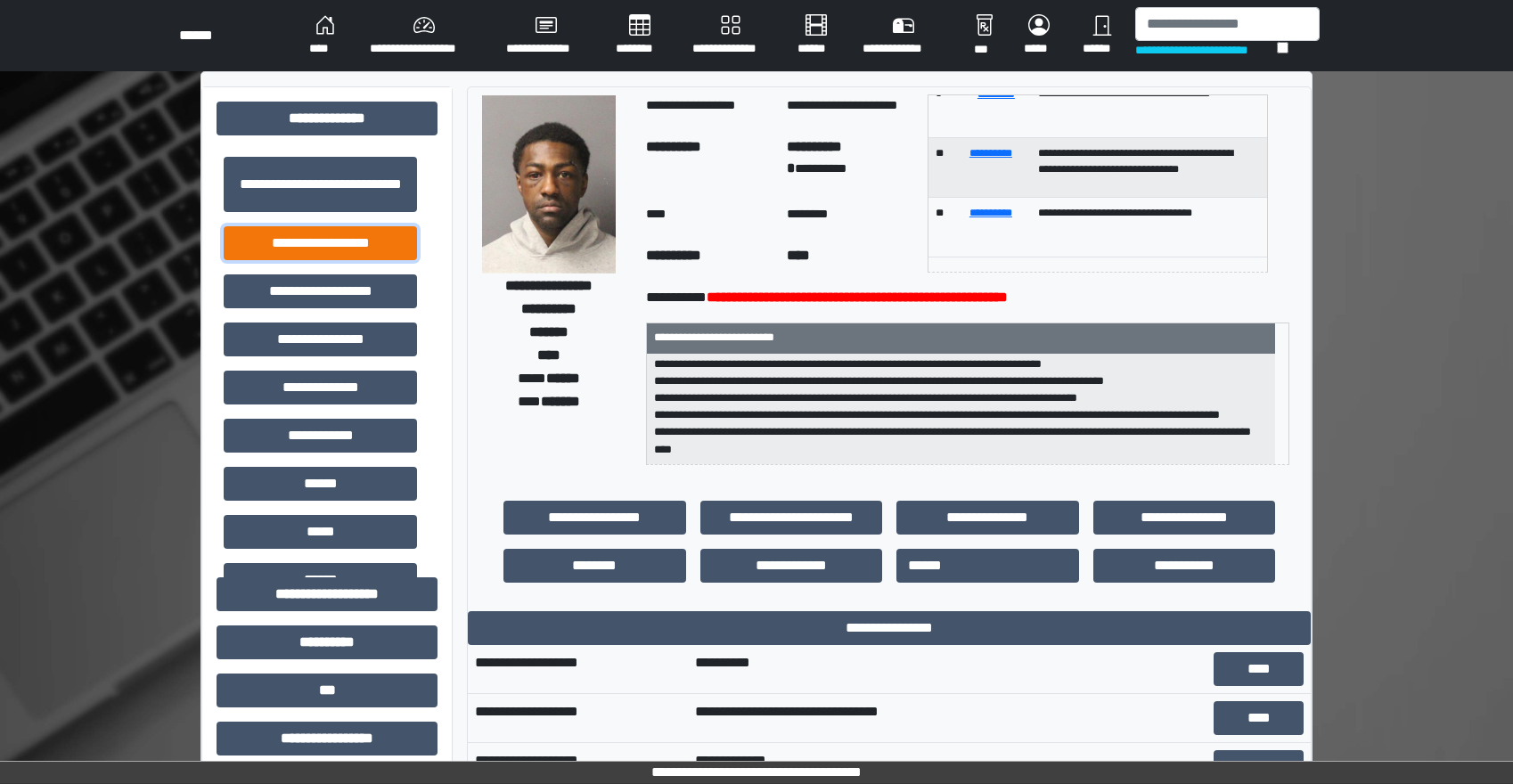 click on "**********" at bounding box center (320, 243) 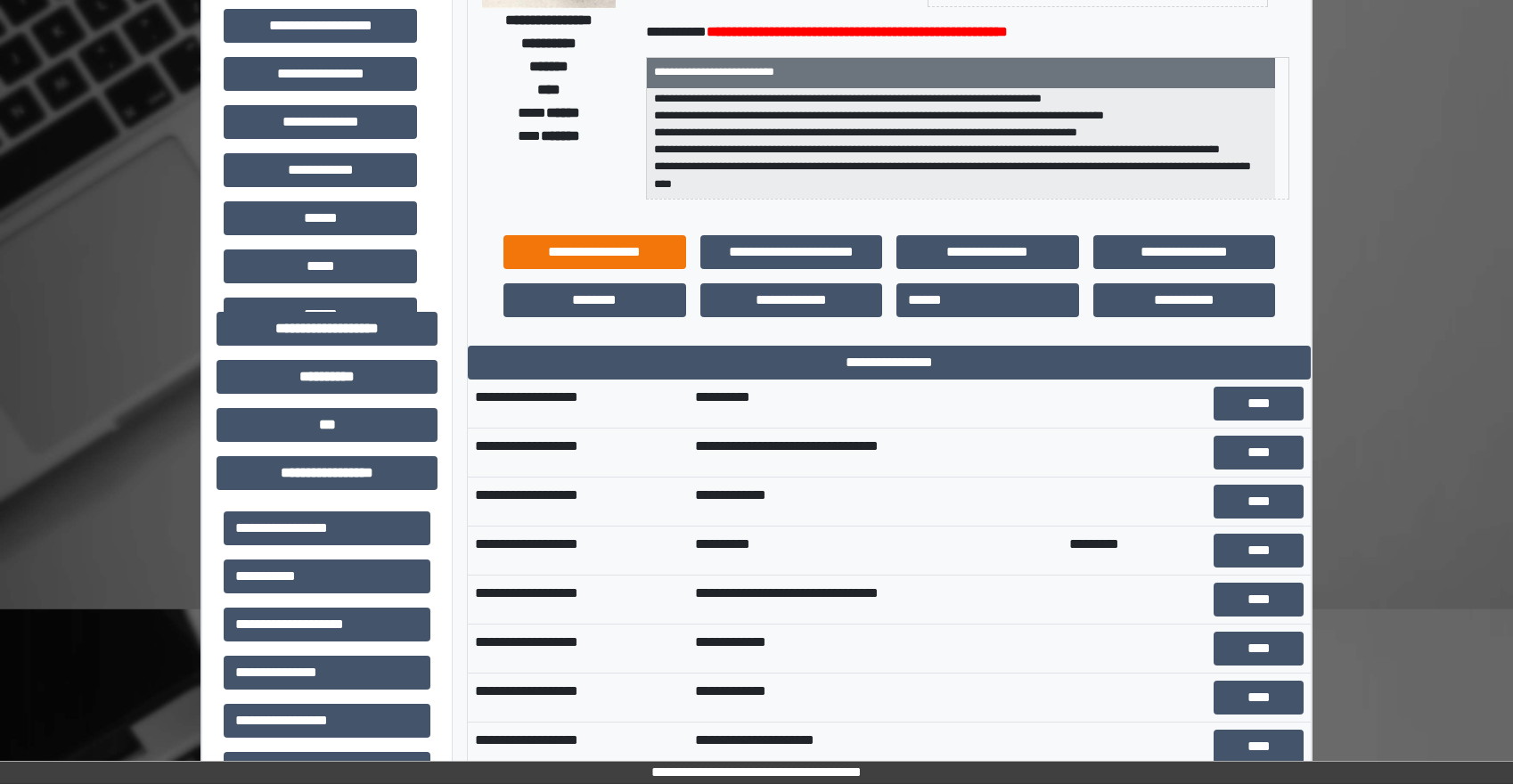 scroll, scrollTop: 267, scrollLeft: 0, axis: vertical 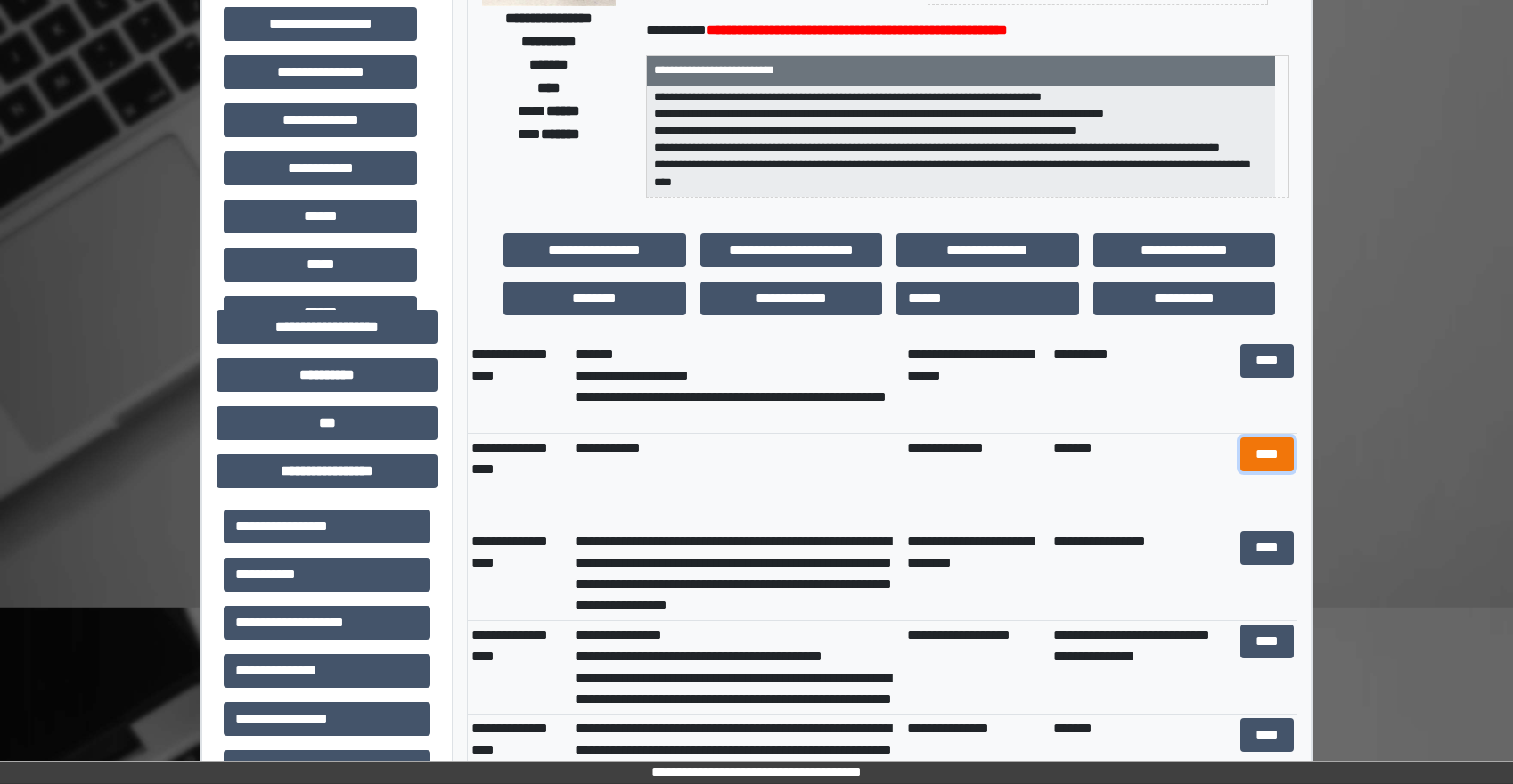 click on "****" at bounding box center [1267, 454] 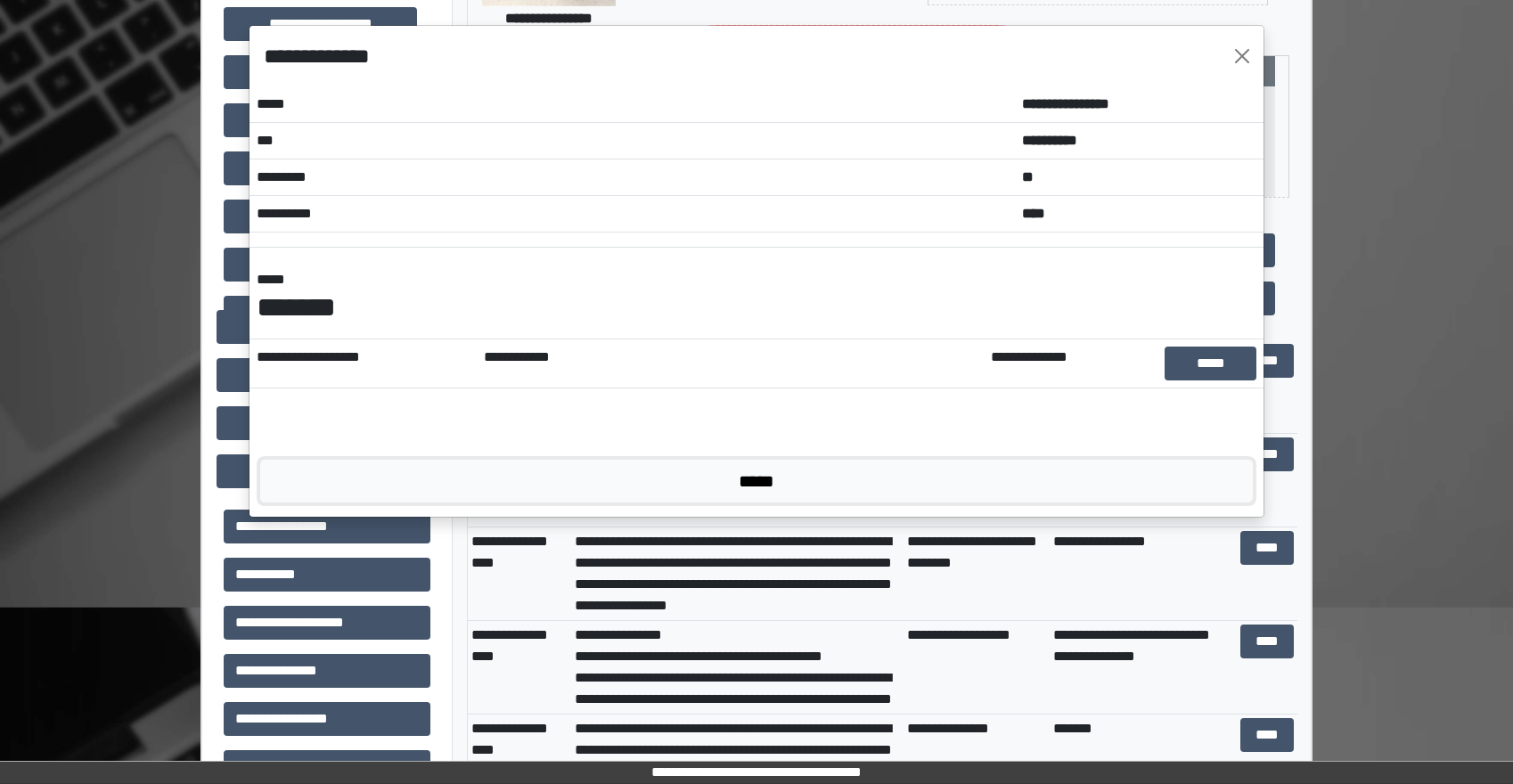 click on "*****" at bounding box center [756, 481] 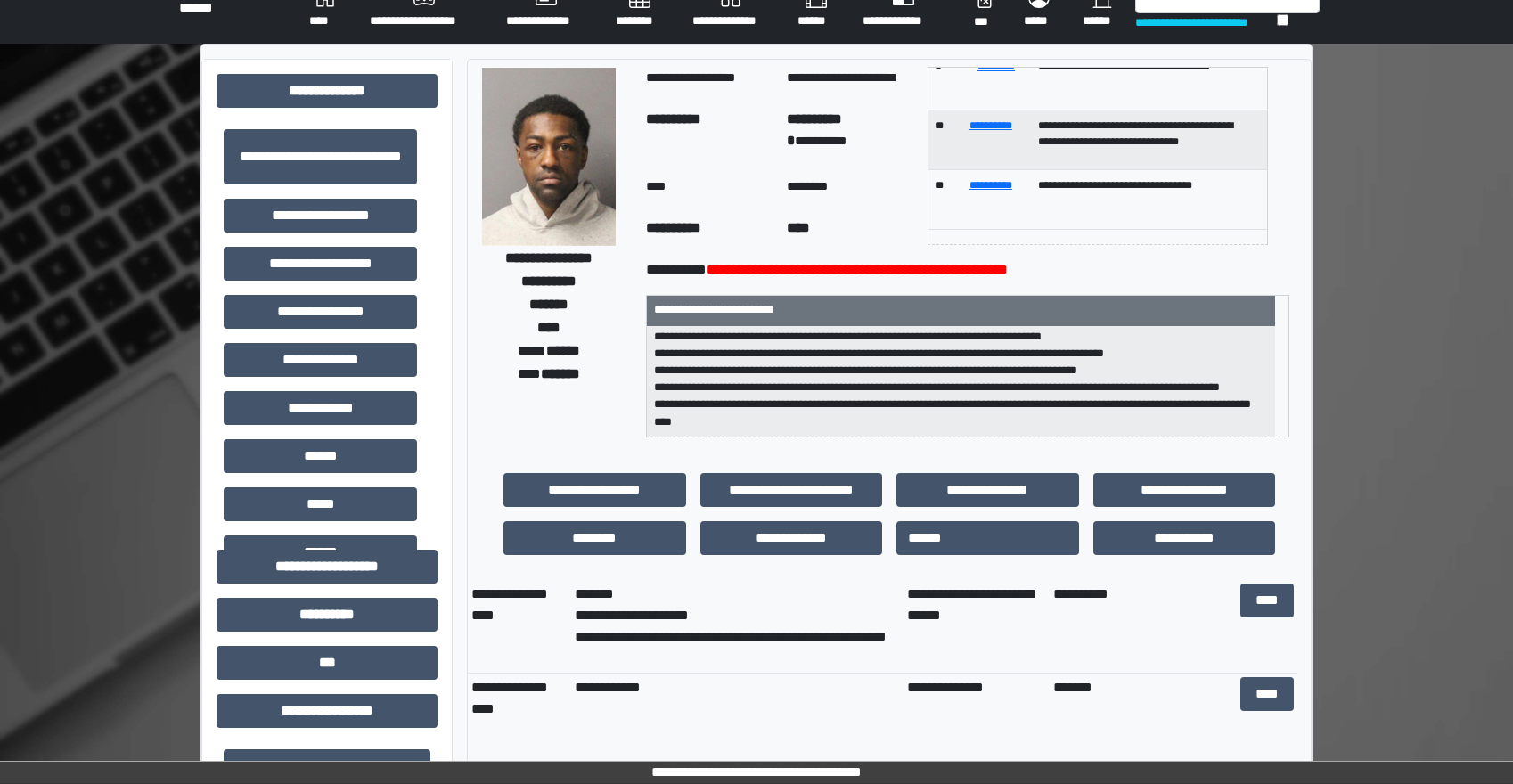 scroll, scrollTop: 0, scrollLeft: 0, axis: both 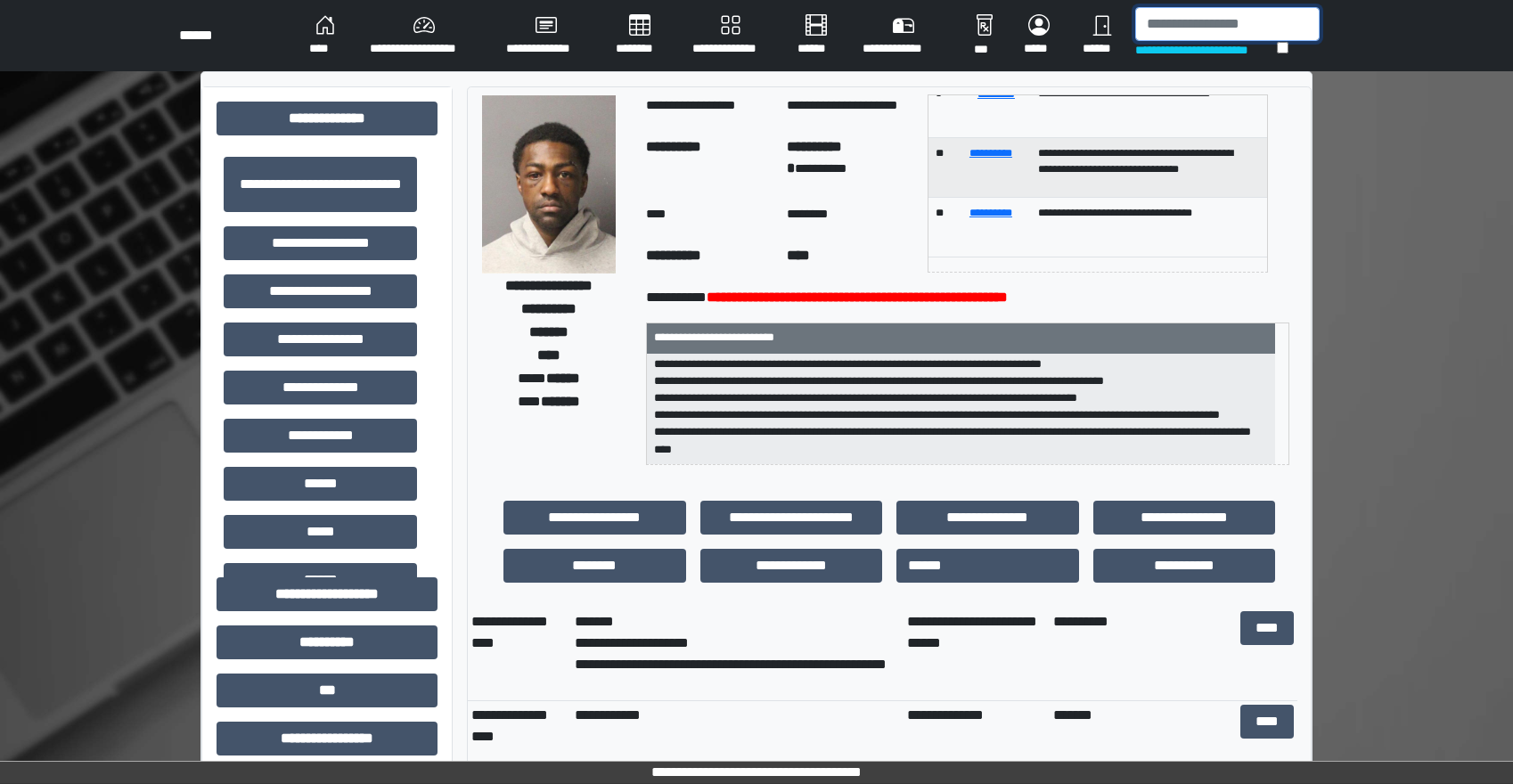 click at bounding box center [1227, 24] 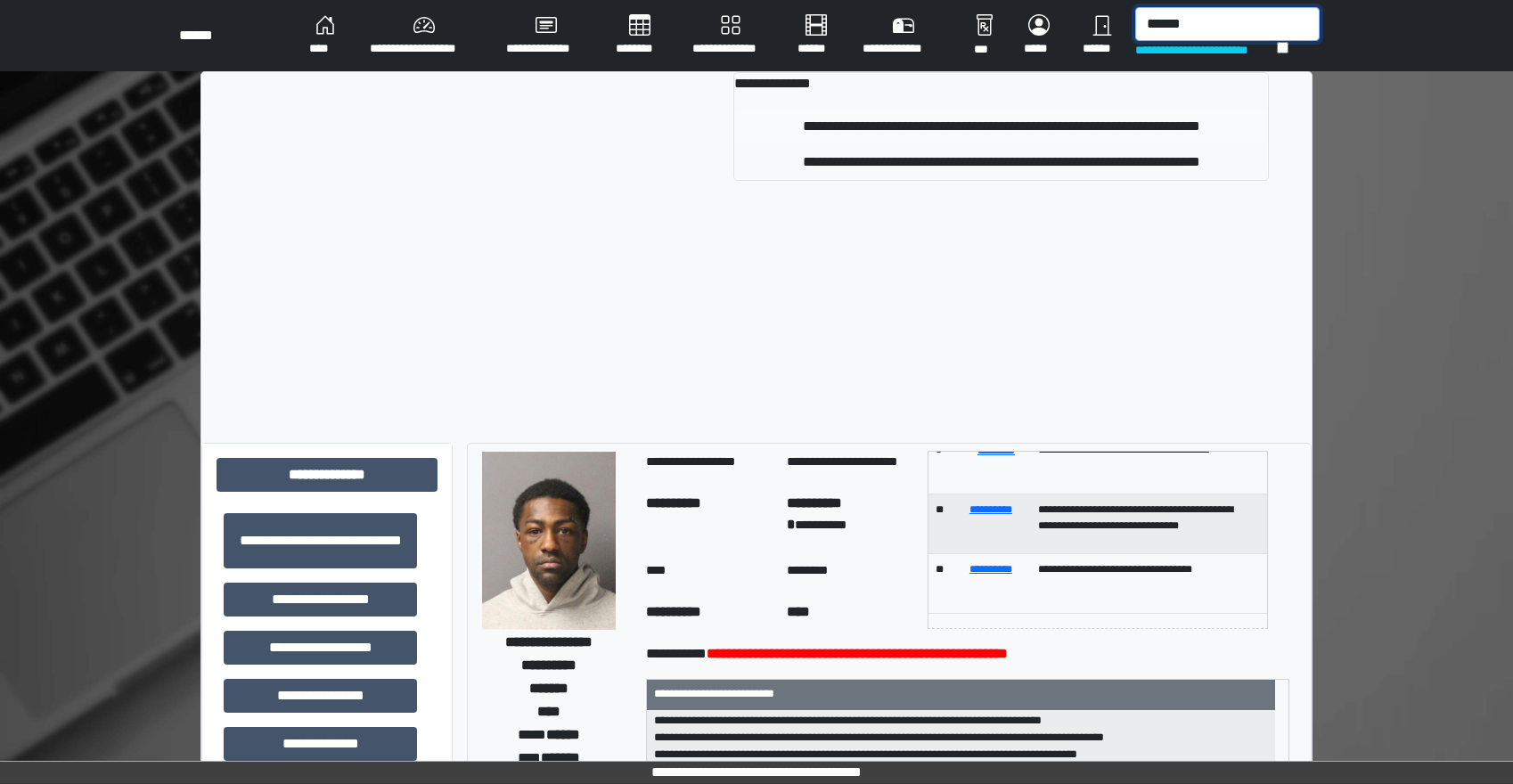 type on "******" 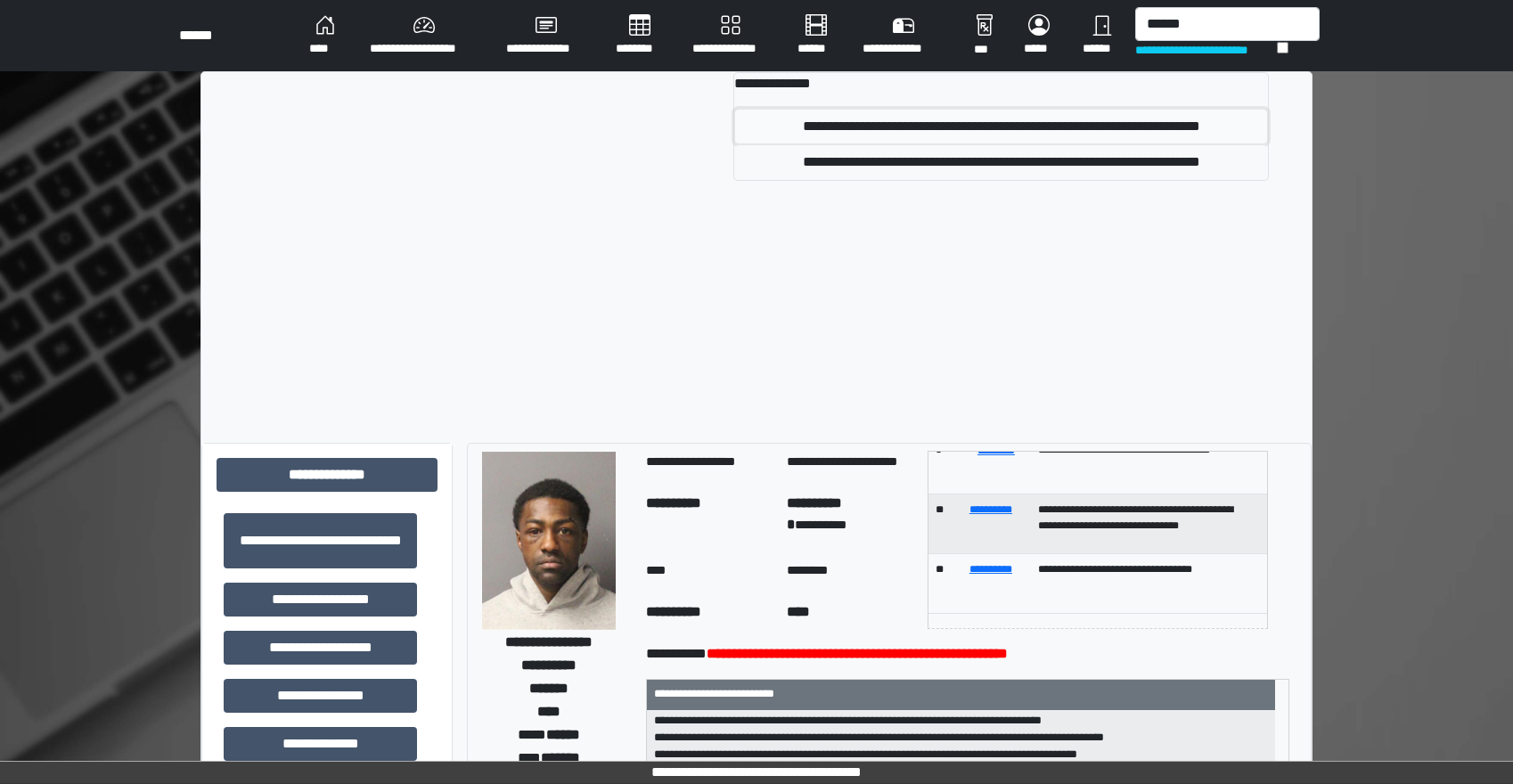 click on "**********" at bounding box center [1001, 127] 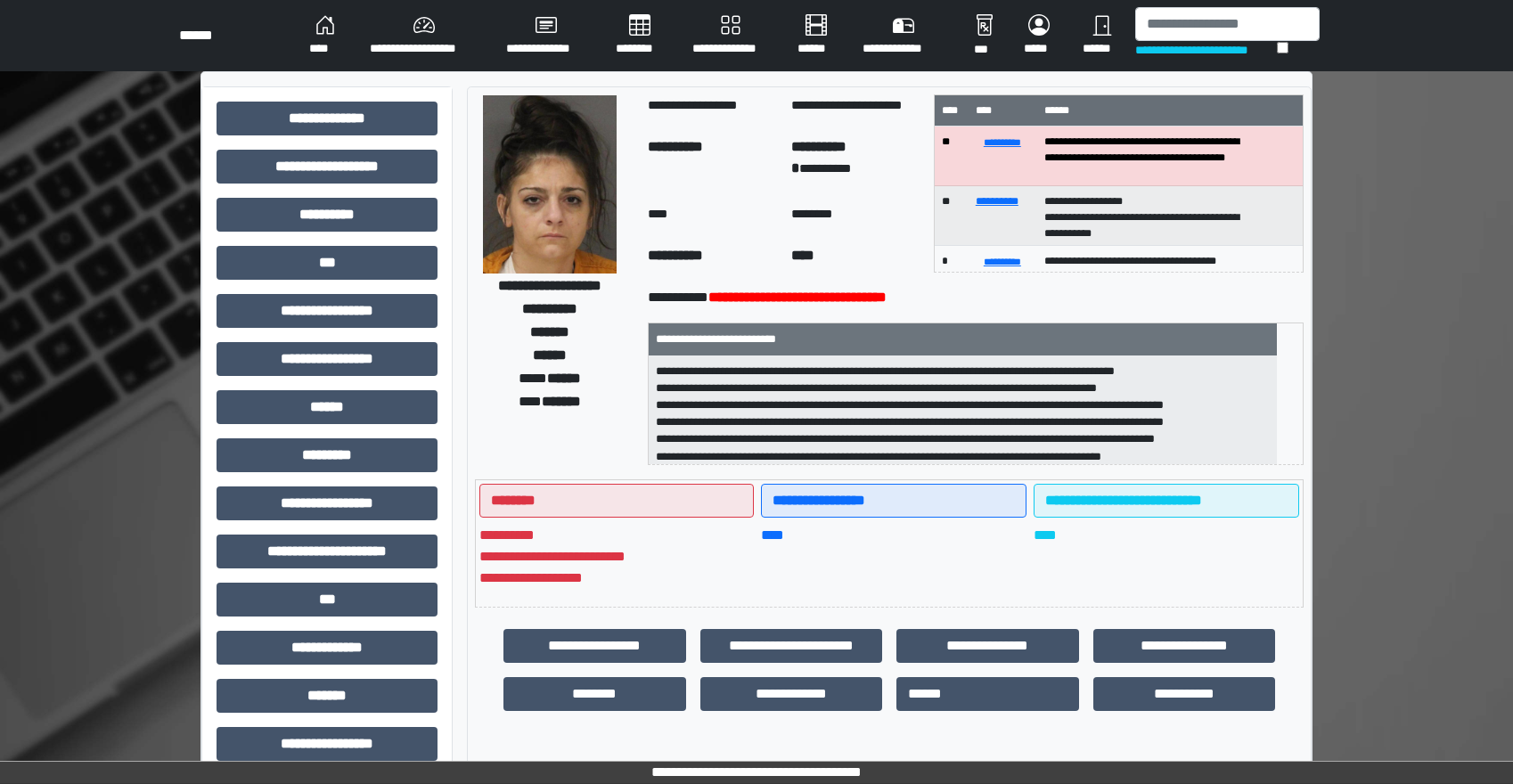 scroll, scrollTop: 73, scrollLeft: 0, axis: vertical 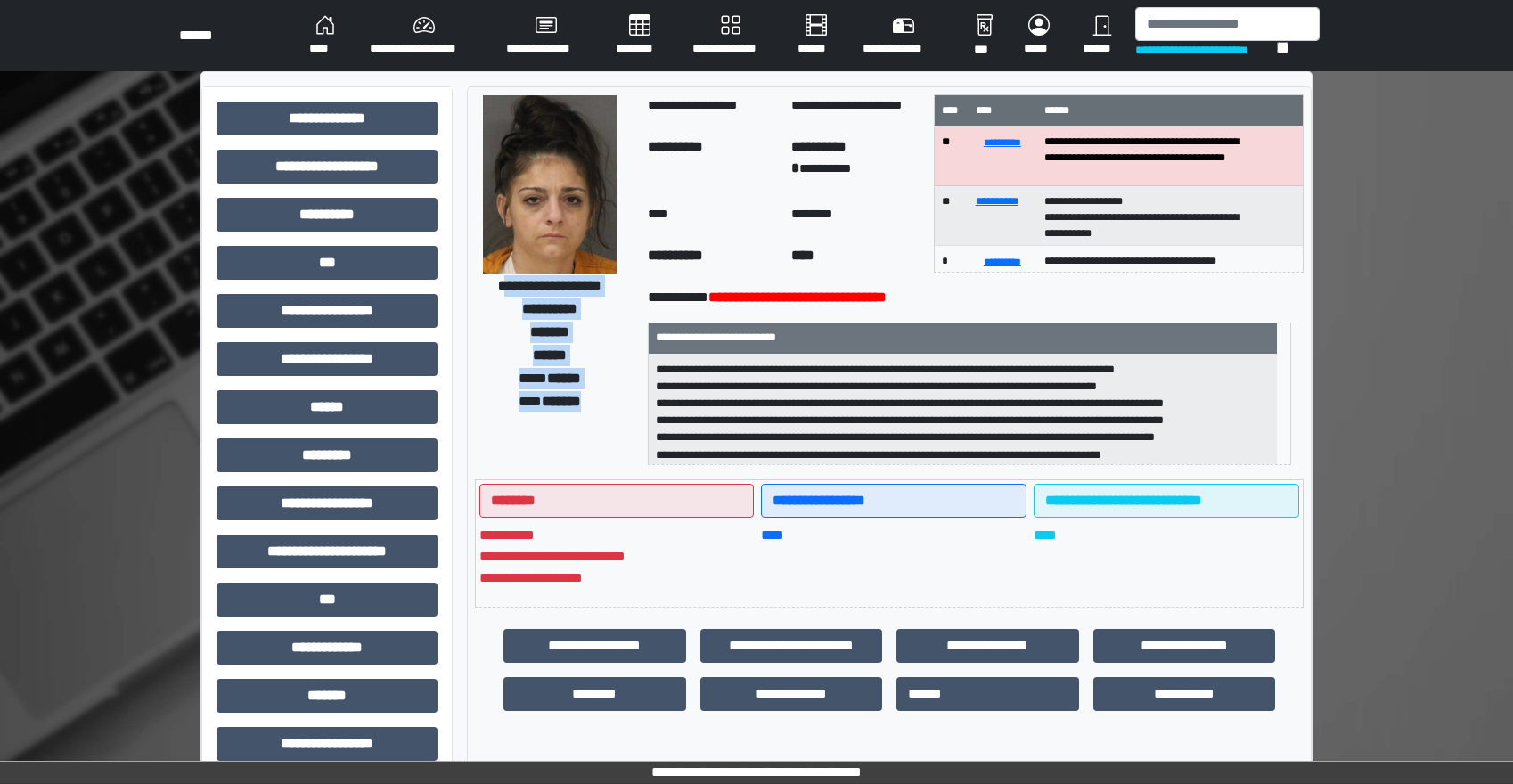 drag, startPoint x: 552, startPoint y: 287, endPoint x: 524, endPoint y: 260, distance: 38.8973 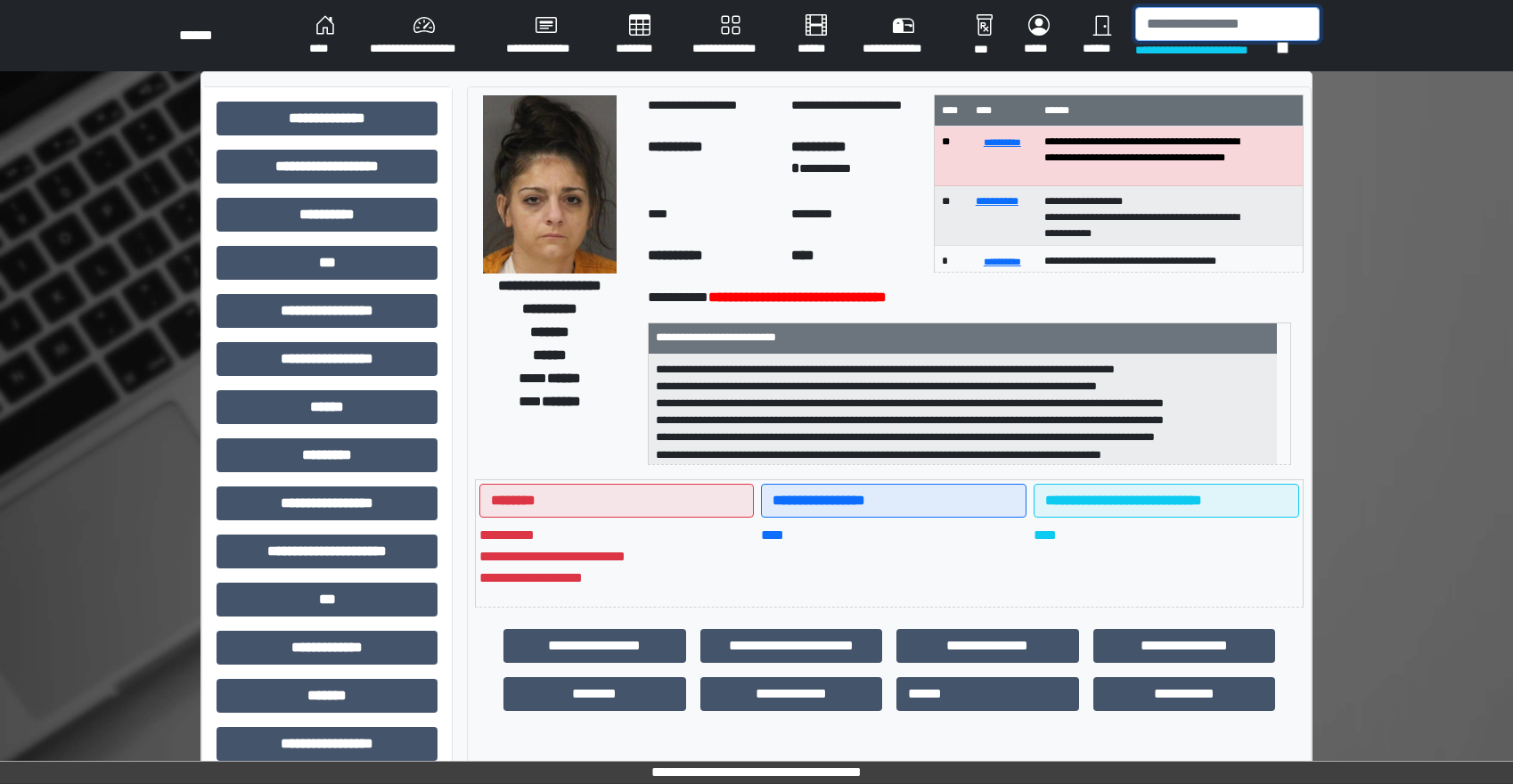 click at bounding box center (1227, 24) 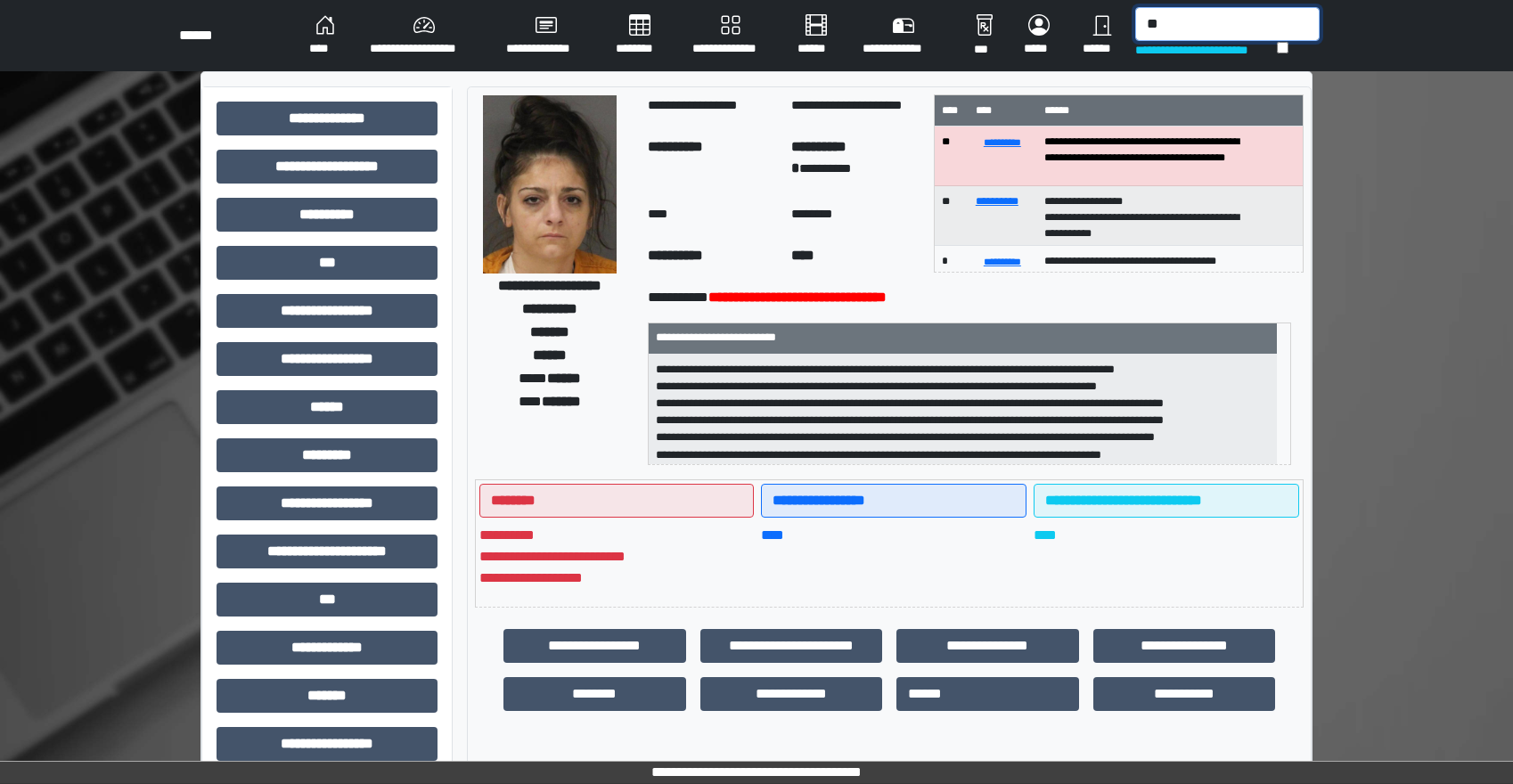 drag, startPoint x: 1261, startPoint y: 20, endPoint x: 1238, endPoint y: 28, distance: 24.351591 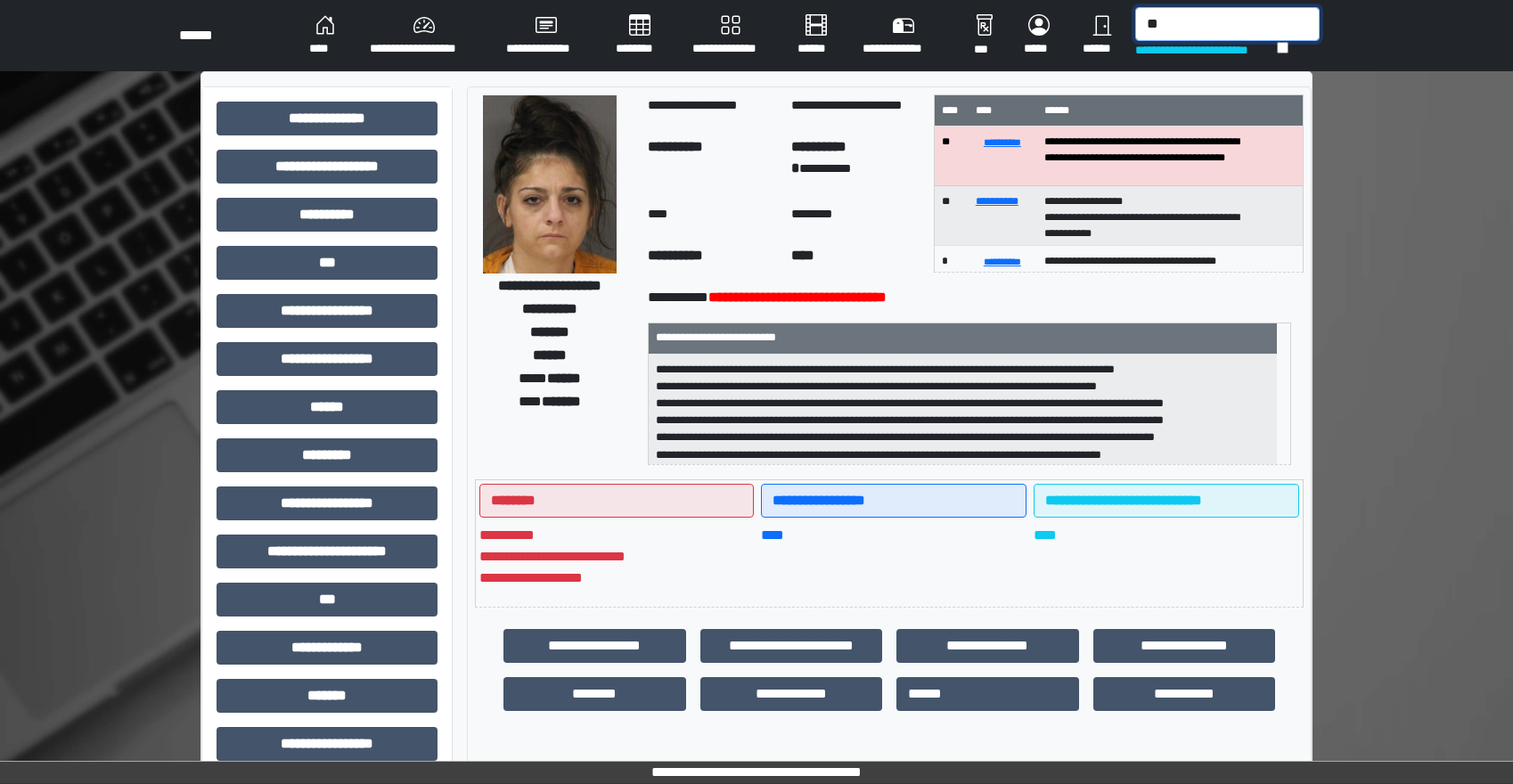 type on "*" 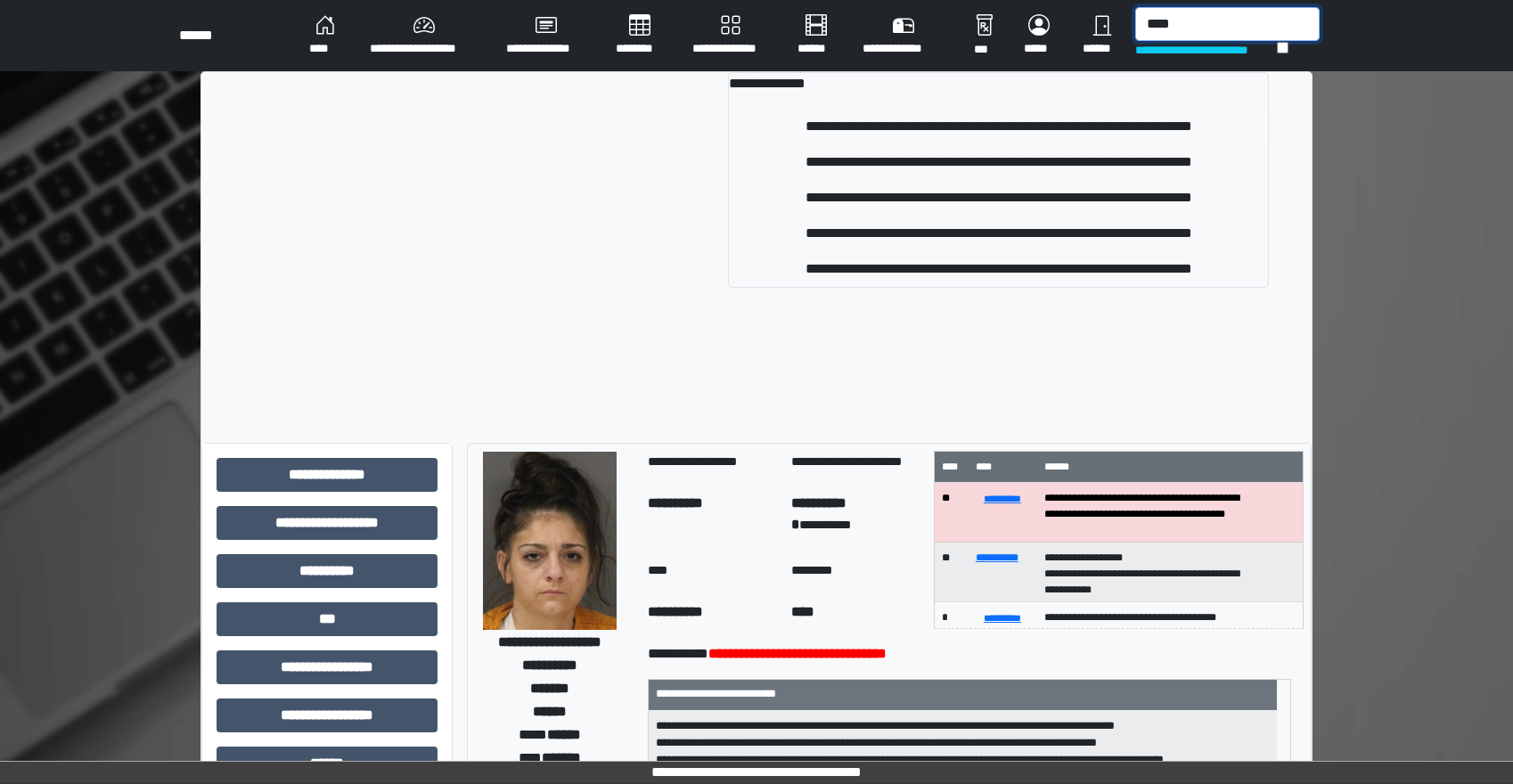 type on "****" 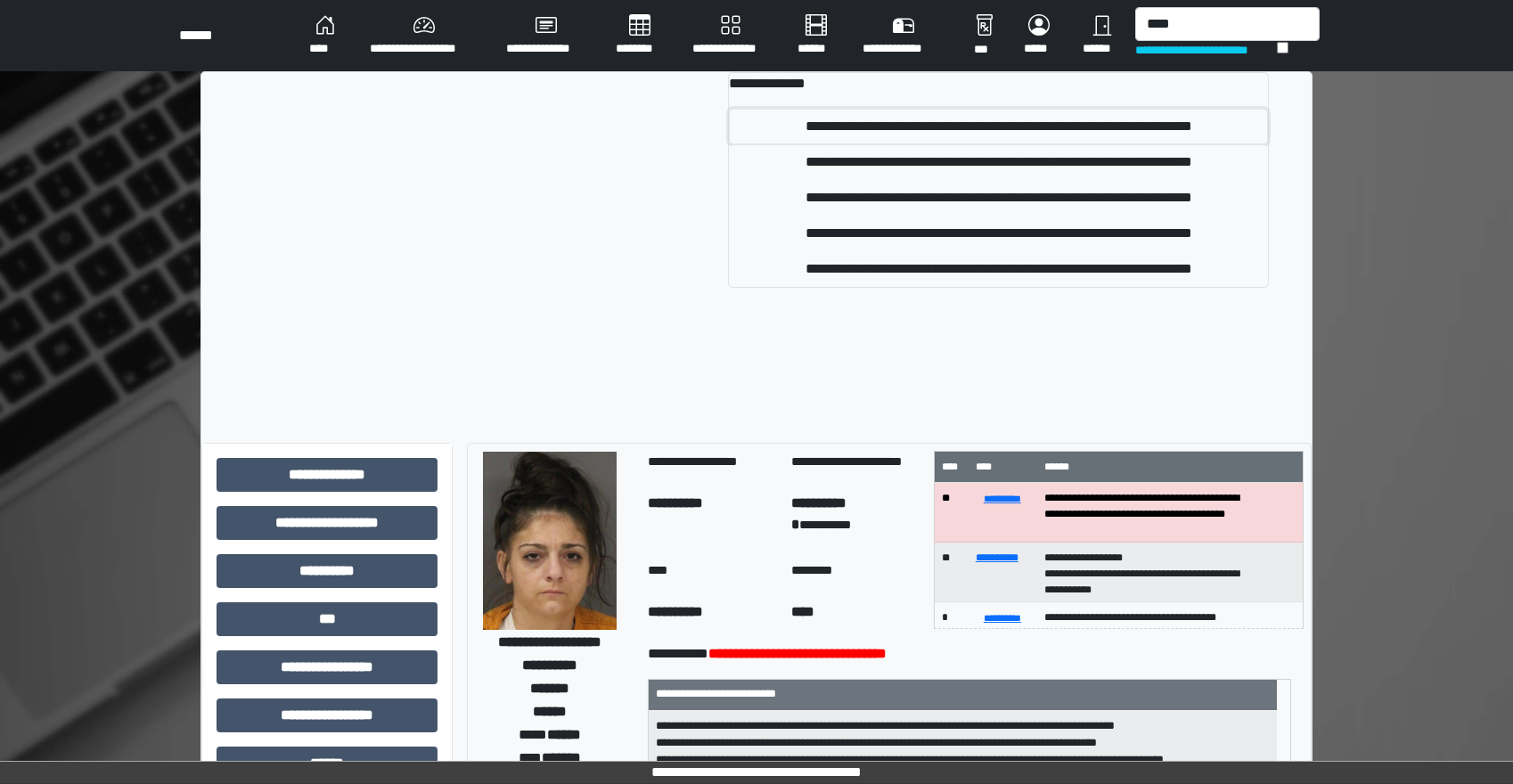 click on "**********" at bounding box center [998, 127] 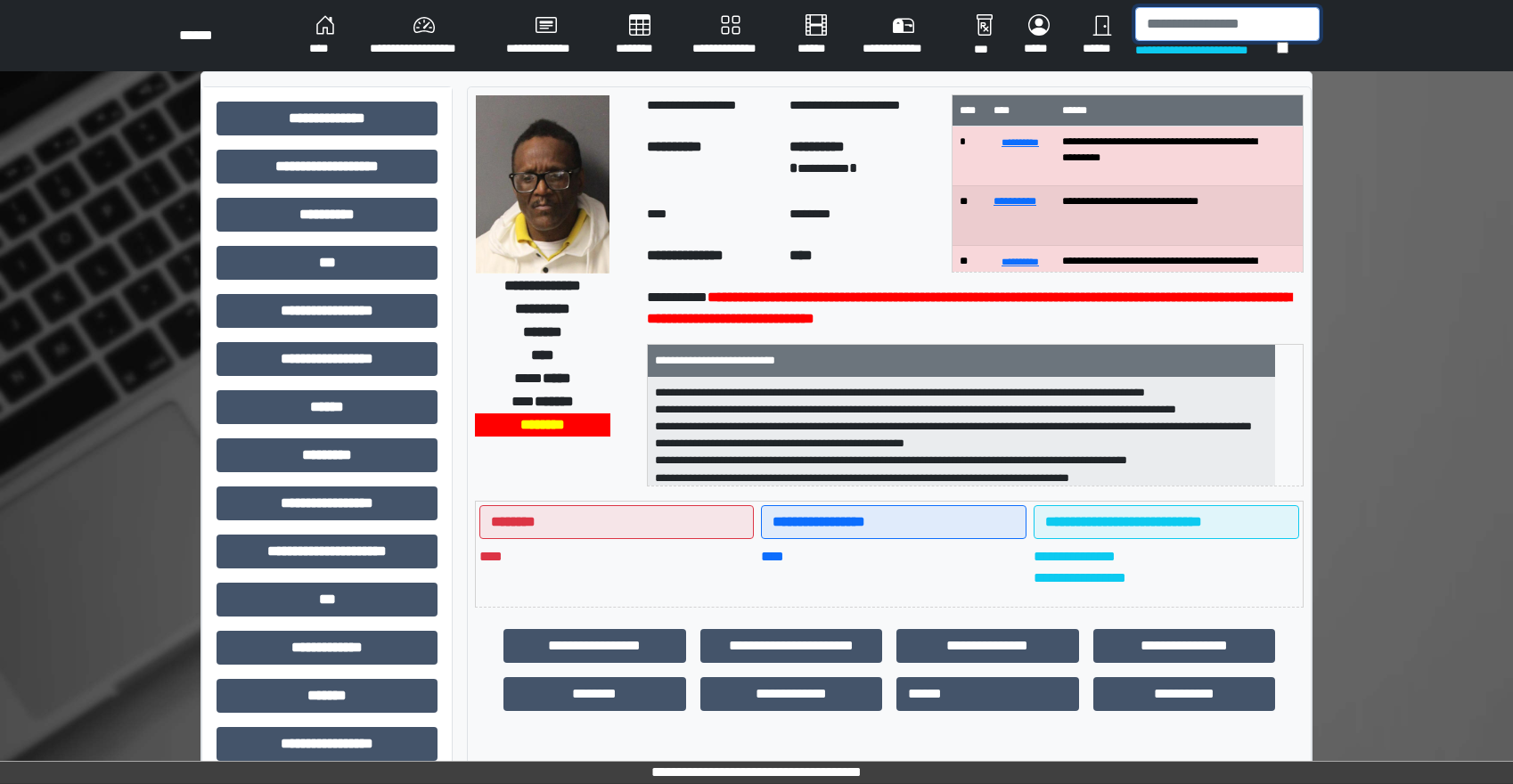 click at bounding box center (1227, 24) 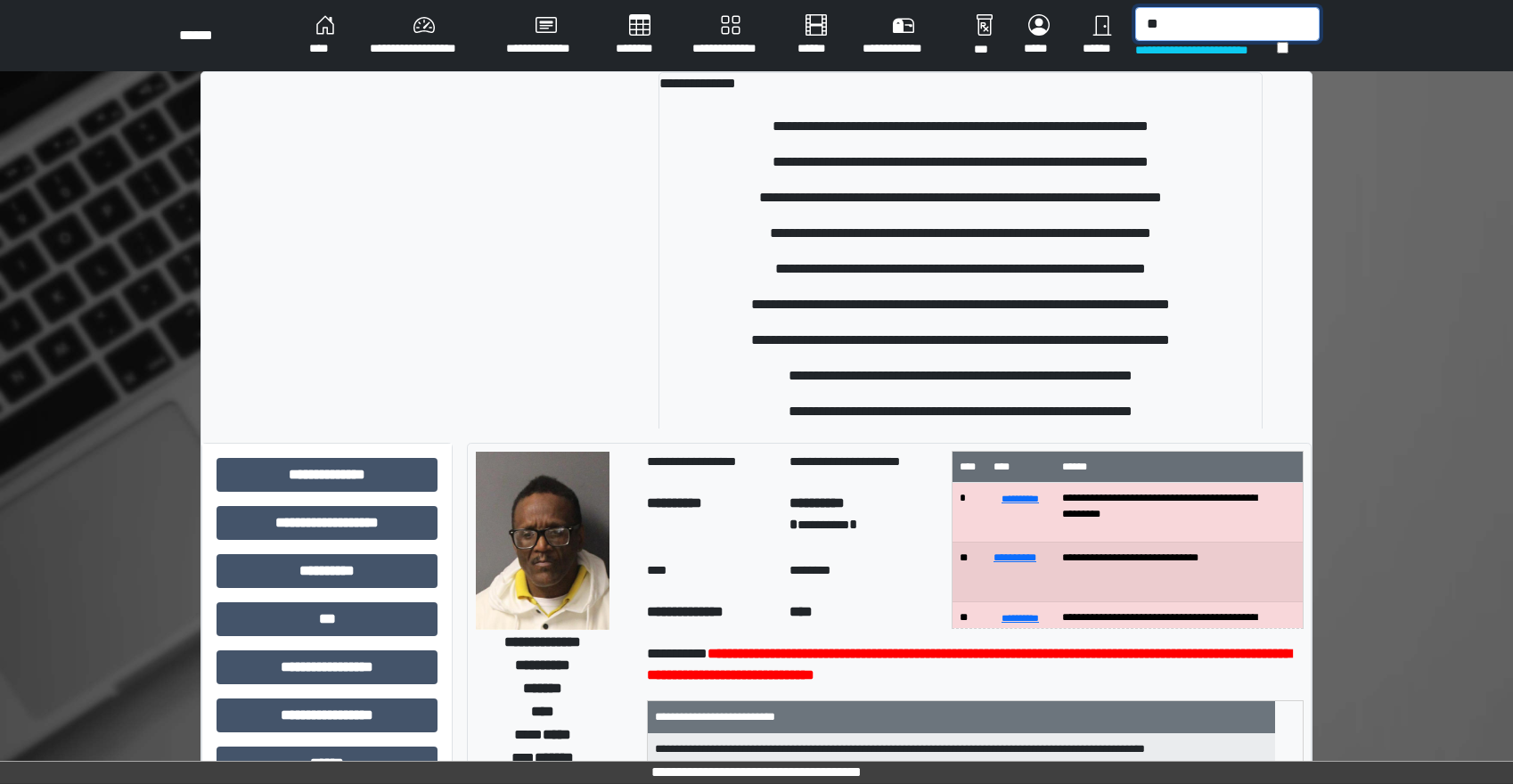 type on "*" 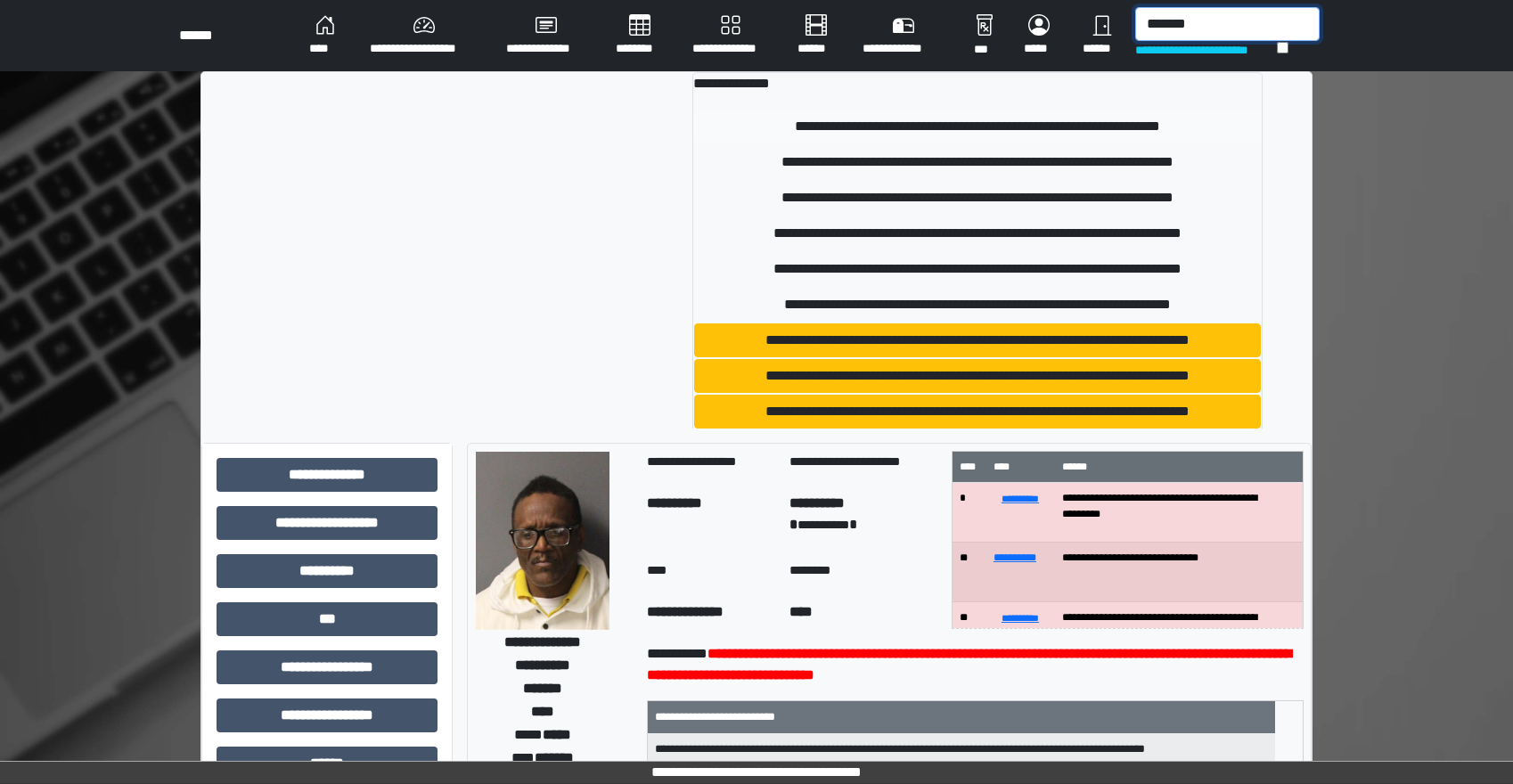 type on "*******" 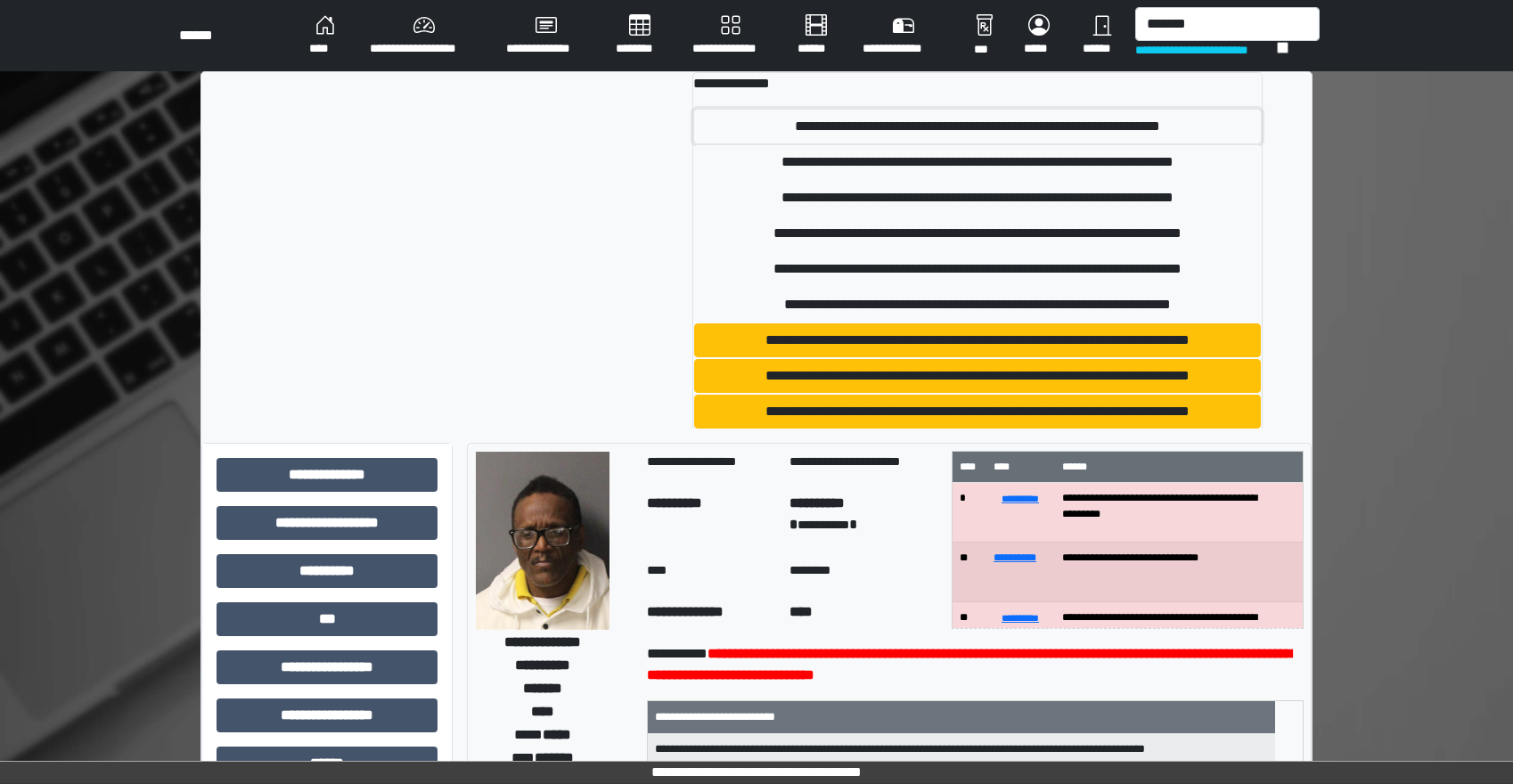 click on "**********" at bounding box center [977, 127] 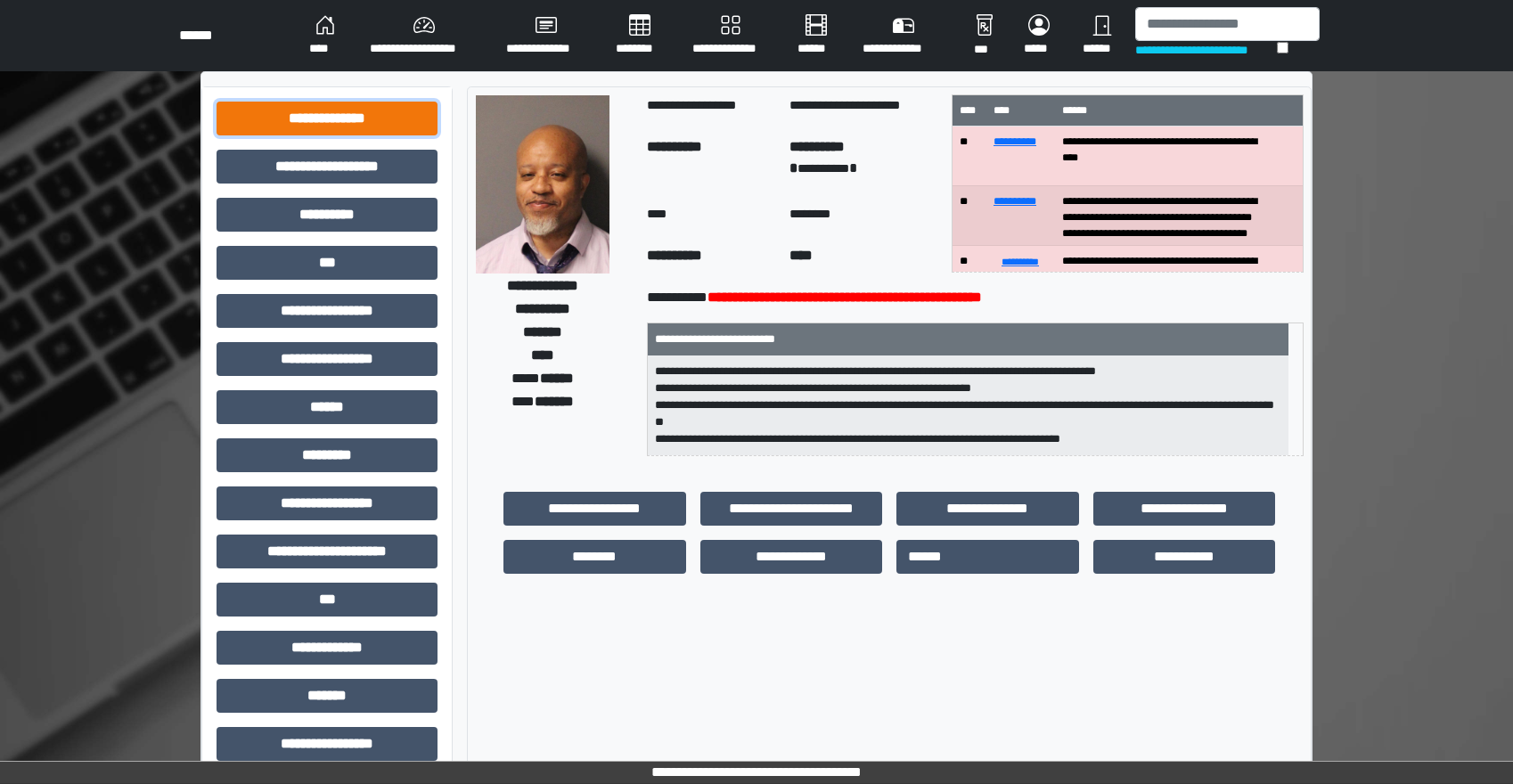 click on "**********" at bounding box center [327, 118] 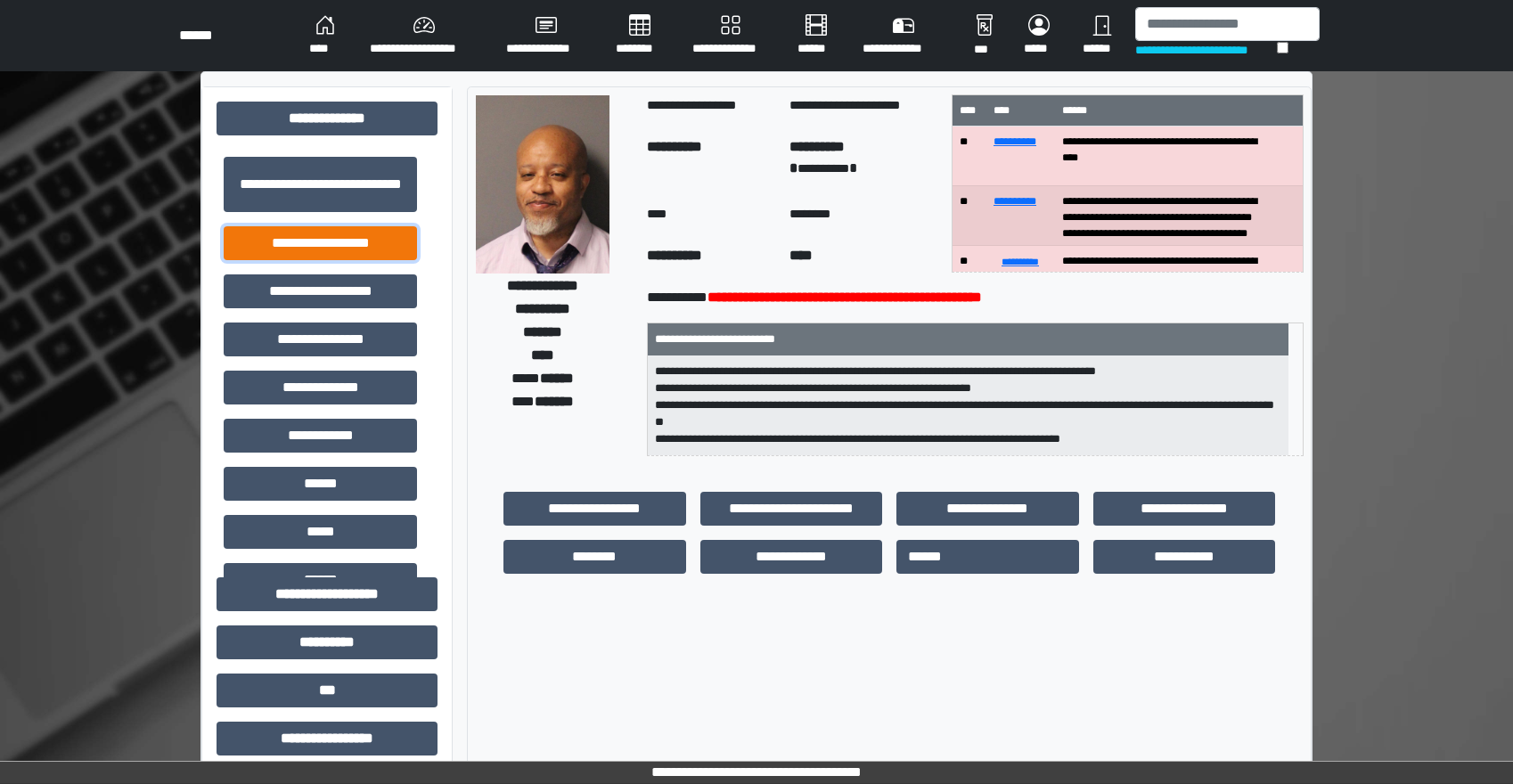 click on "**********" at bounding box center (320, 243) 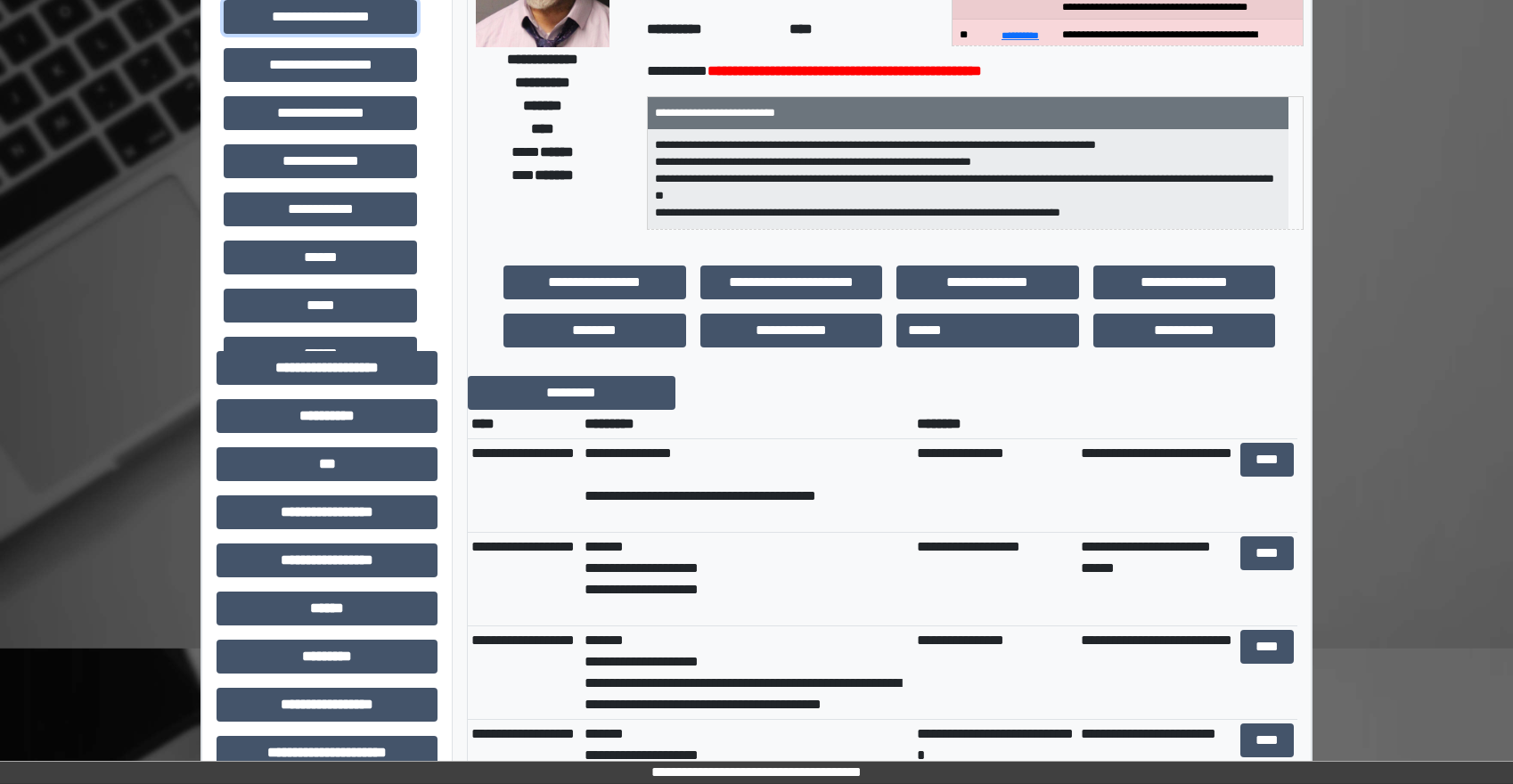 scroll, scrollTop: 267, scrollLeft: 0, axis: vertical 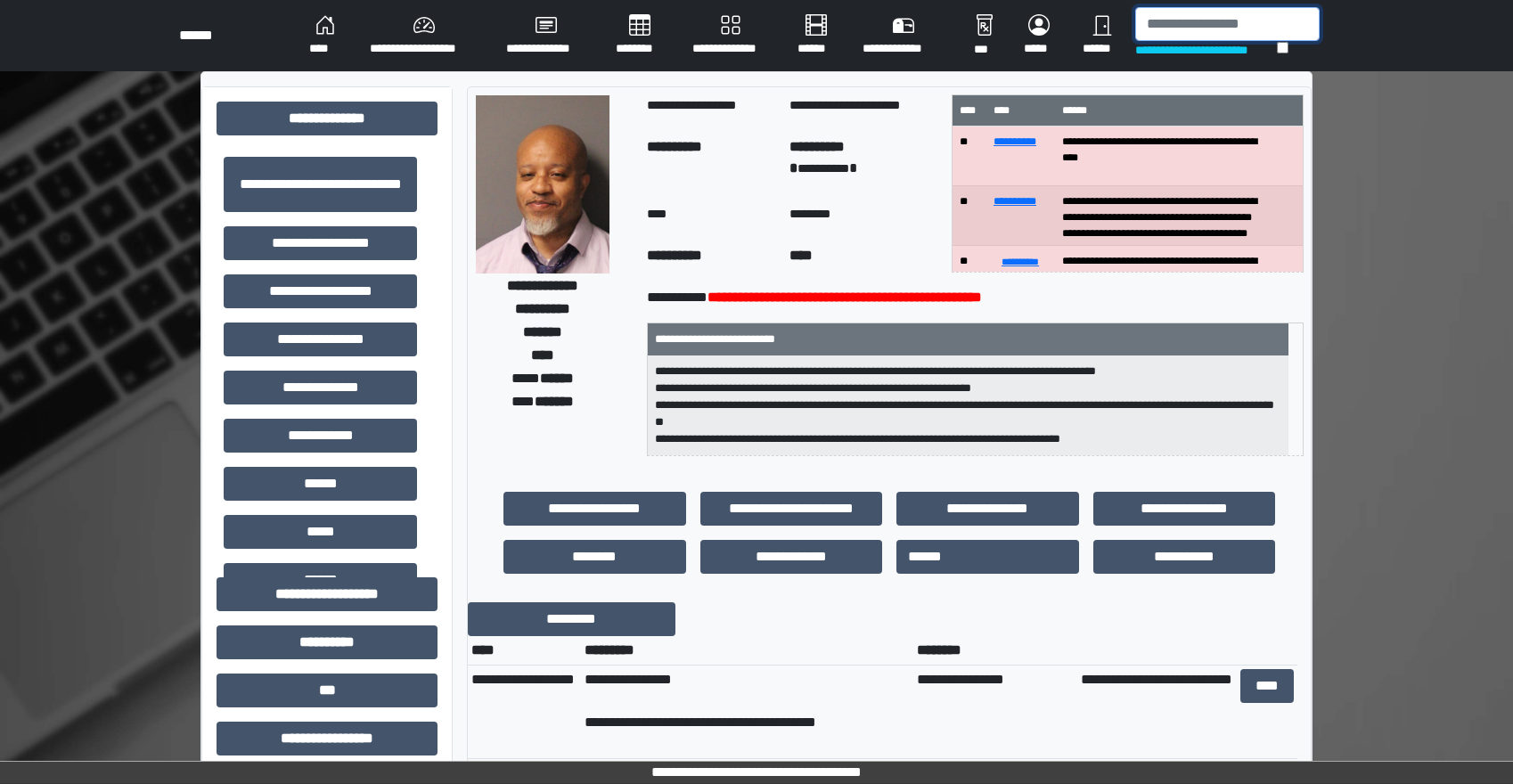 click at bounding box center [1227, 24] 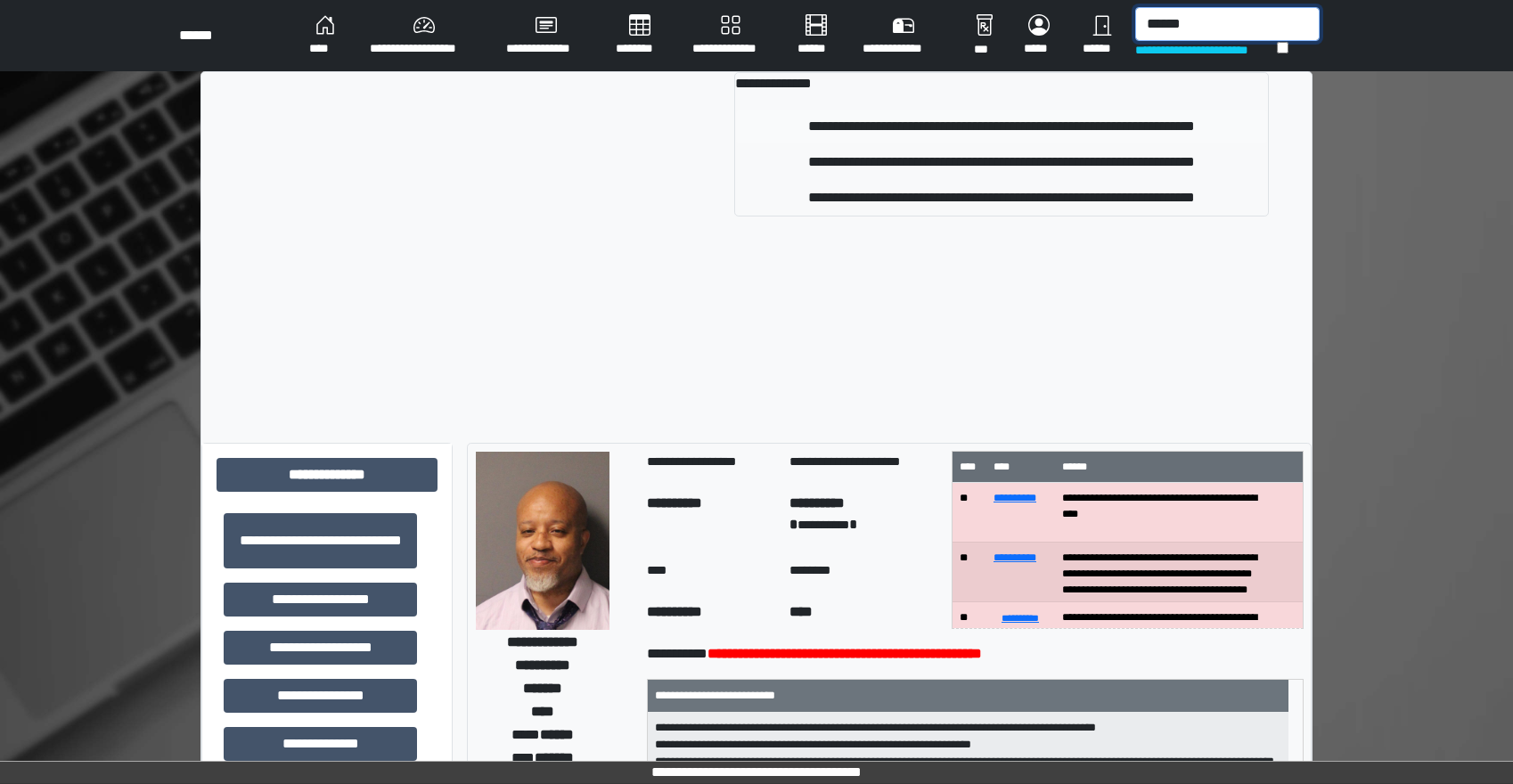 type on "******" 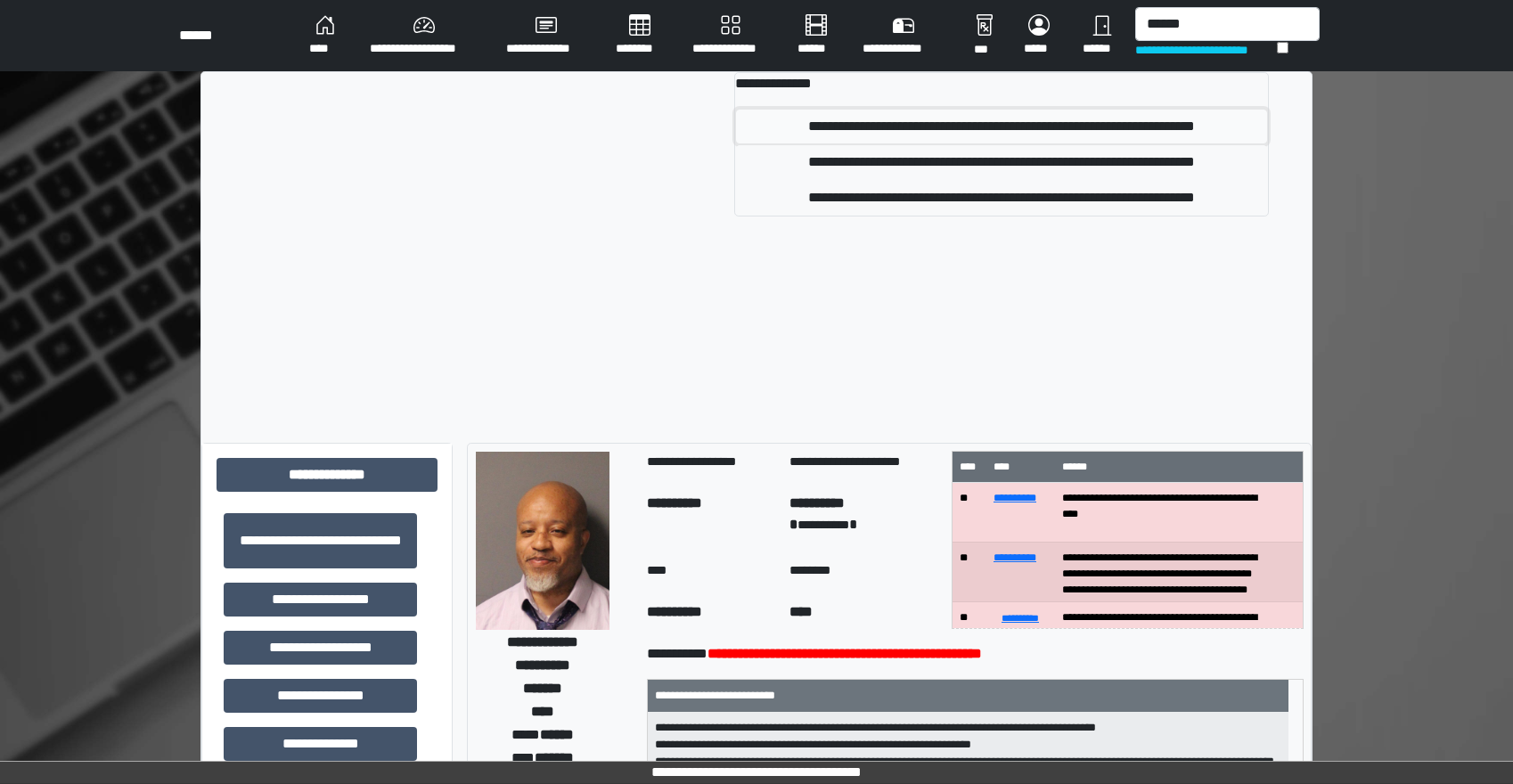 click on "**********" at bounding box center (1002, 127) 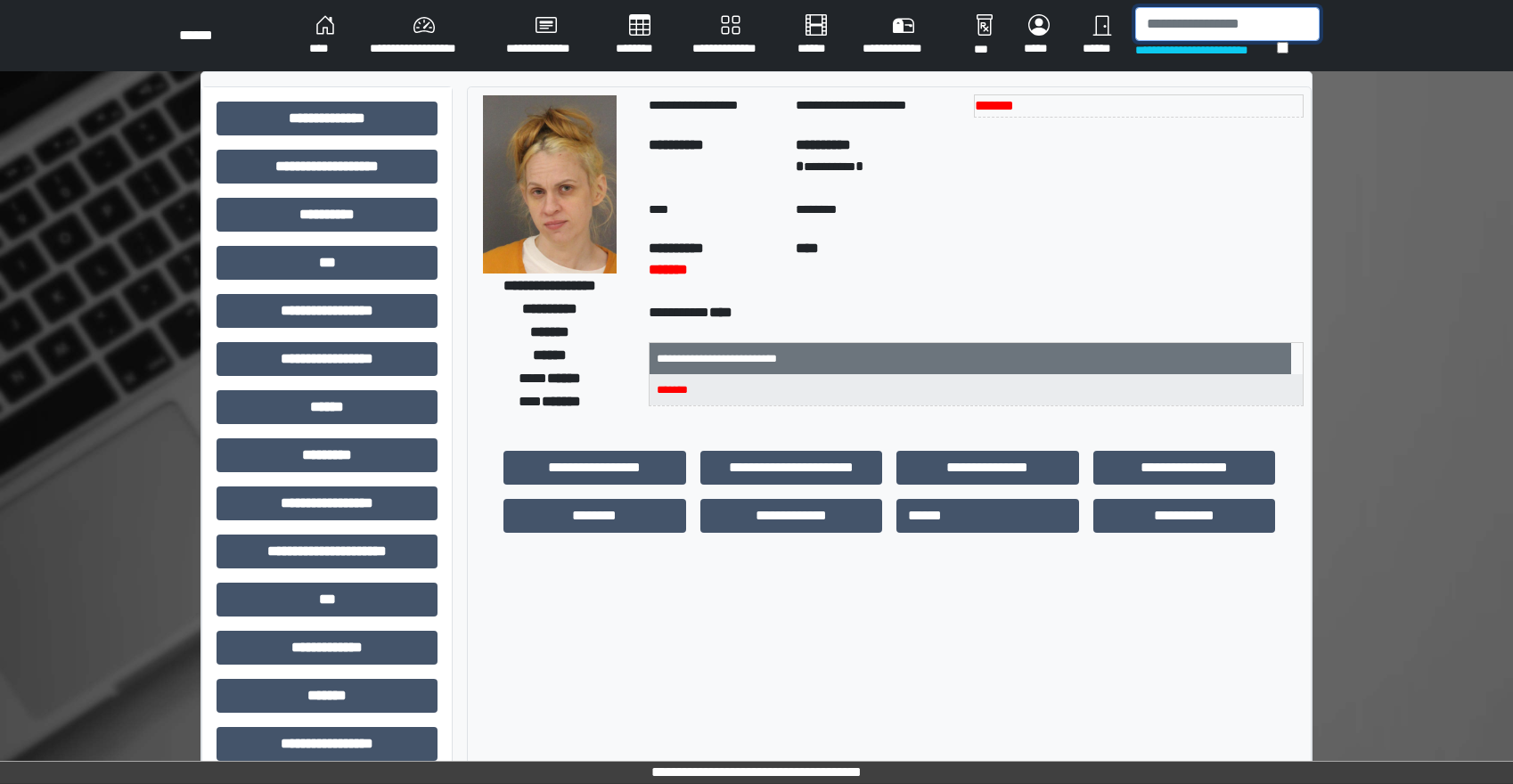 click at bounding box center (1227, 24) 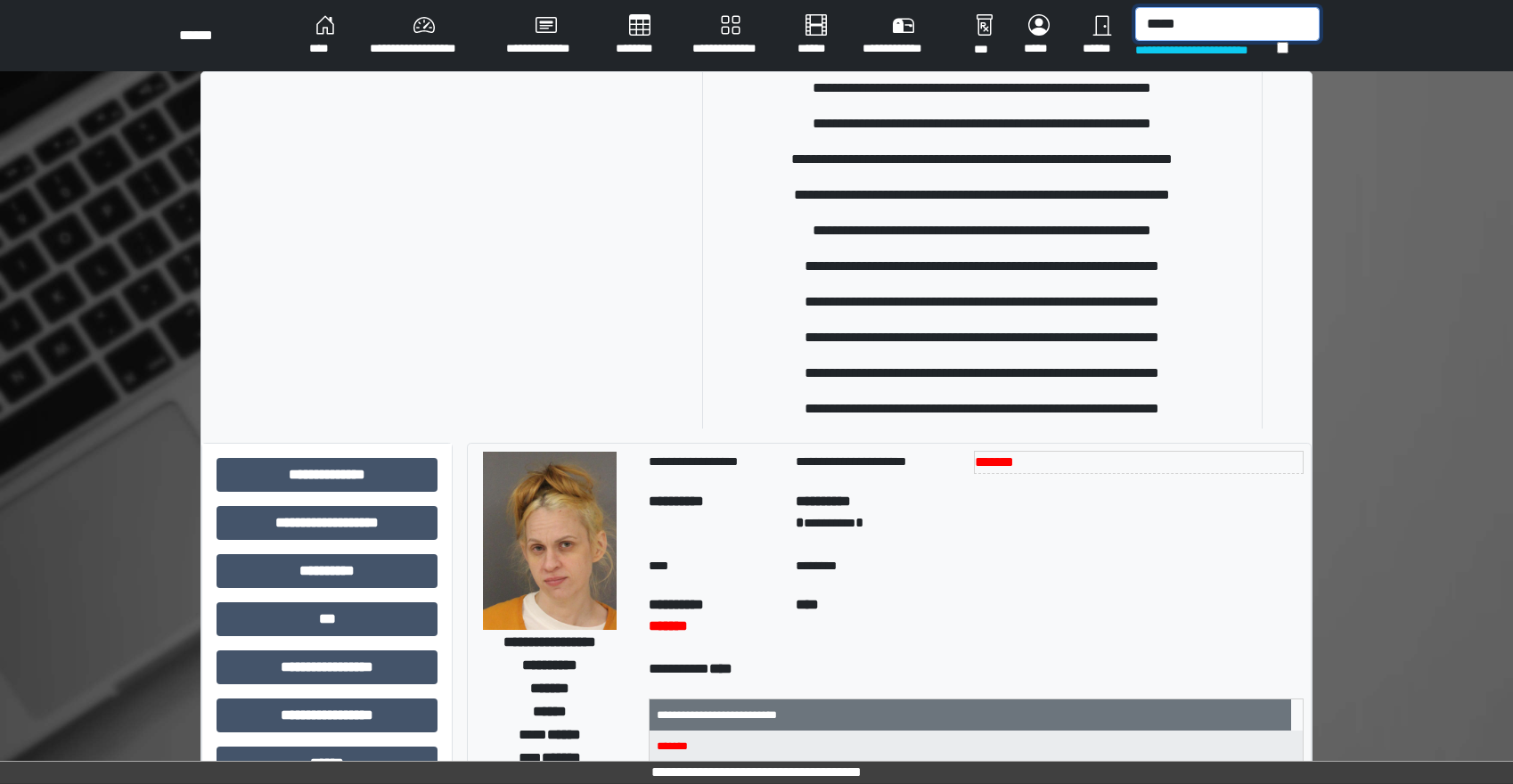 scroll, scrollTop: 586, scrollLeft: 0, axis: vertical 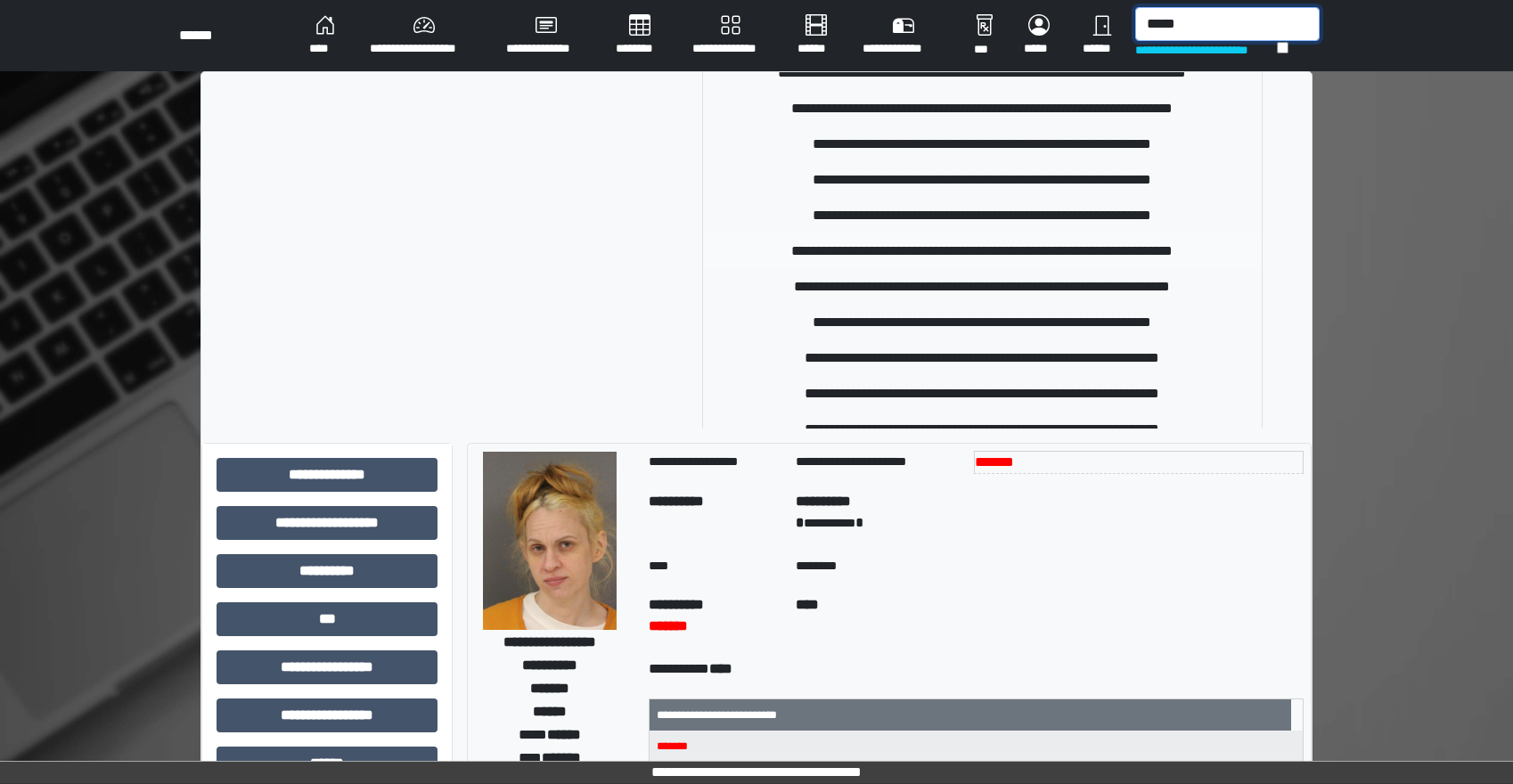 type on "*****" 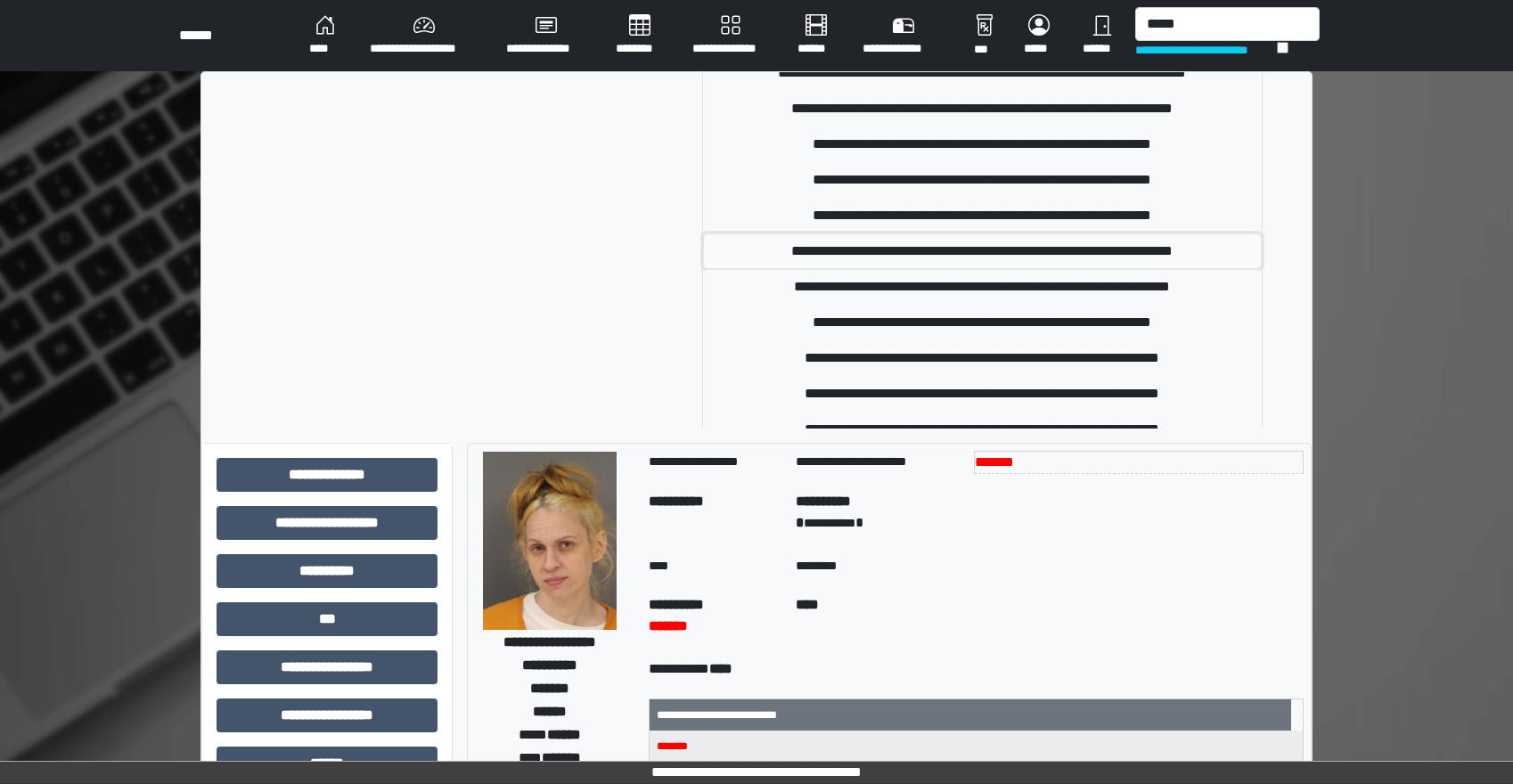 click on "**********" at bounding box center (982, 251) 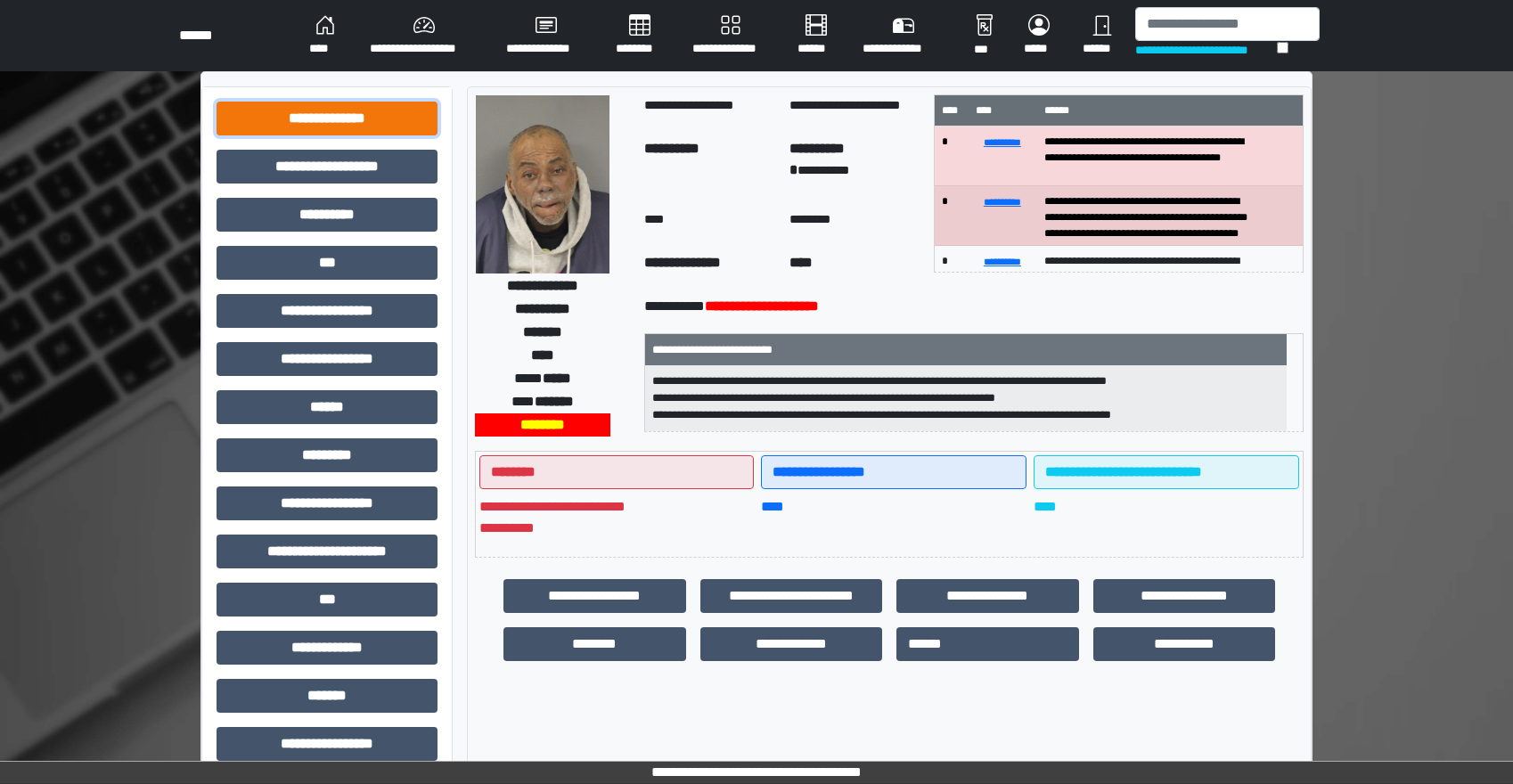 click on "**********" at bounding box center (327, 118) 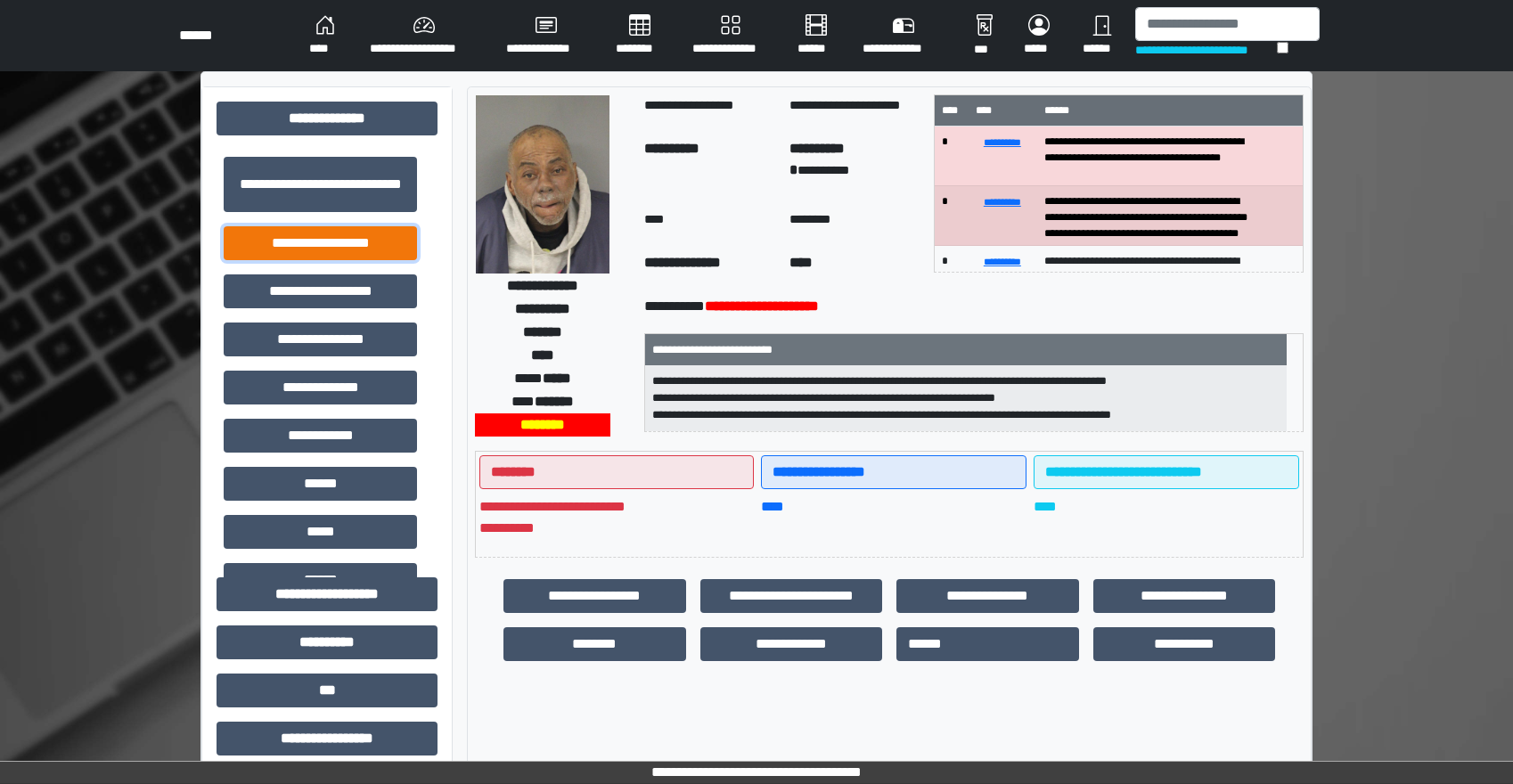 click on "**********" at bounding box center (320, 243) 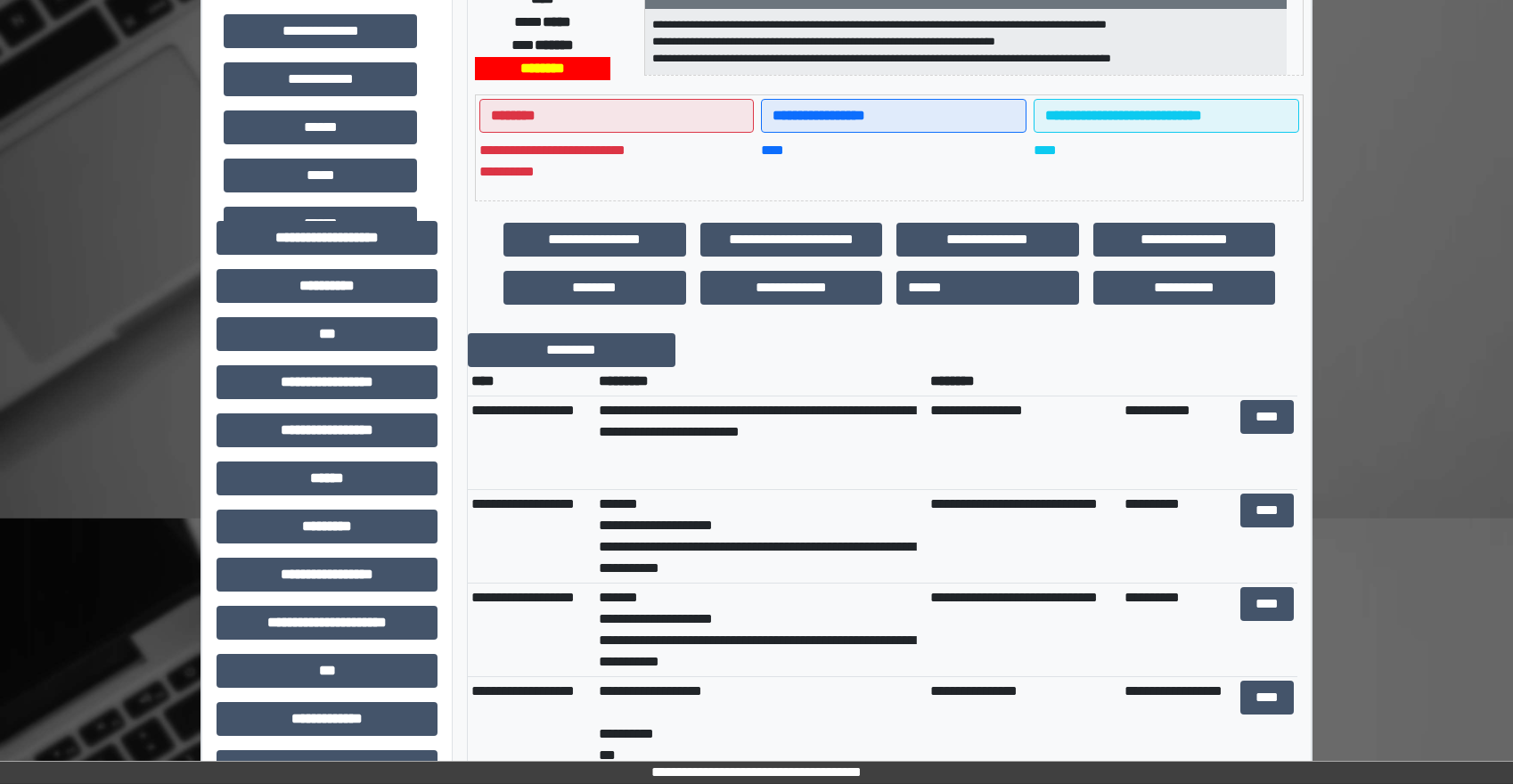 scroll, scrollTop: 445, scrollLeft: 0, axis: vertical 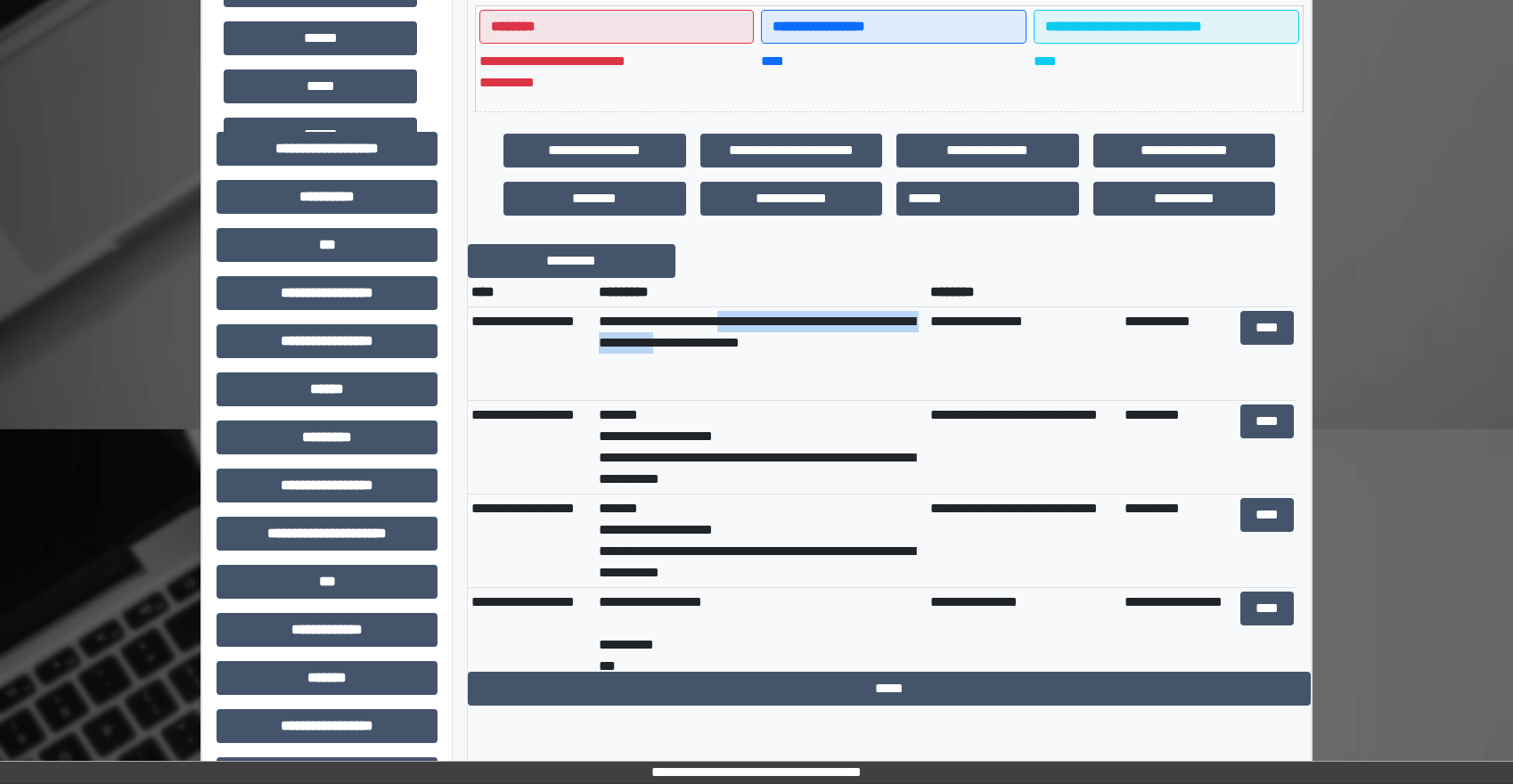drag, startPoint x: 745, startPoint y: 332, endPoint x: 750, endPoint y: 347, distance: 15.811388 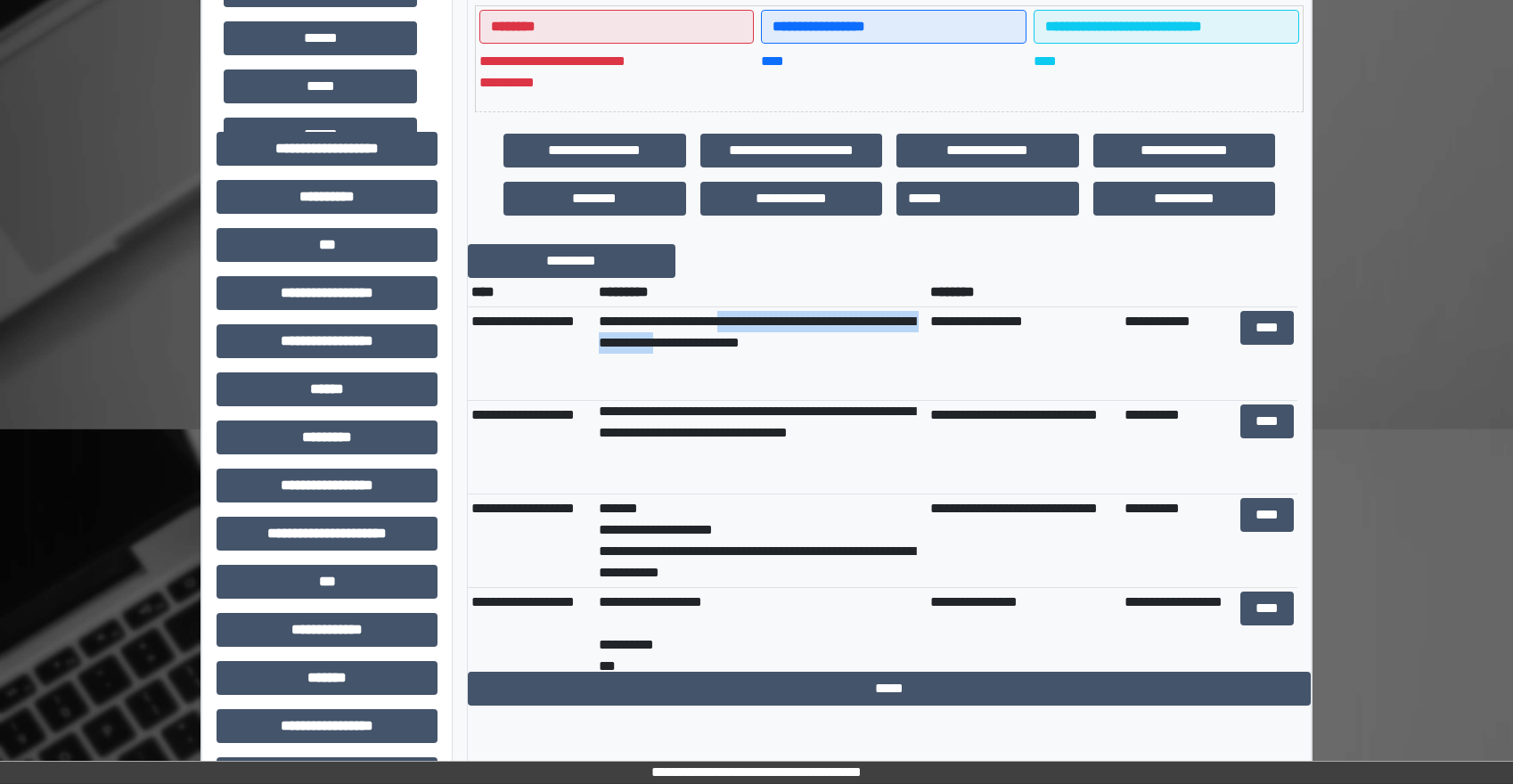 scroll, scrollTop: 178, scrollLeft: 0, axis: vertical 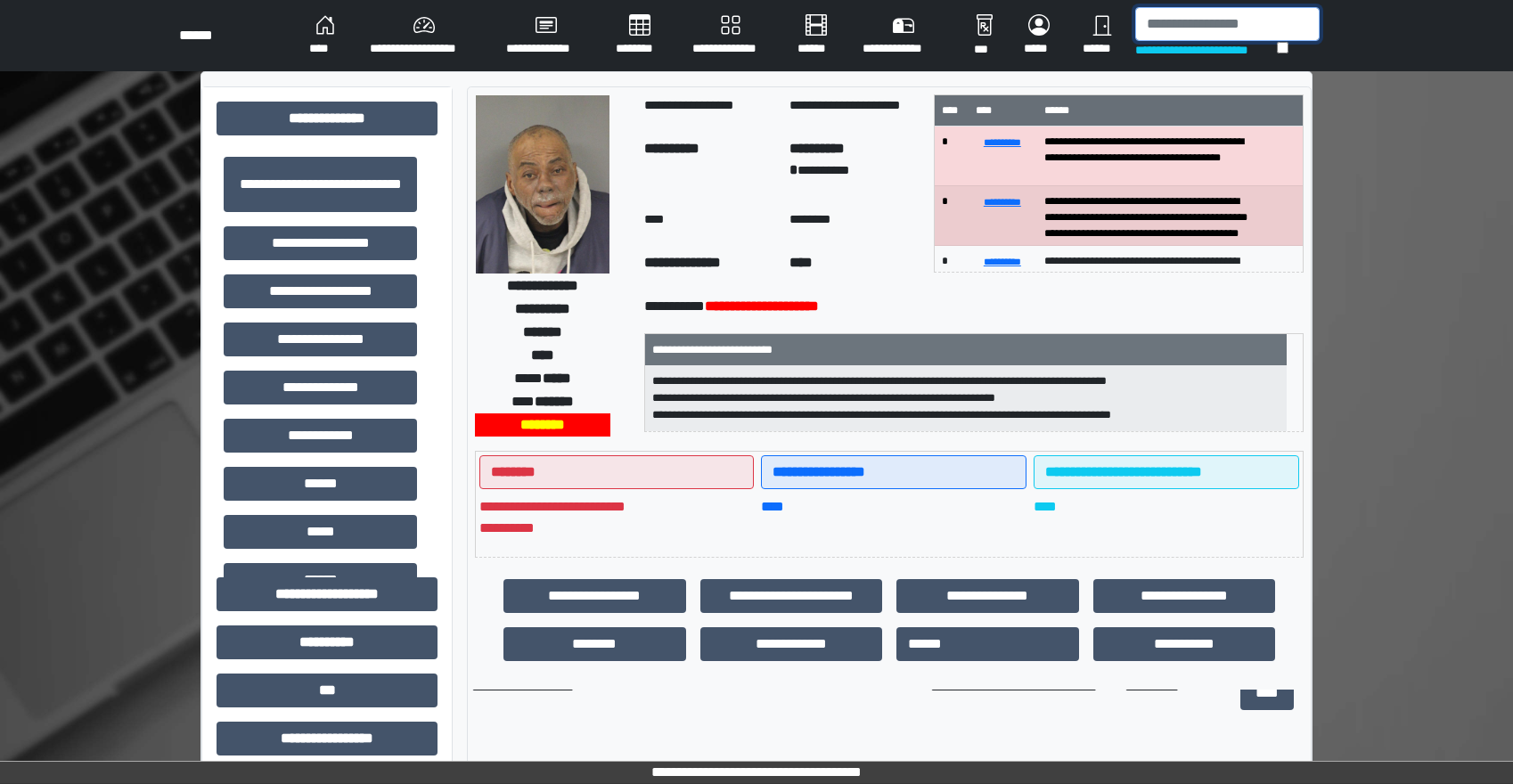 click at bounding box center [1227, 24] 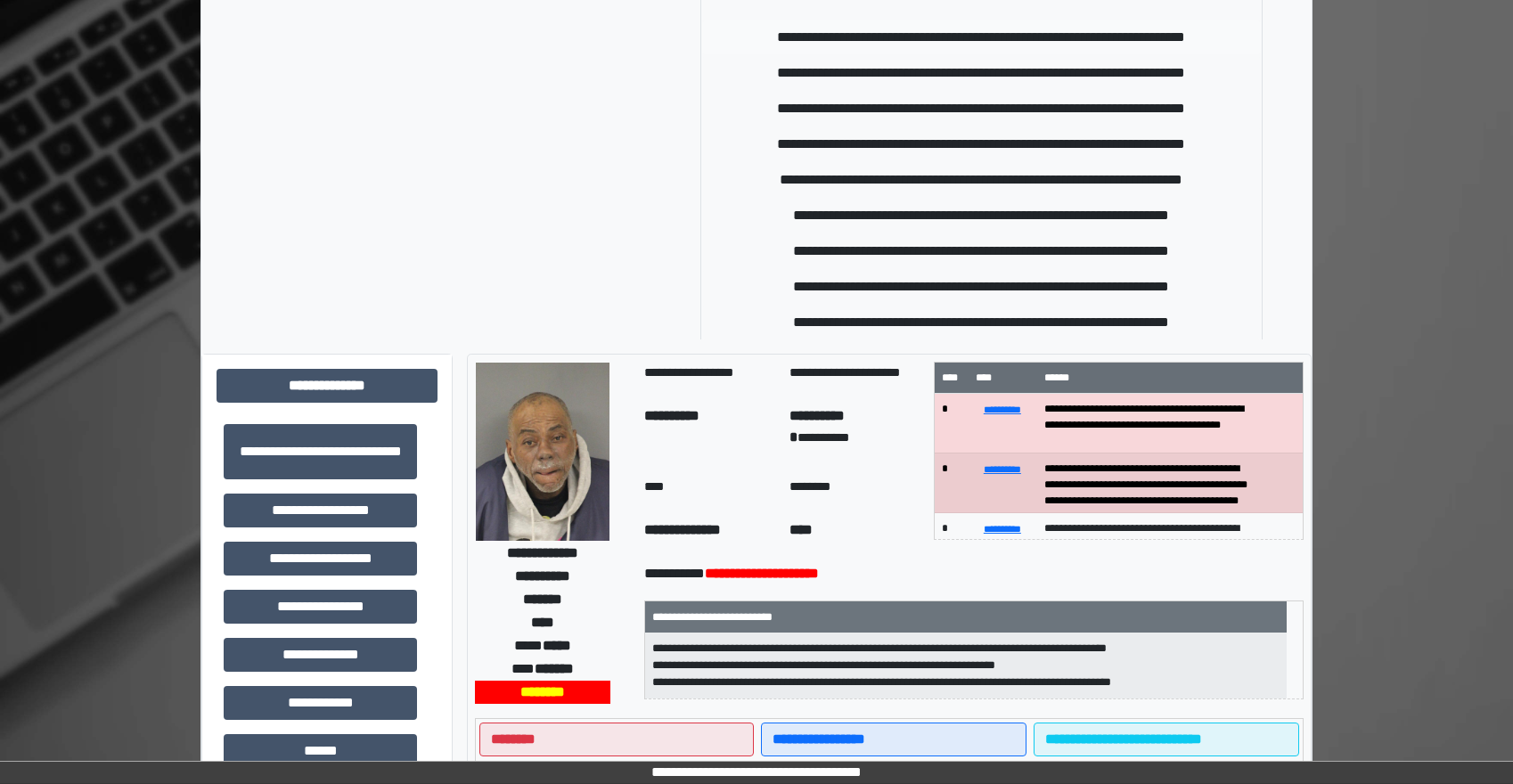 type on "****" 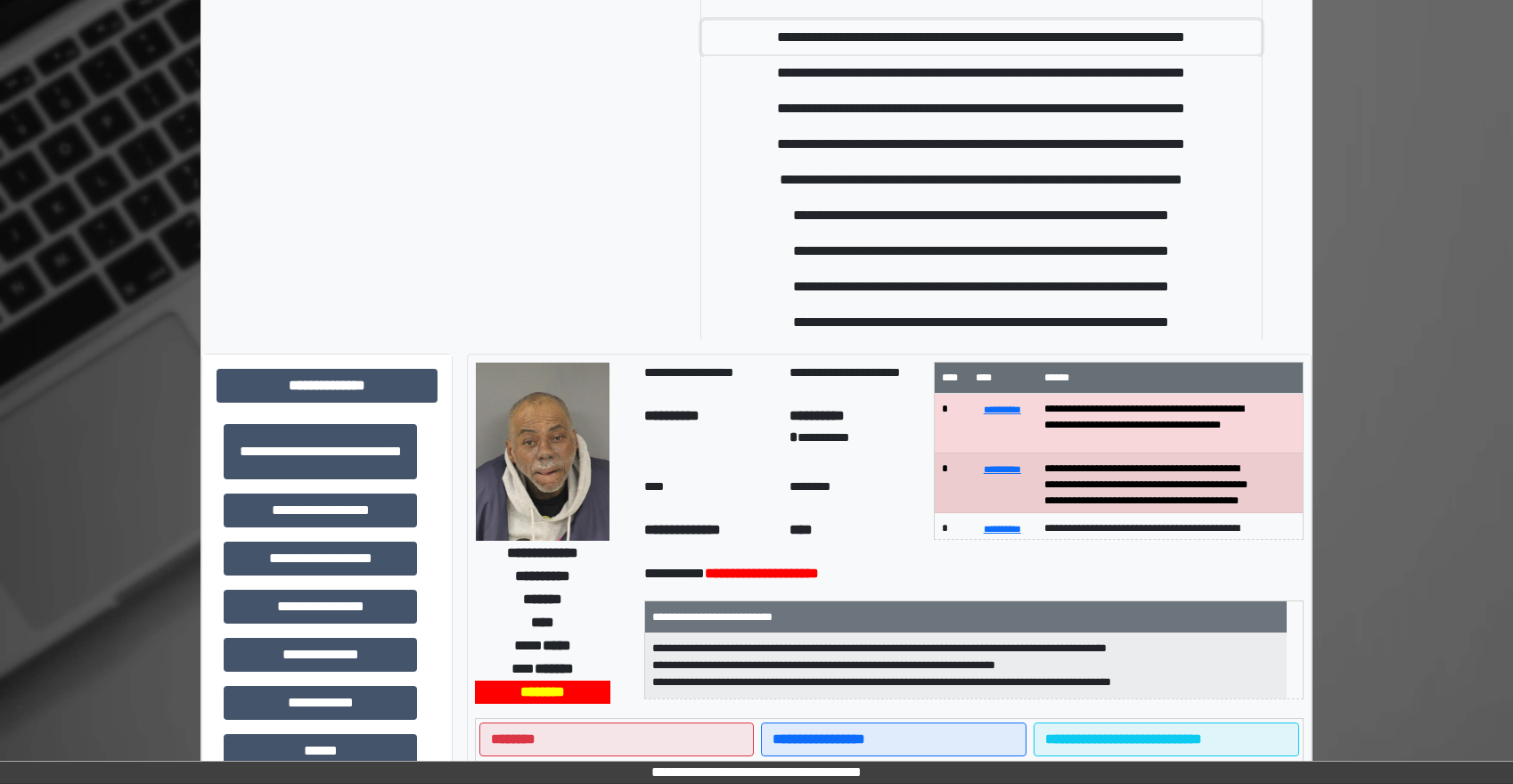 click on "**********" at bounding box center (981, 37) 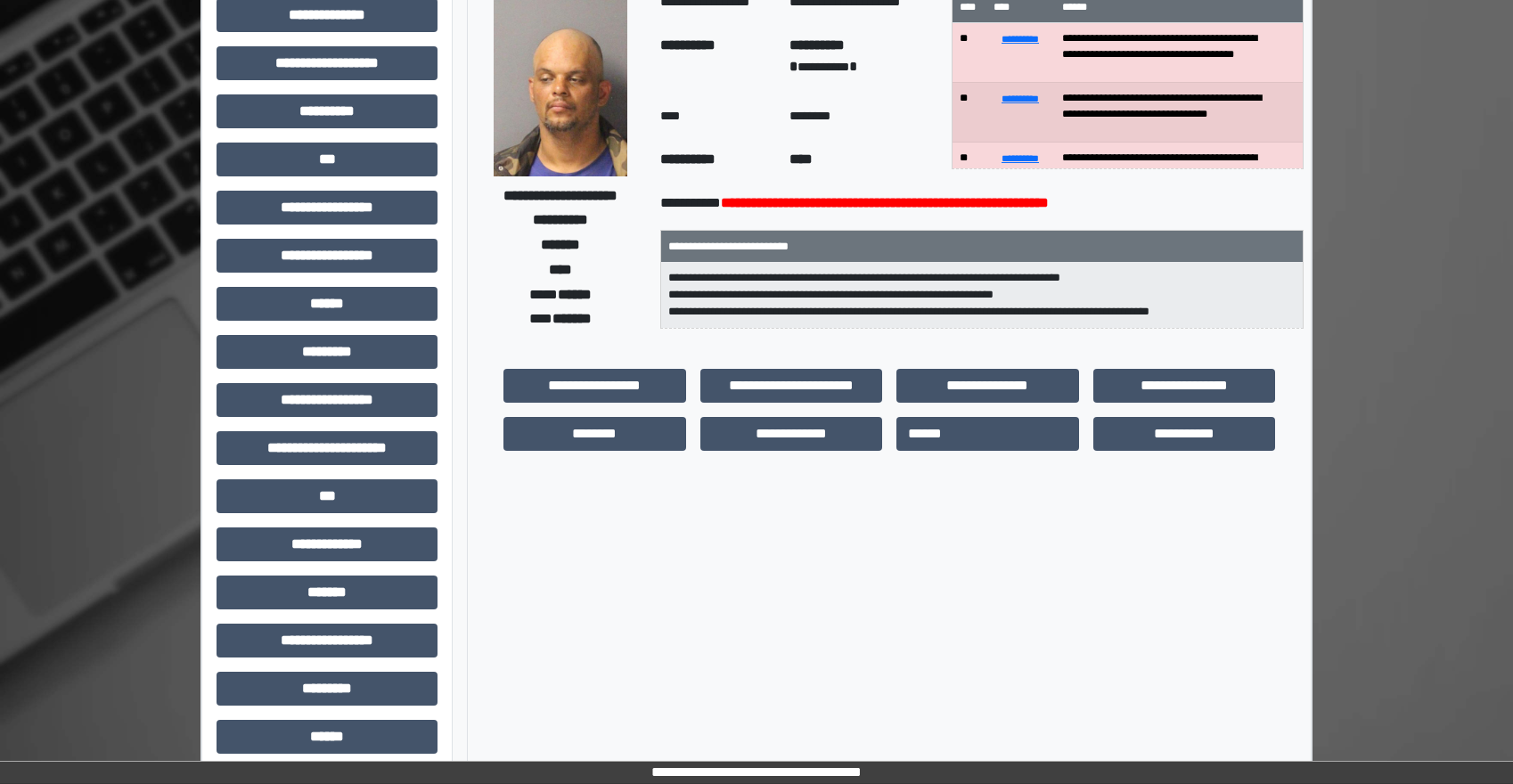 scroll, scrollTop: 0, scrollLeft: 0, axis: both 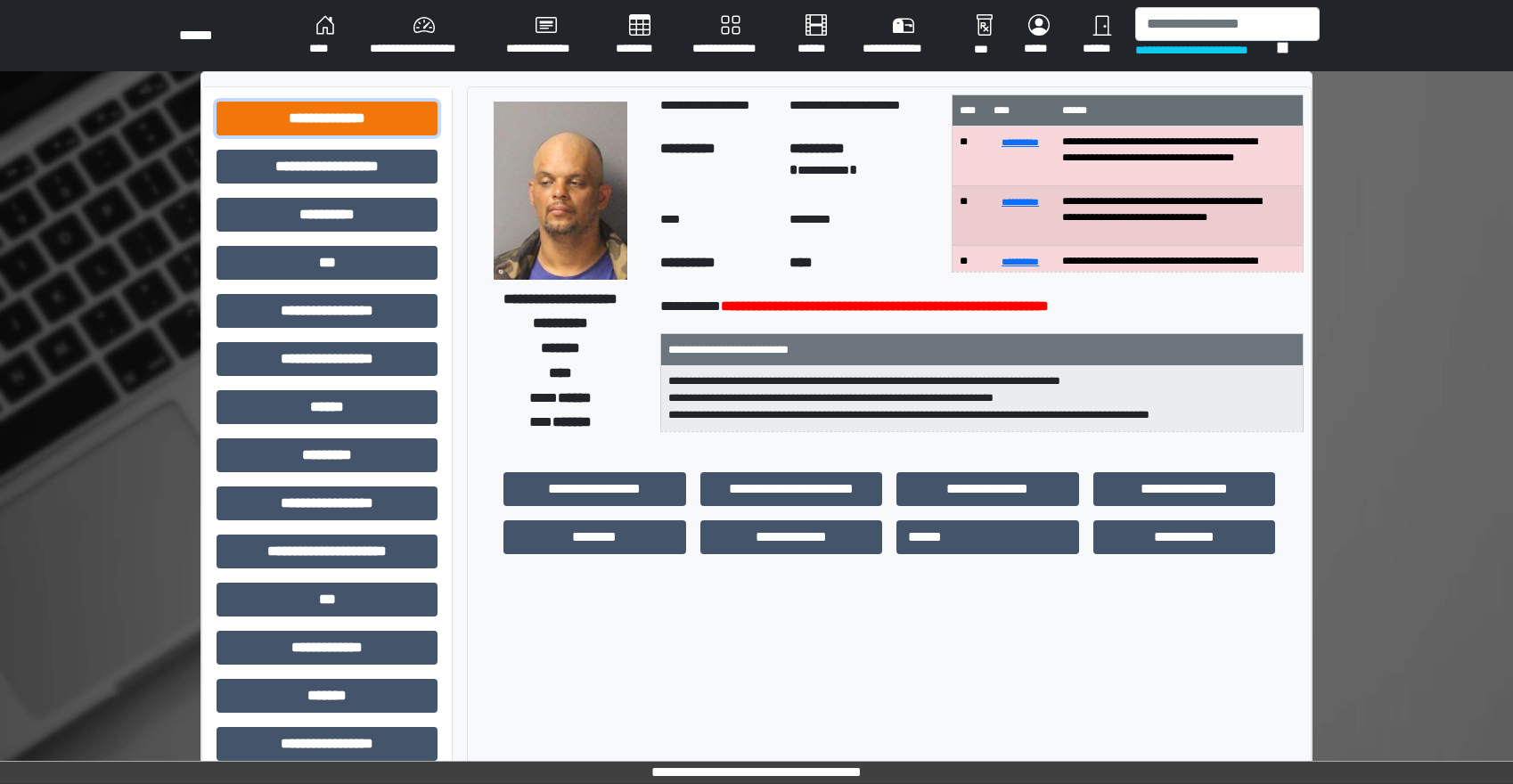 click on "**********" at bounding box center [327, 118] 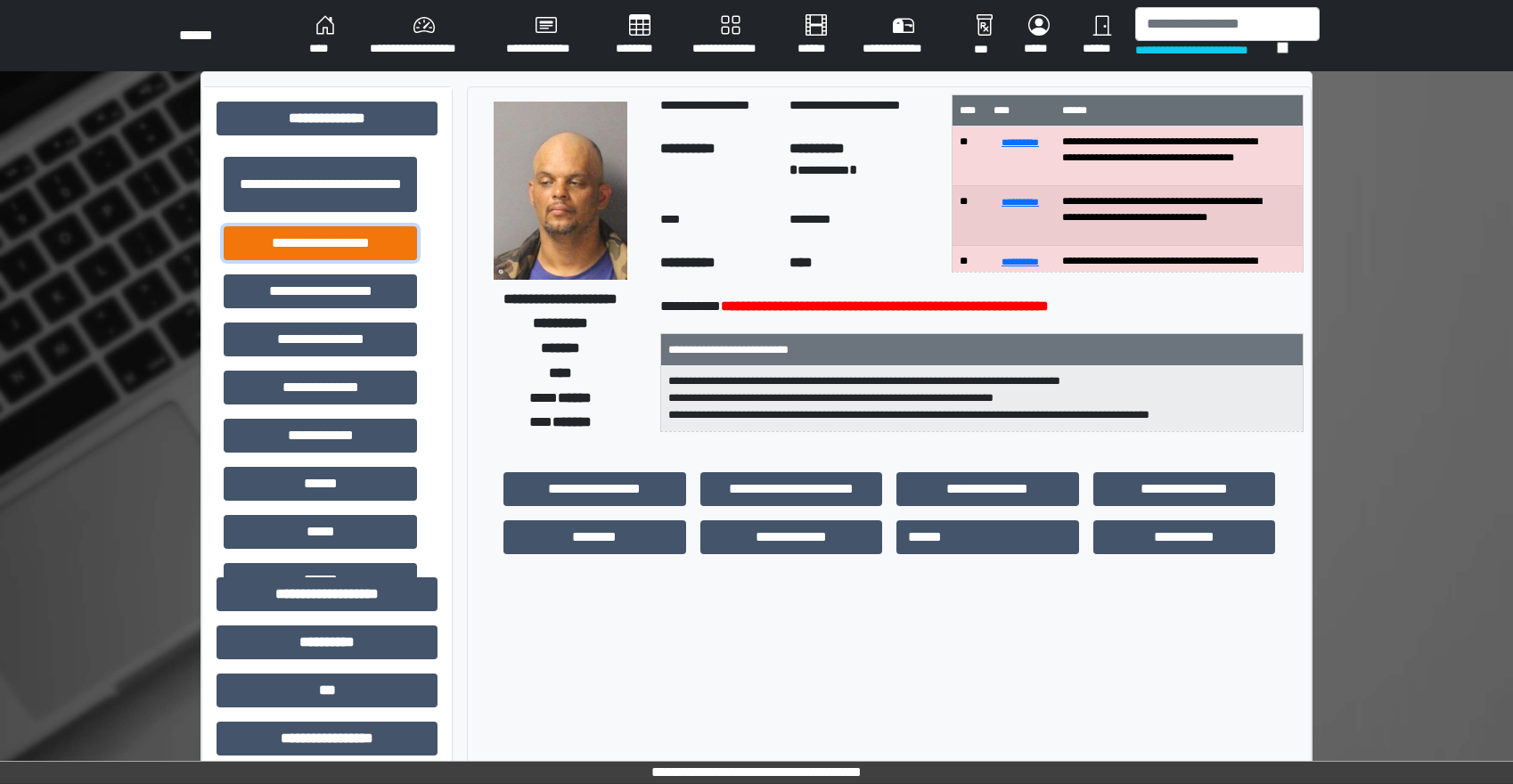 click on "**********" at bounding box center (320, 243) 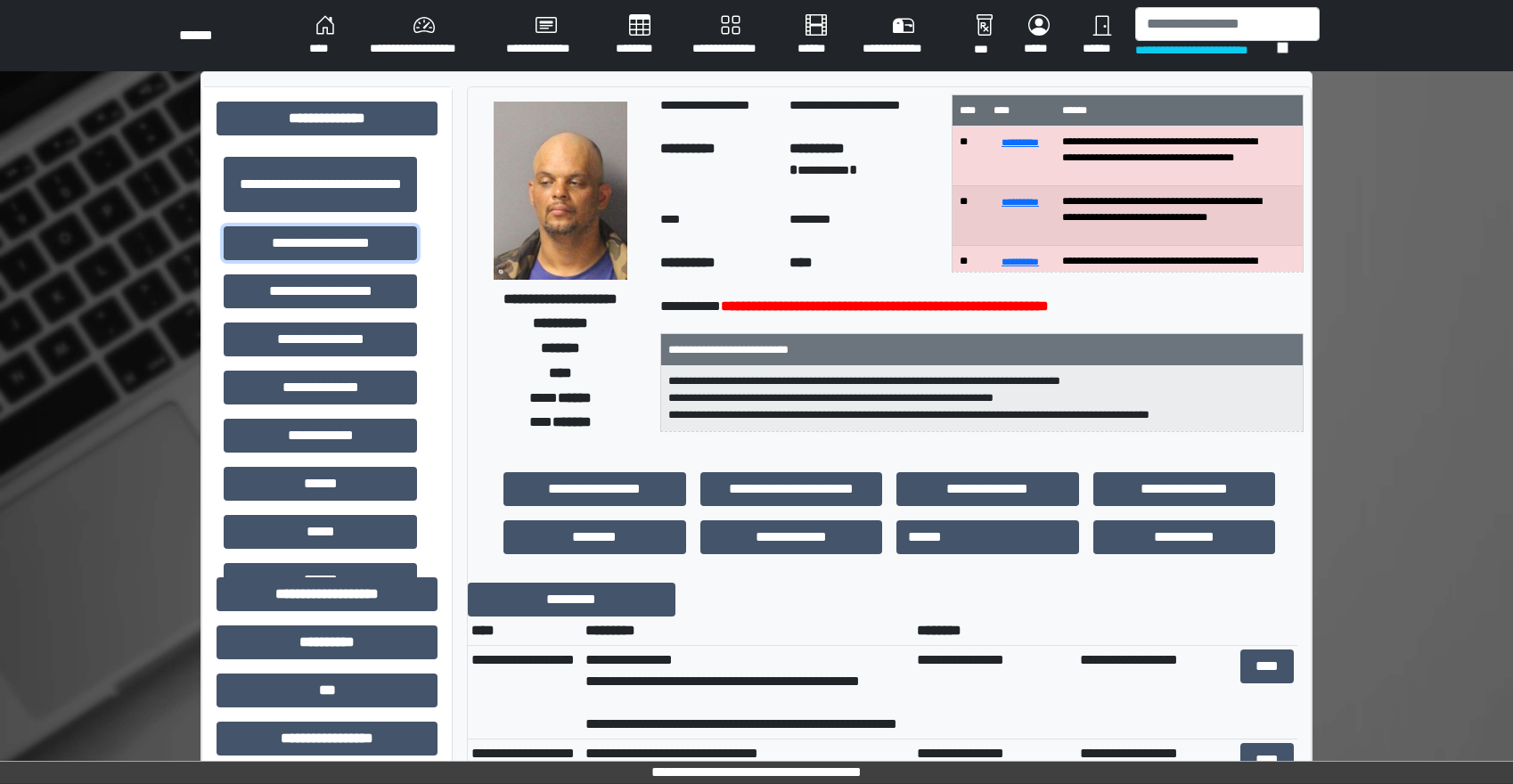 scroll, scrollTop: 89, scrollLeft: 0, axis: vertical 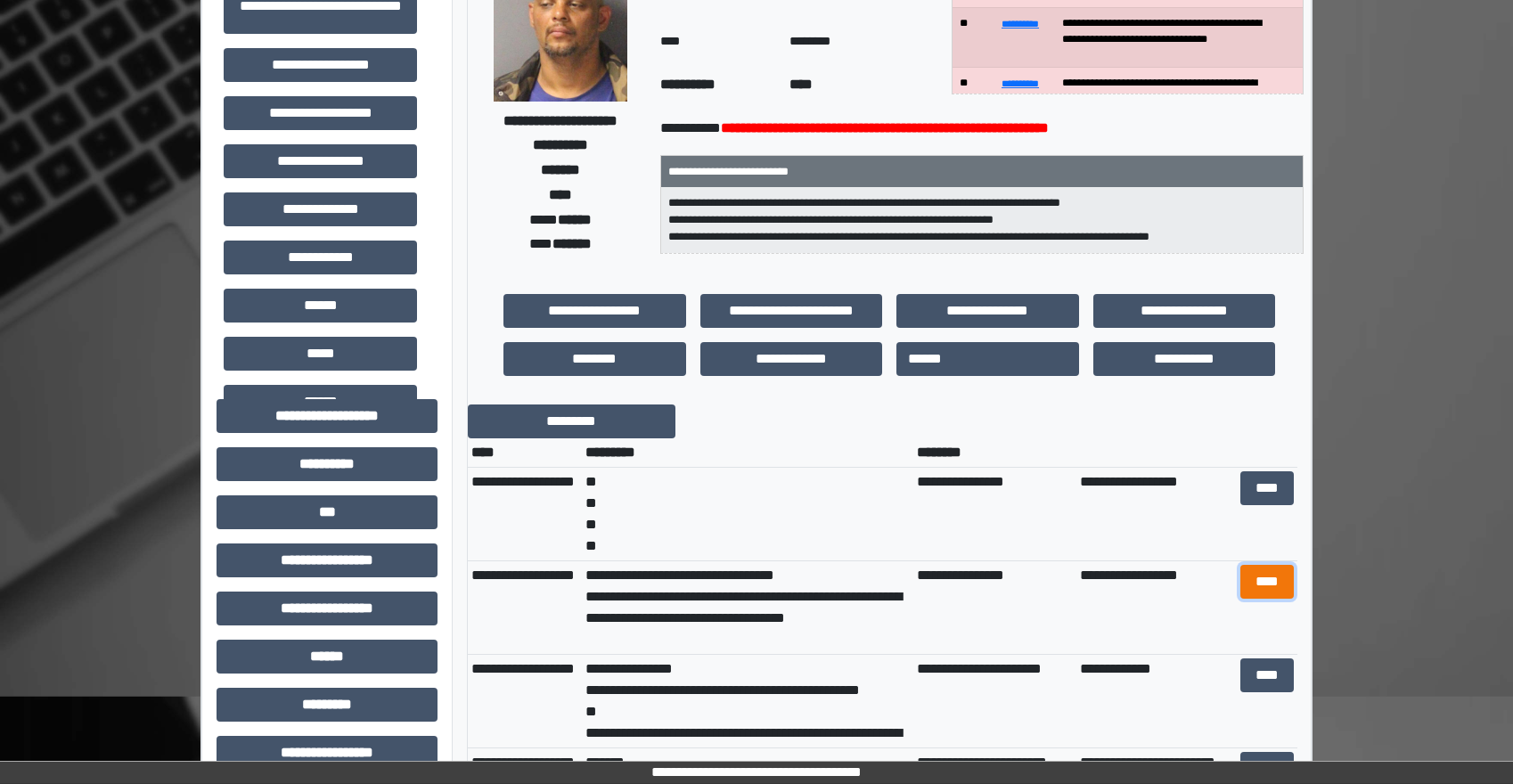 click on "****" at bounding box center (1267, 582) 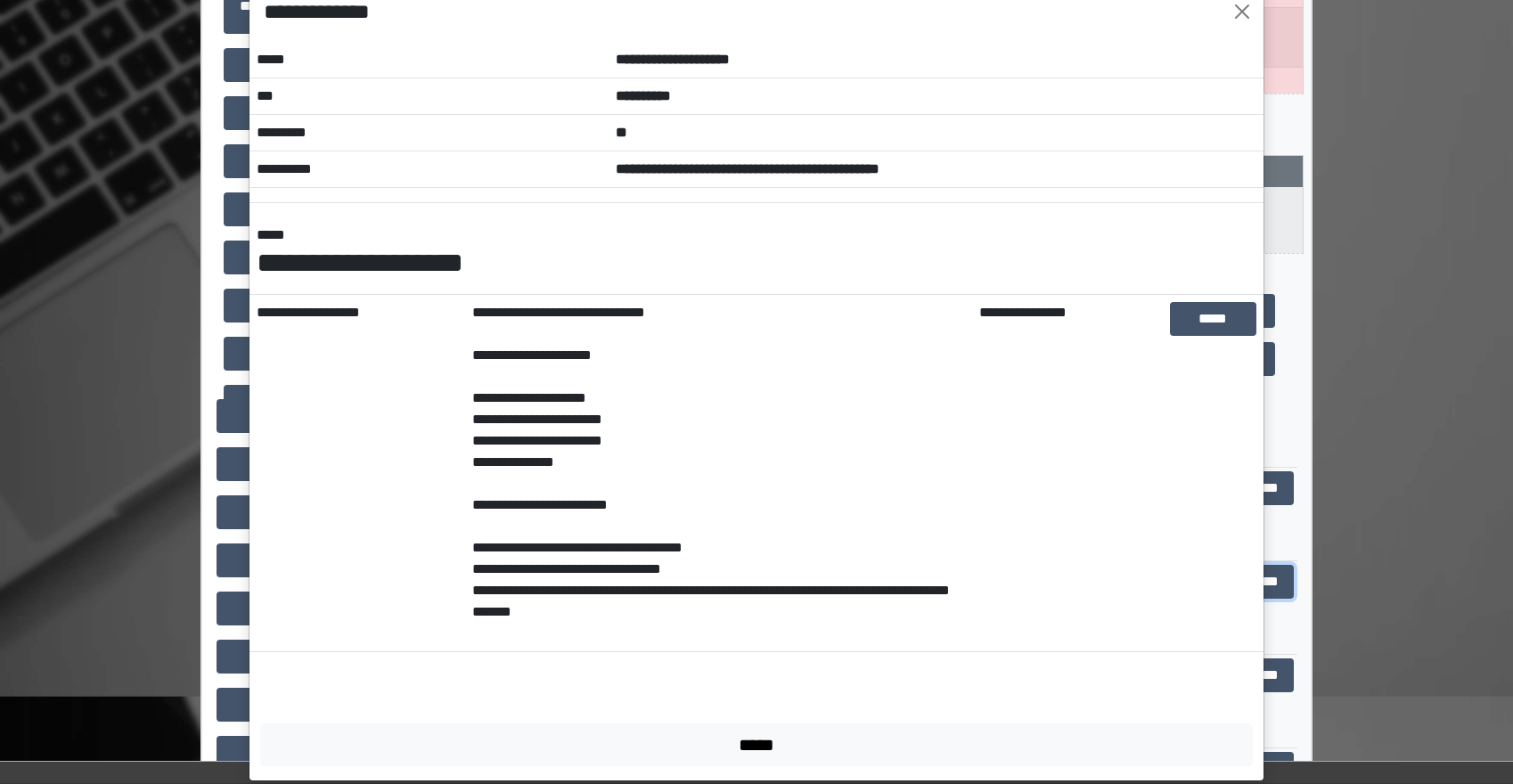 scroll, scrollTop: 67, scrollLeft: 0, axis: vertical 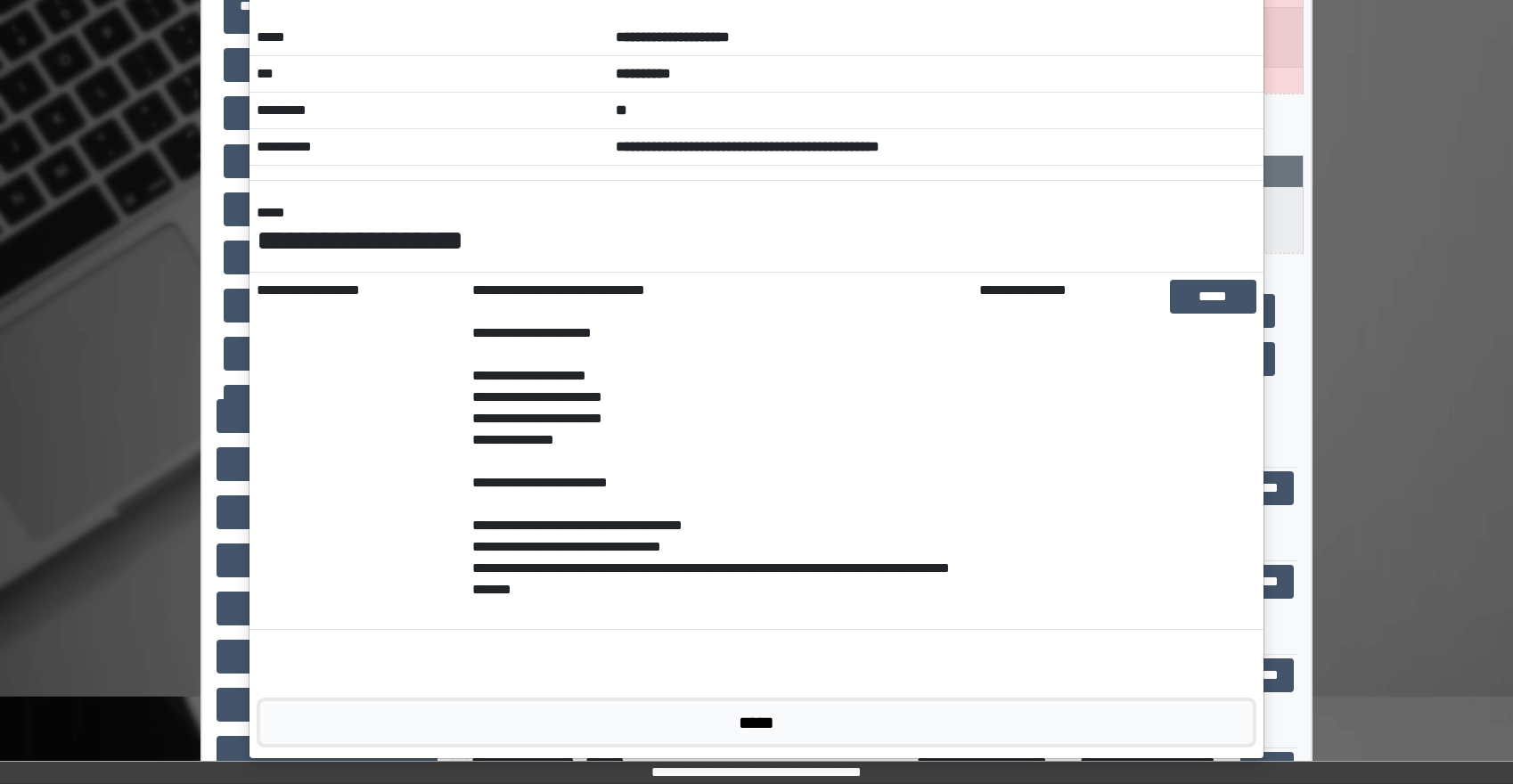 drag, startPoint x: 830, startPoint y: 728, endPoint x: 780, endPoint y: 687, distance: 64.66065 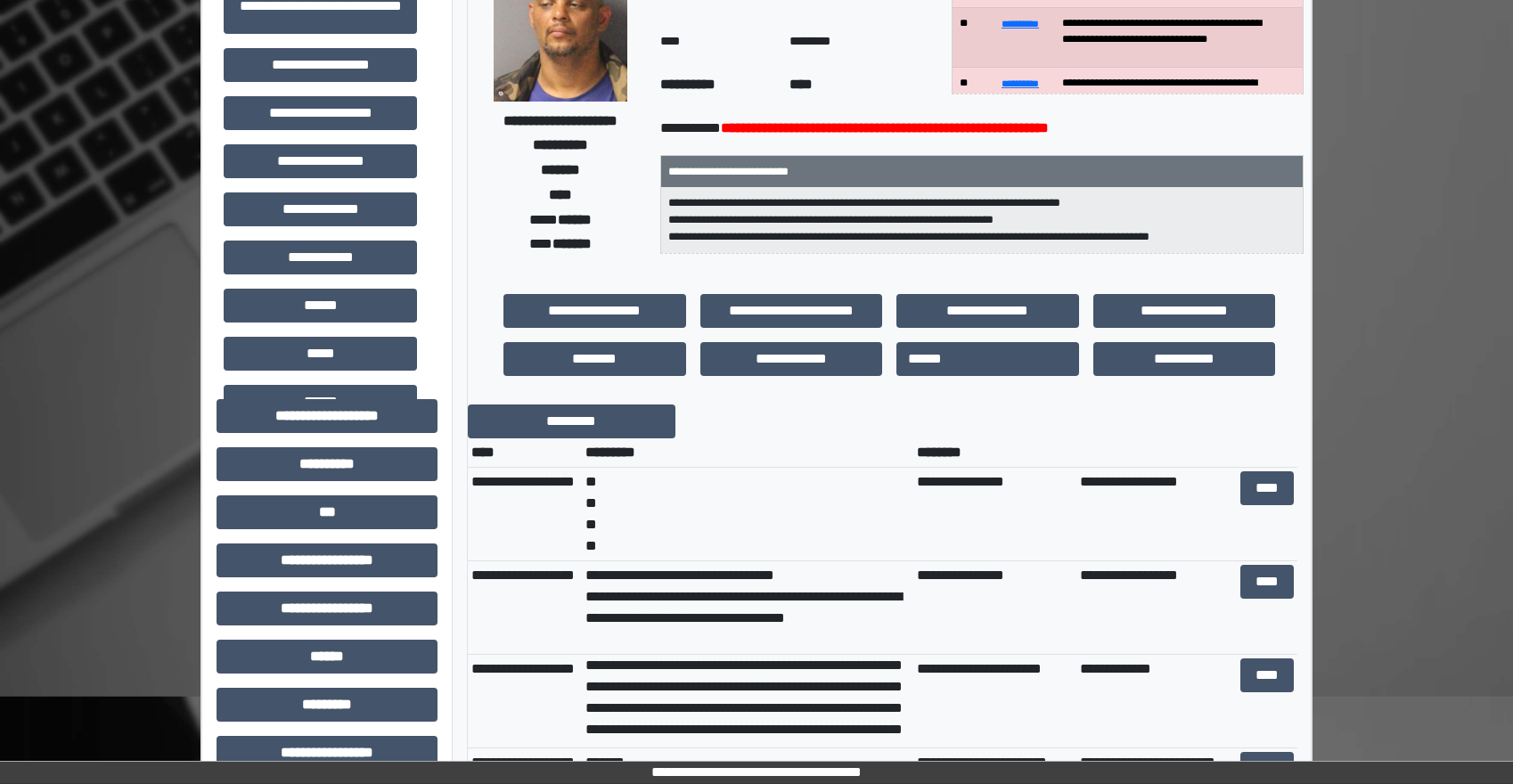 scroll, scrollTop: 178, scrollLeft: 0, axis: vertical 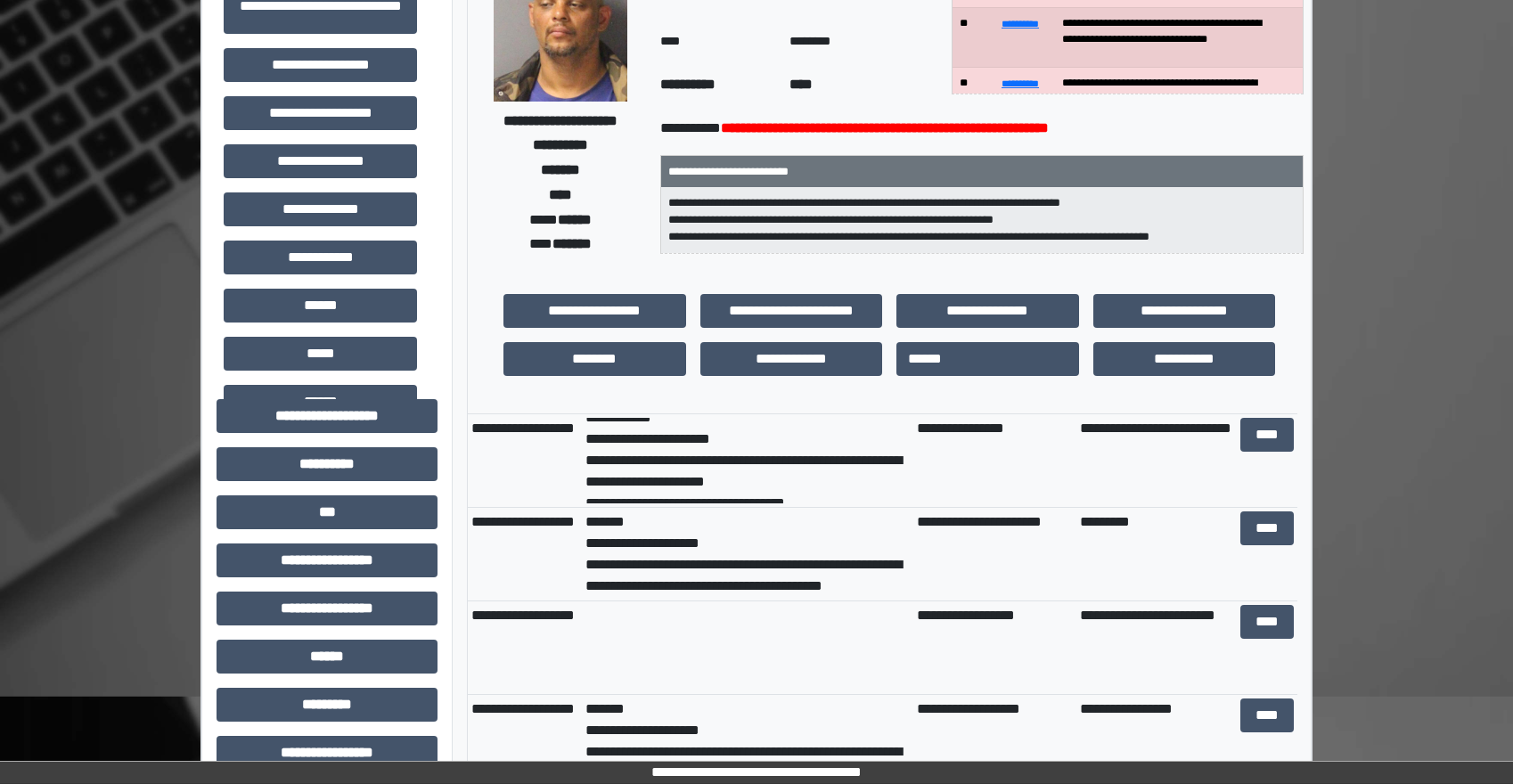 click on "**********" at bounding box center [748, 461] 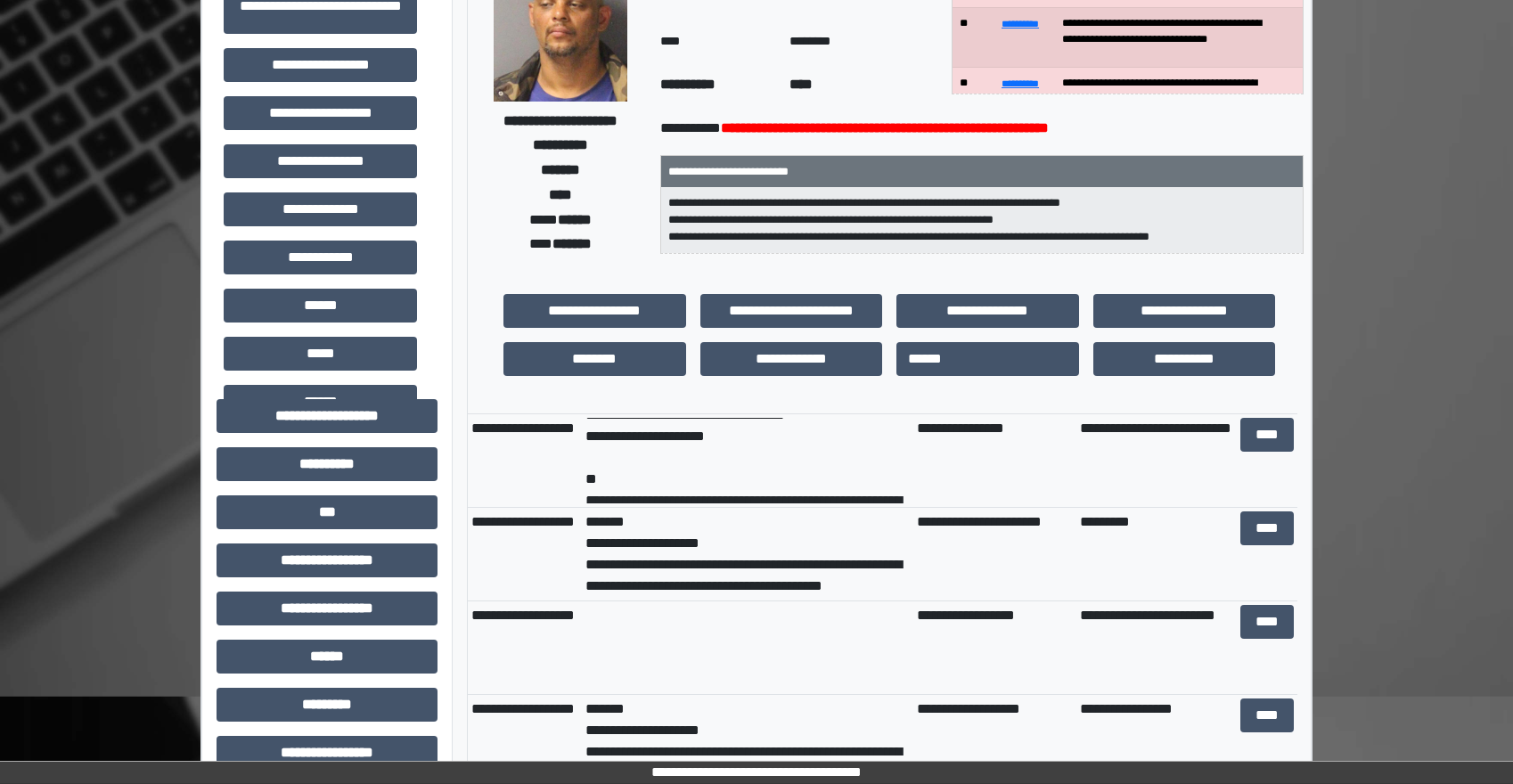 scroll, scrollTop: 356, scrollLeft: 0, axis: vertical 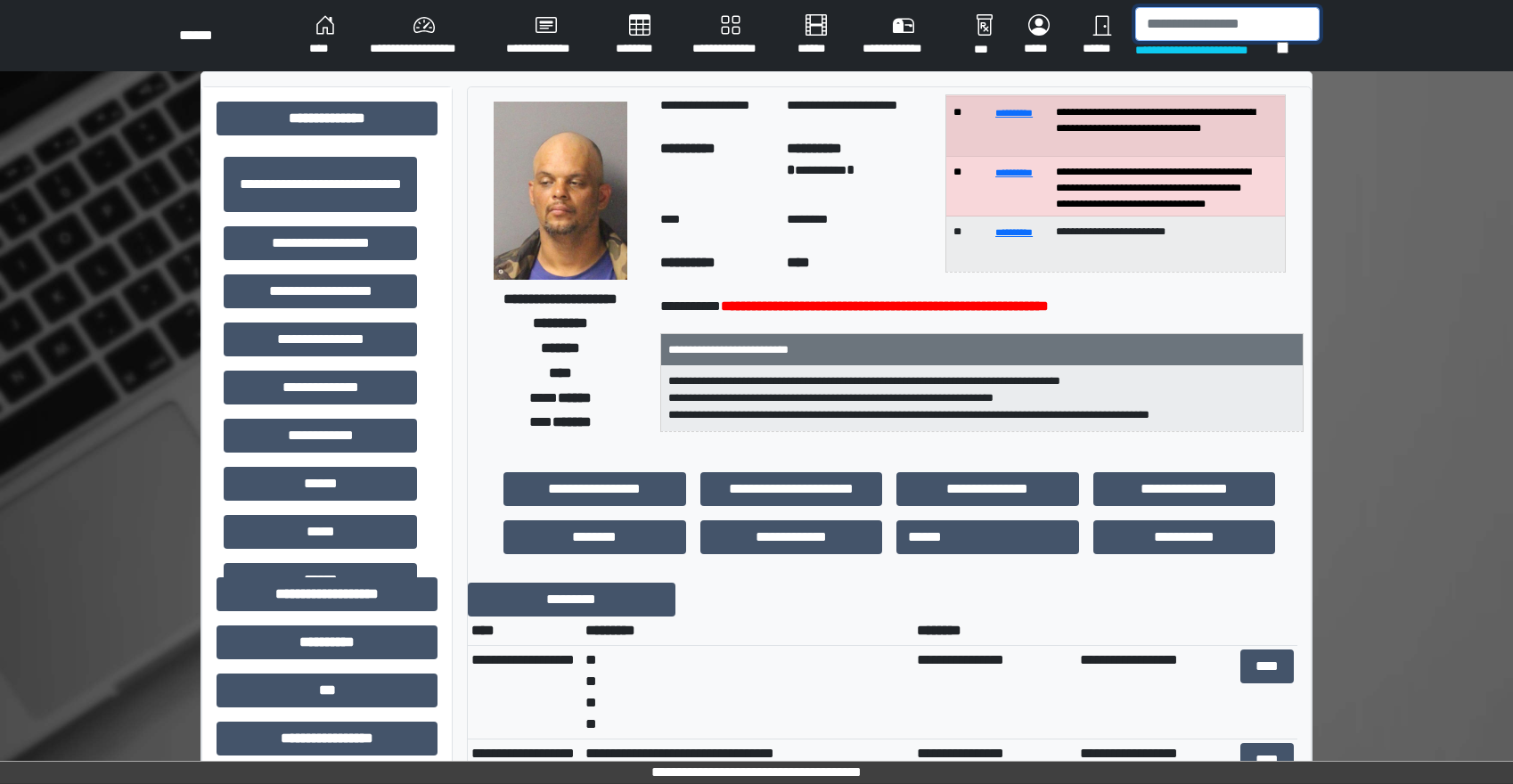 click at bounding box center [1227, 24] 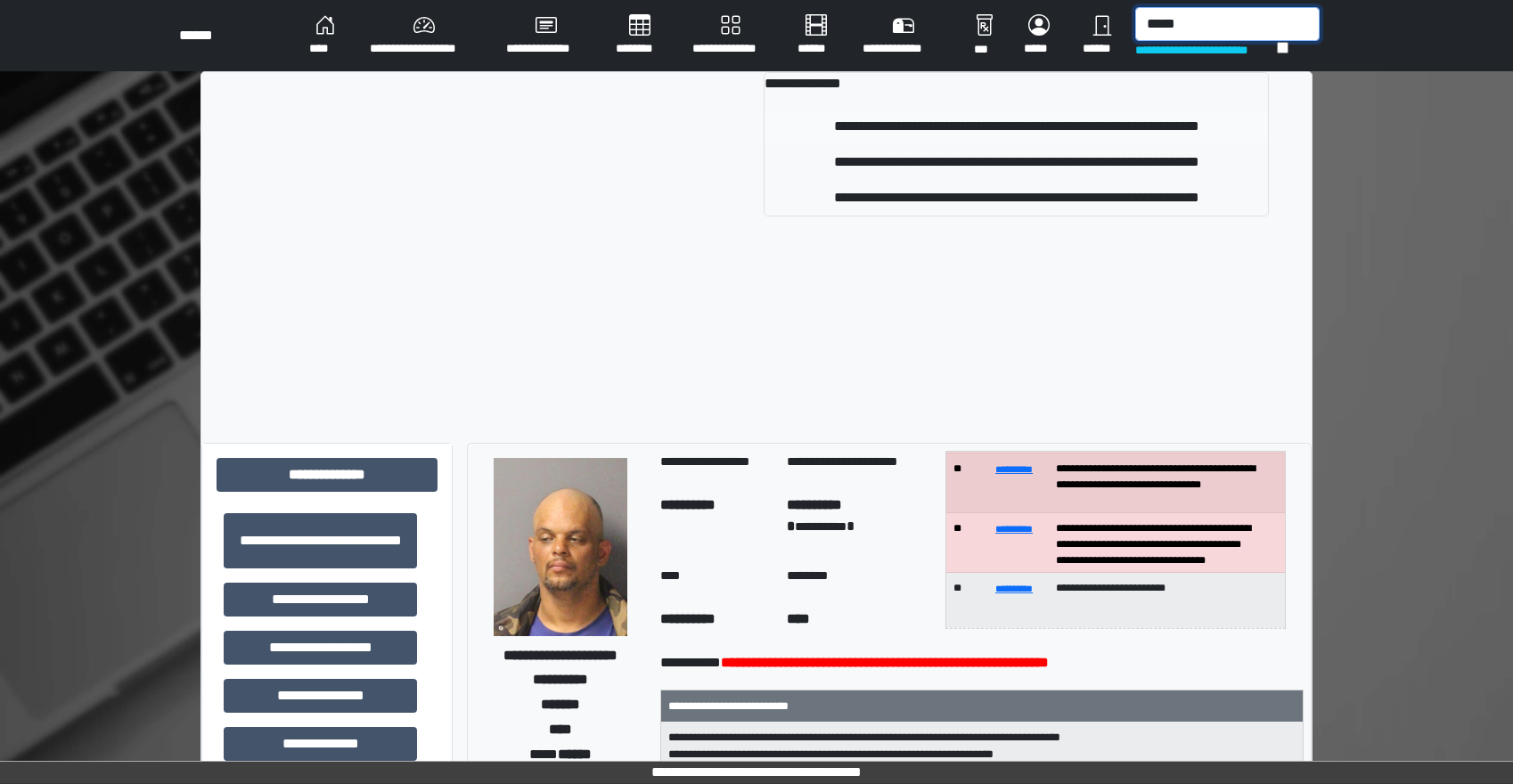 type on "*****" 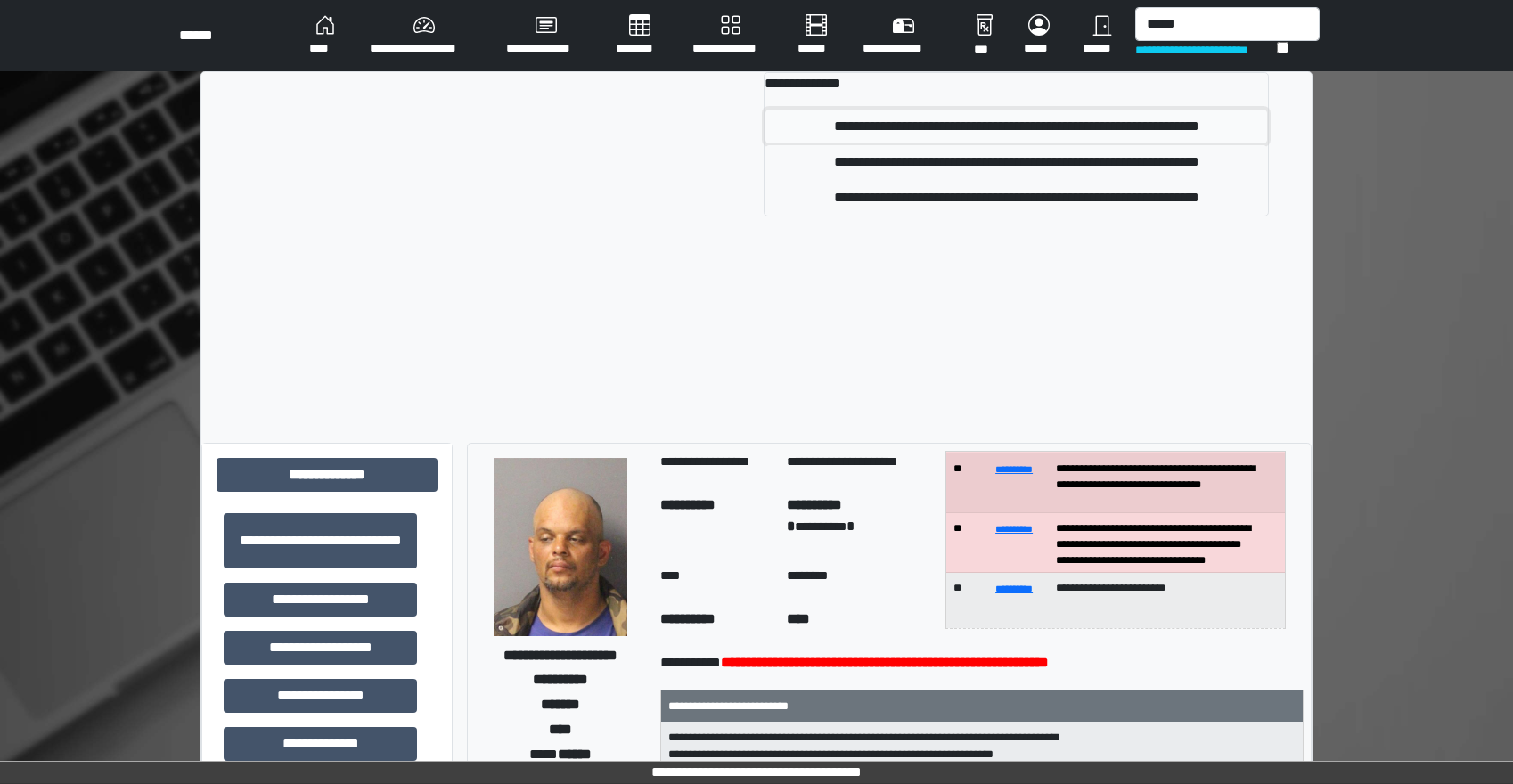 click on "**********" at bounding box center (1016, 127) 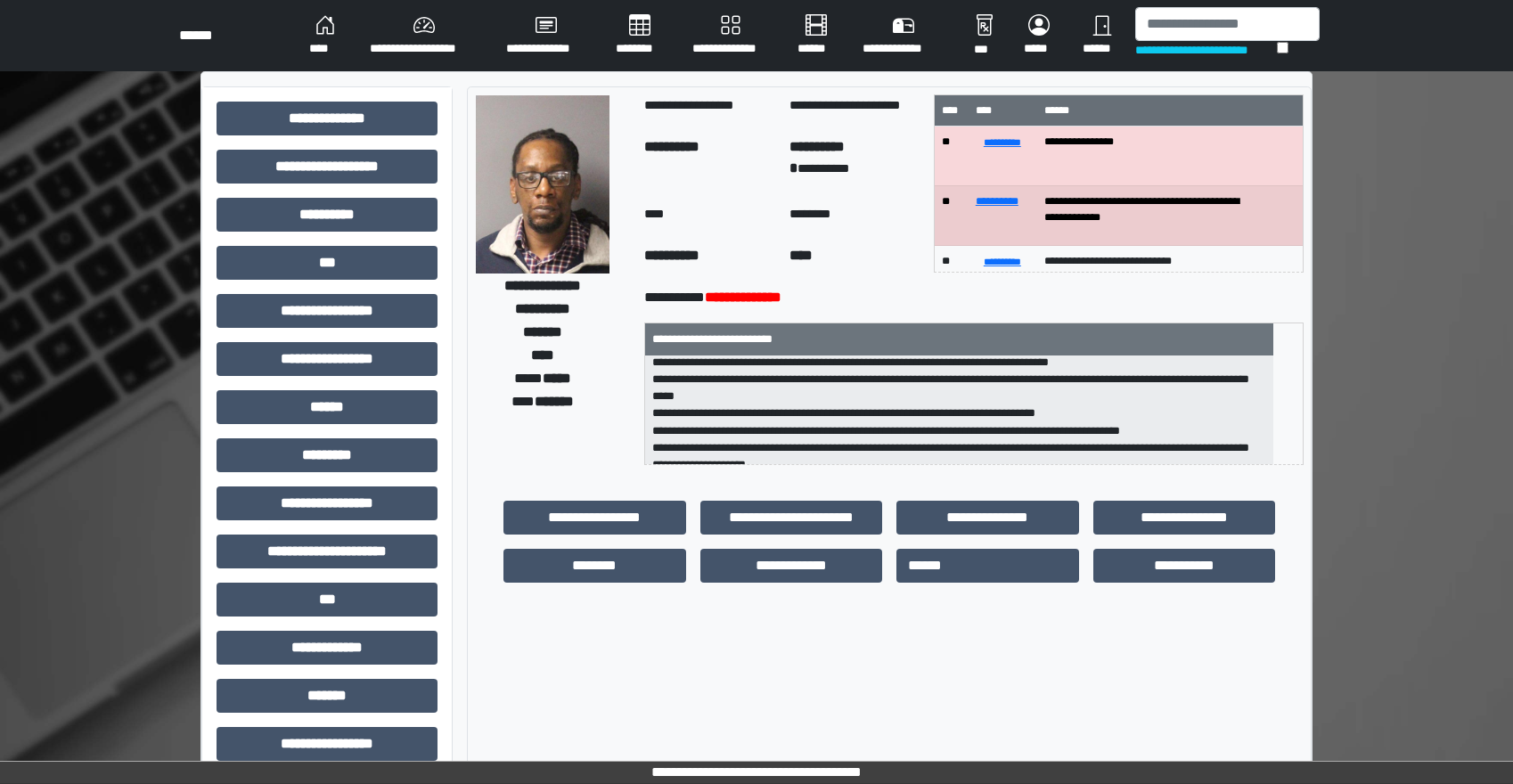 scroll, scrollTop: 39, scrollLeft: 0, axis: vertical 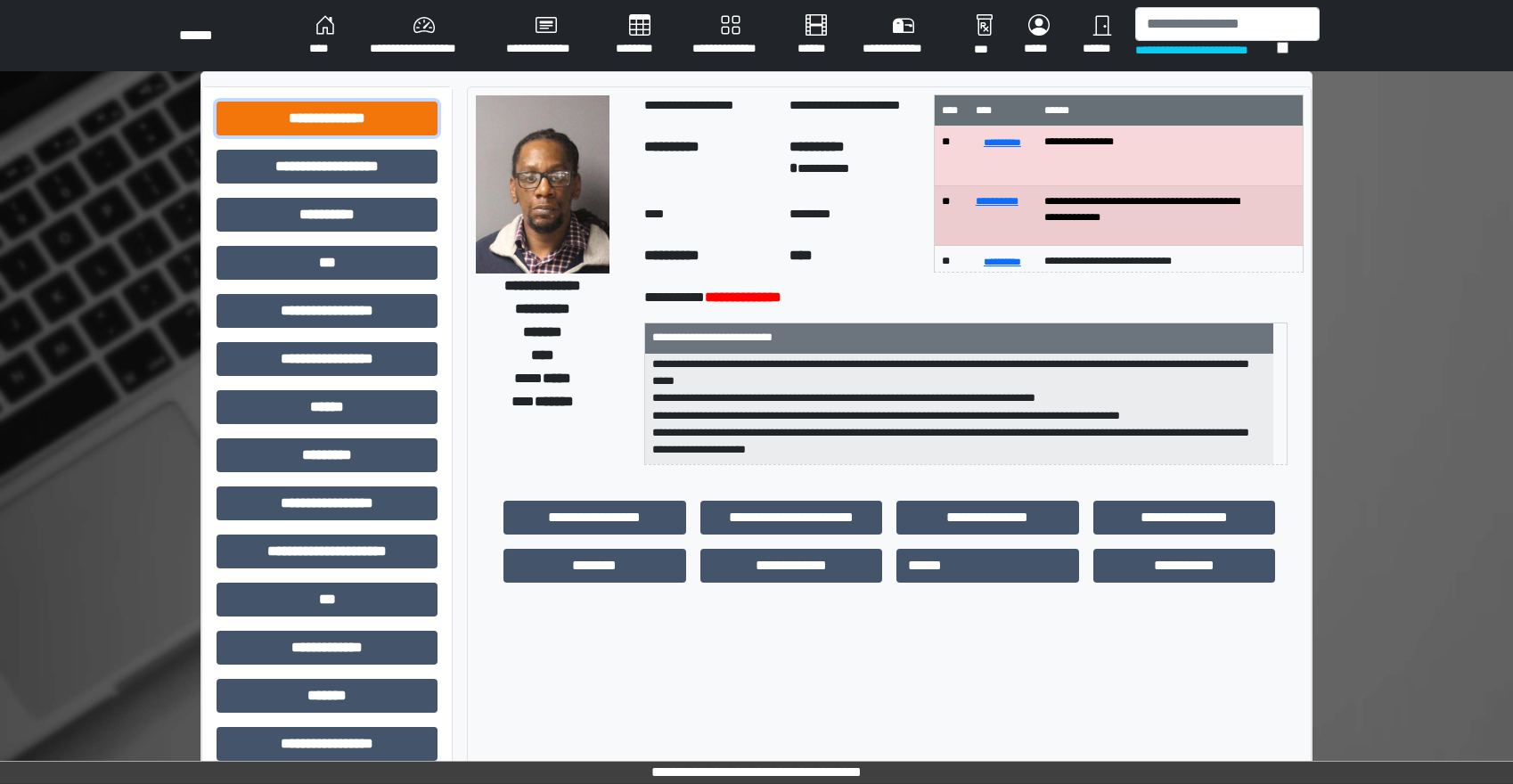 click on "**********" at bounding box center [327, 118] 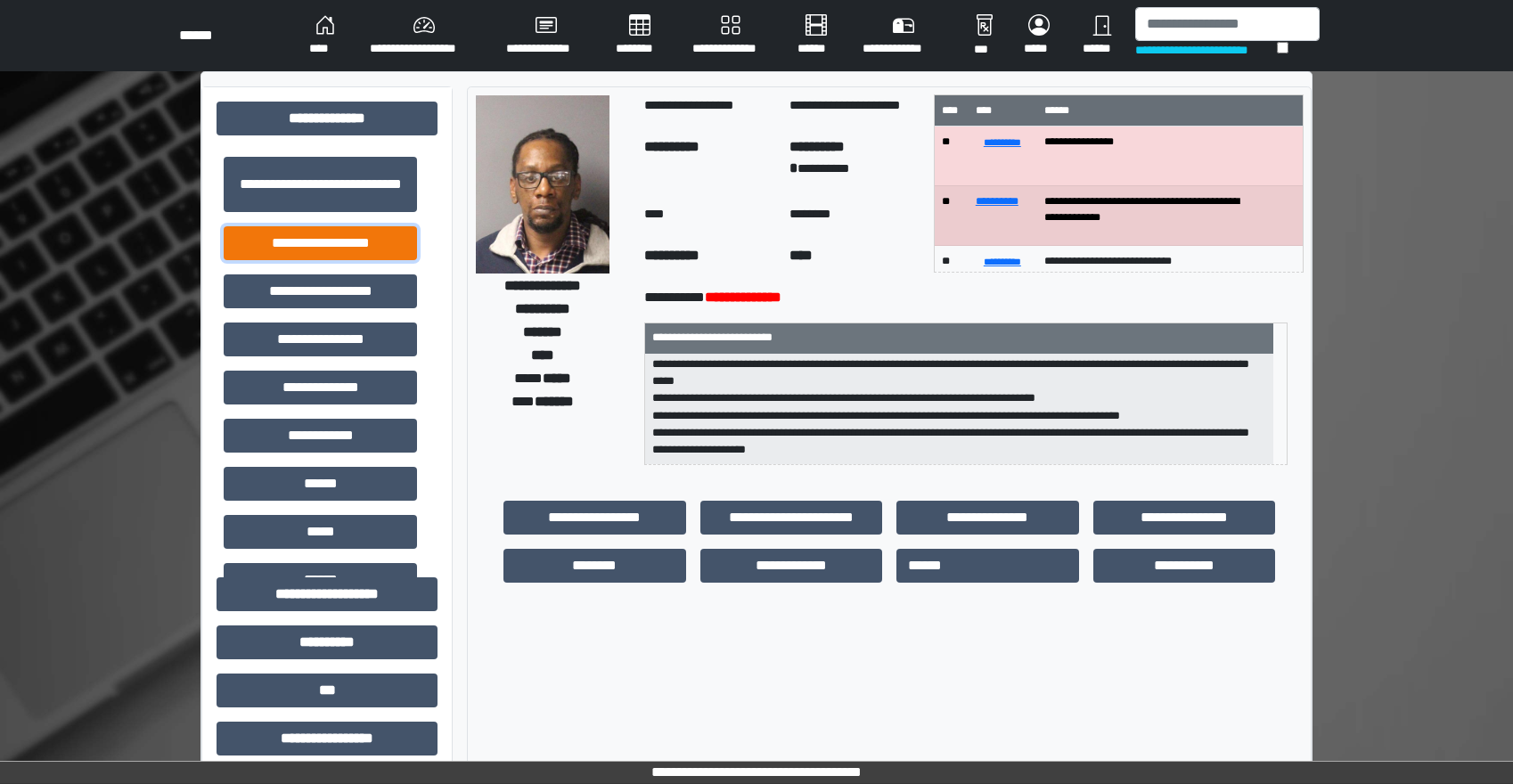 click on "**********" at bounding box center [320, 243] 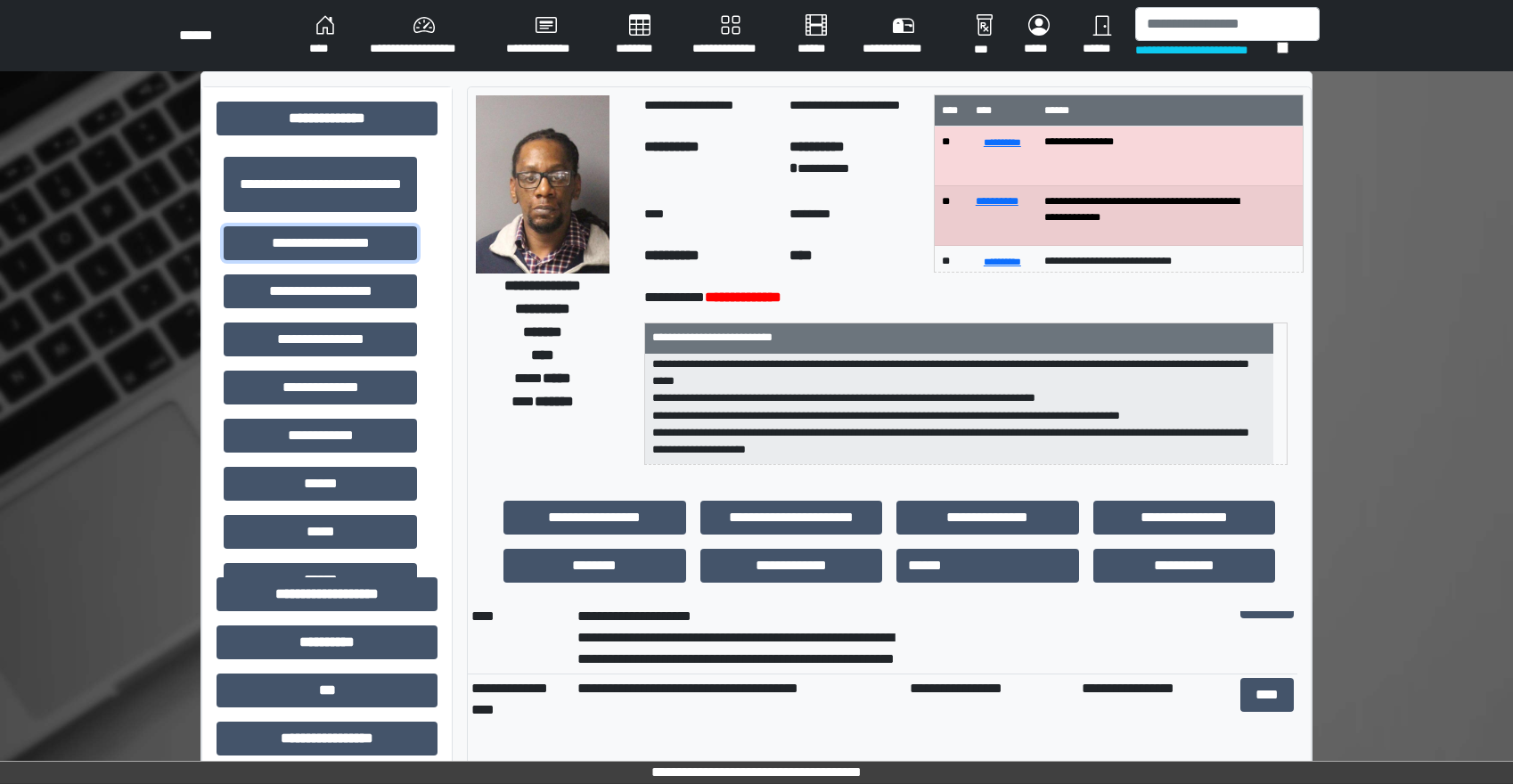scroll, scrollTop: 0, scrollLeft: 0, axis: both 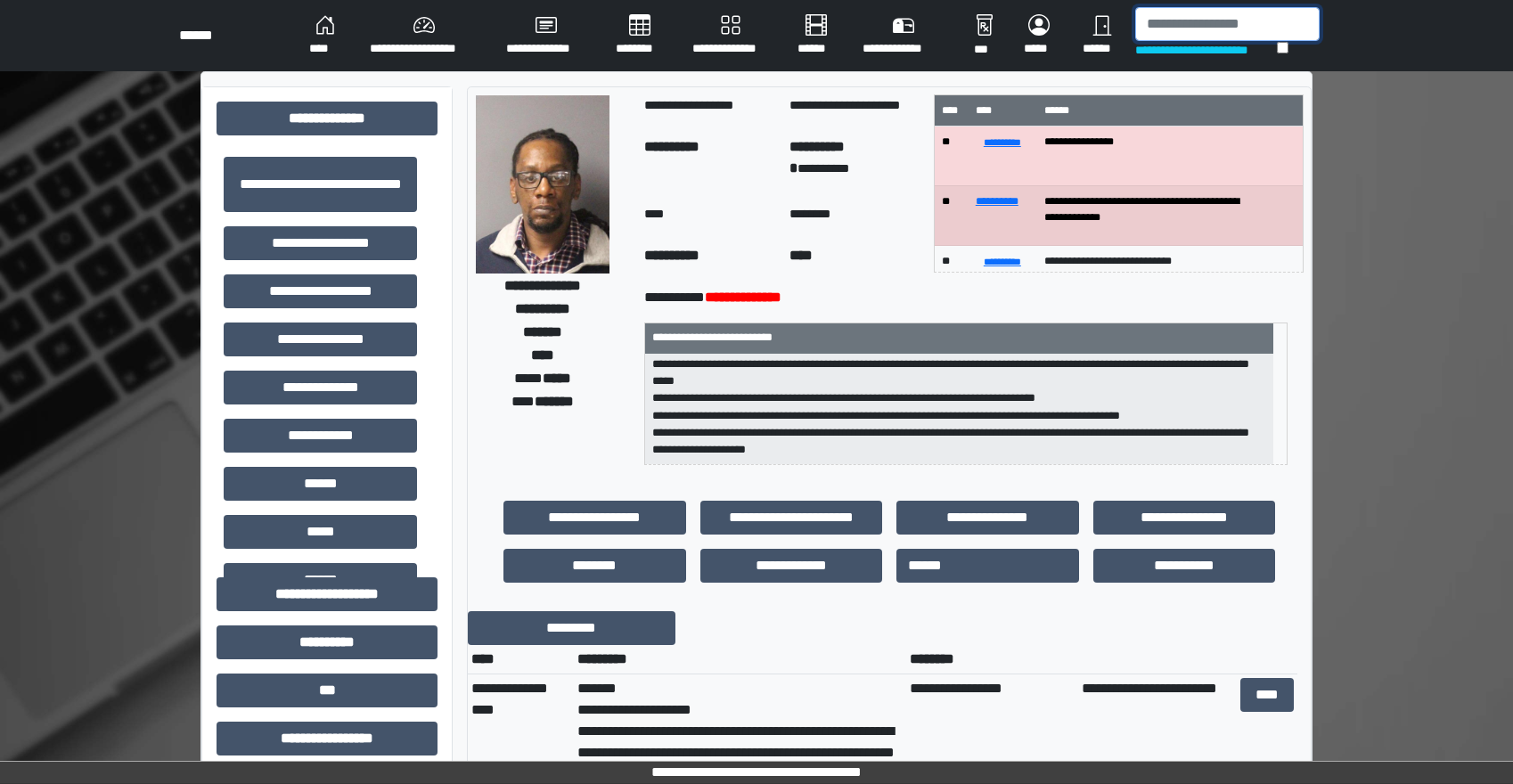 click at bounding box center [1227, 24] 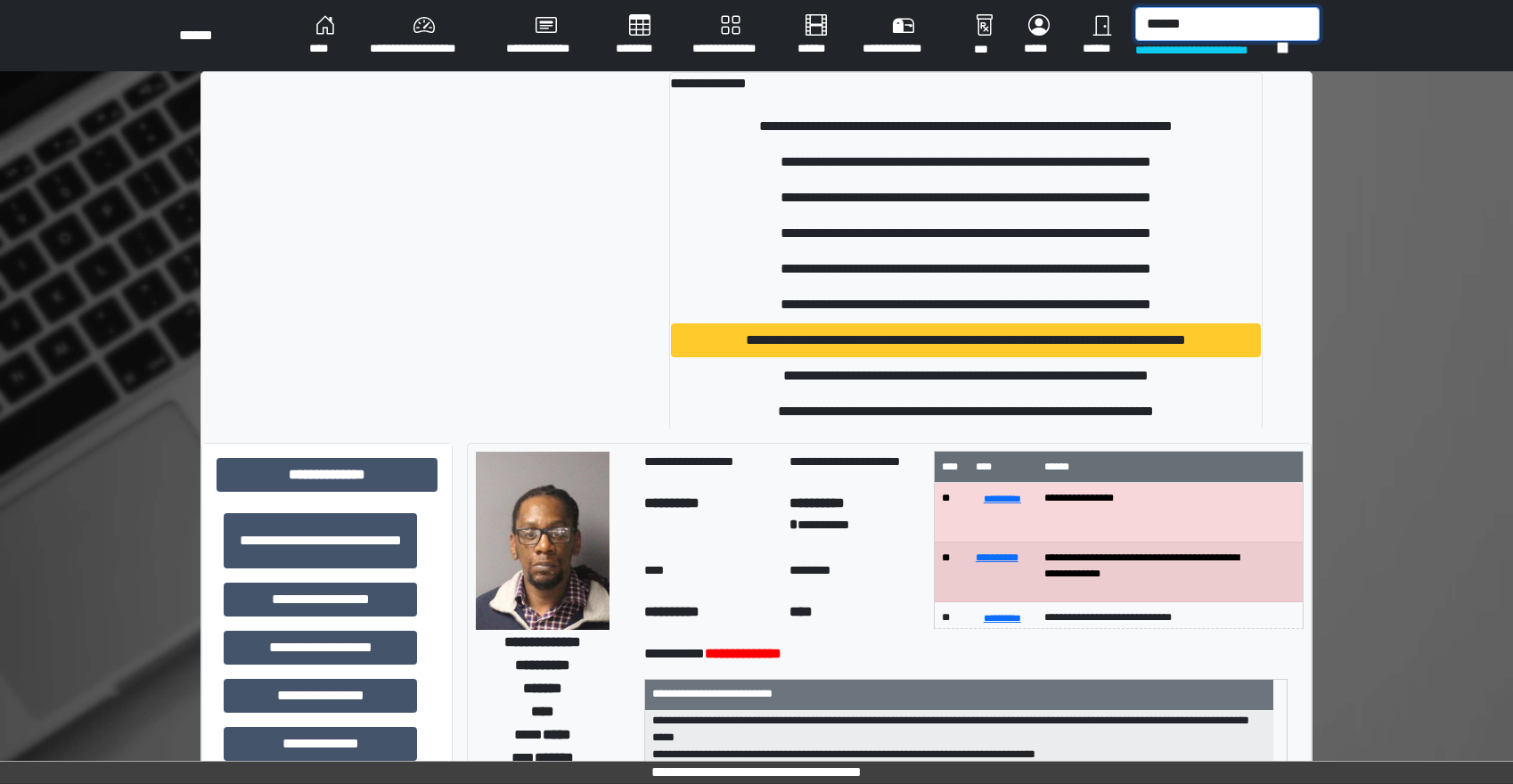 type on "******" 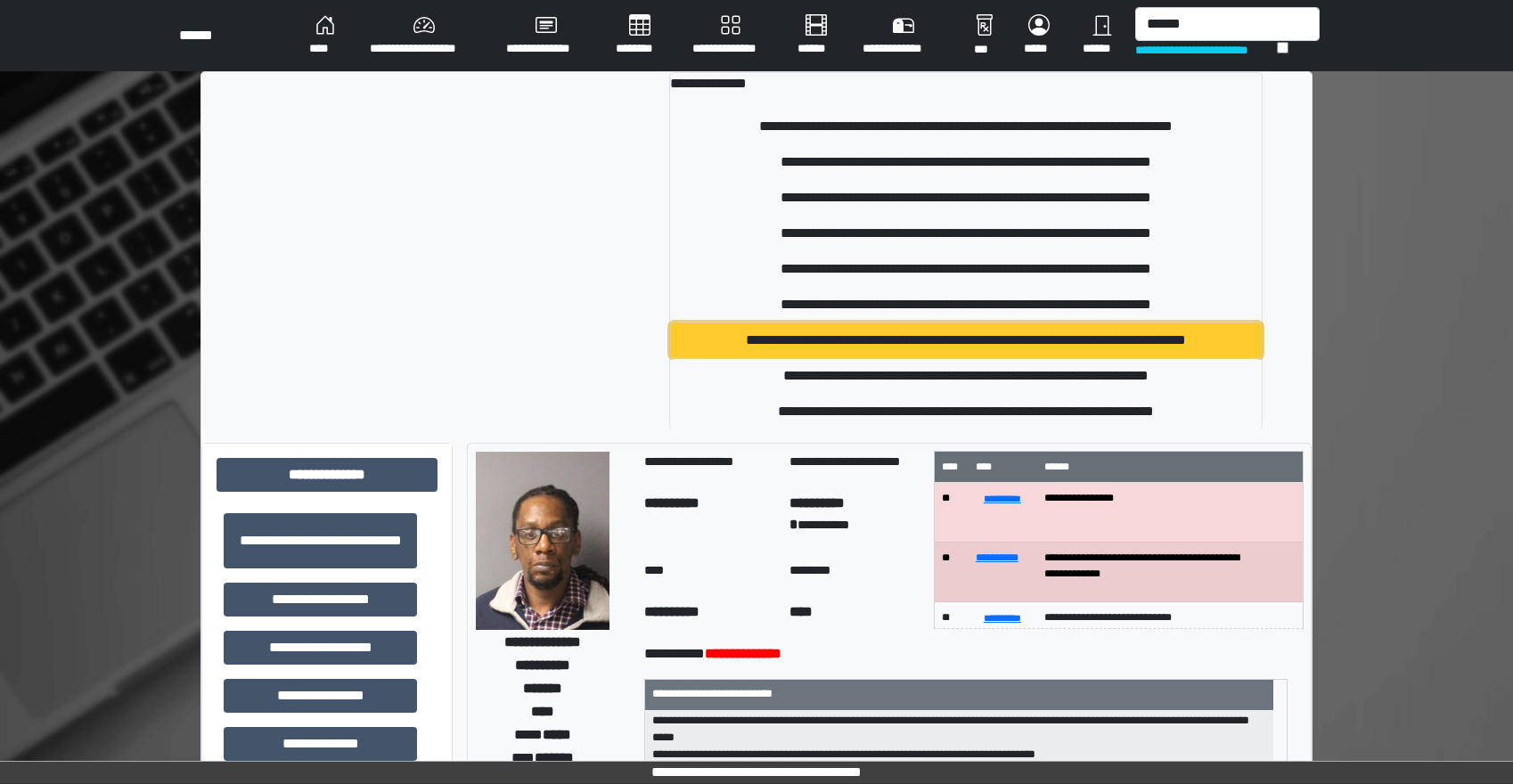 click on "**********" at bounding box center [965, 340] 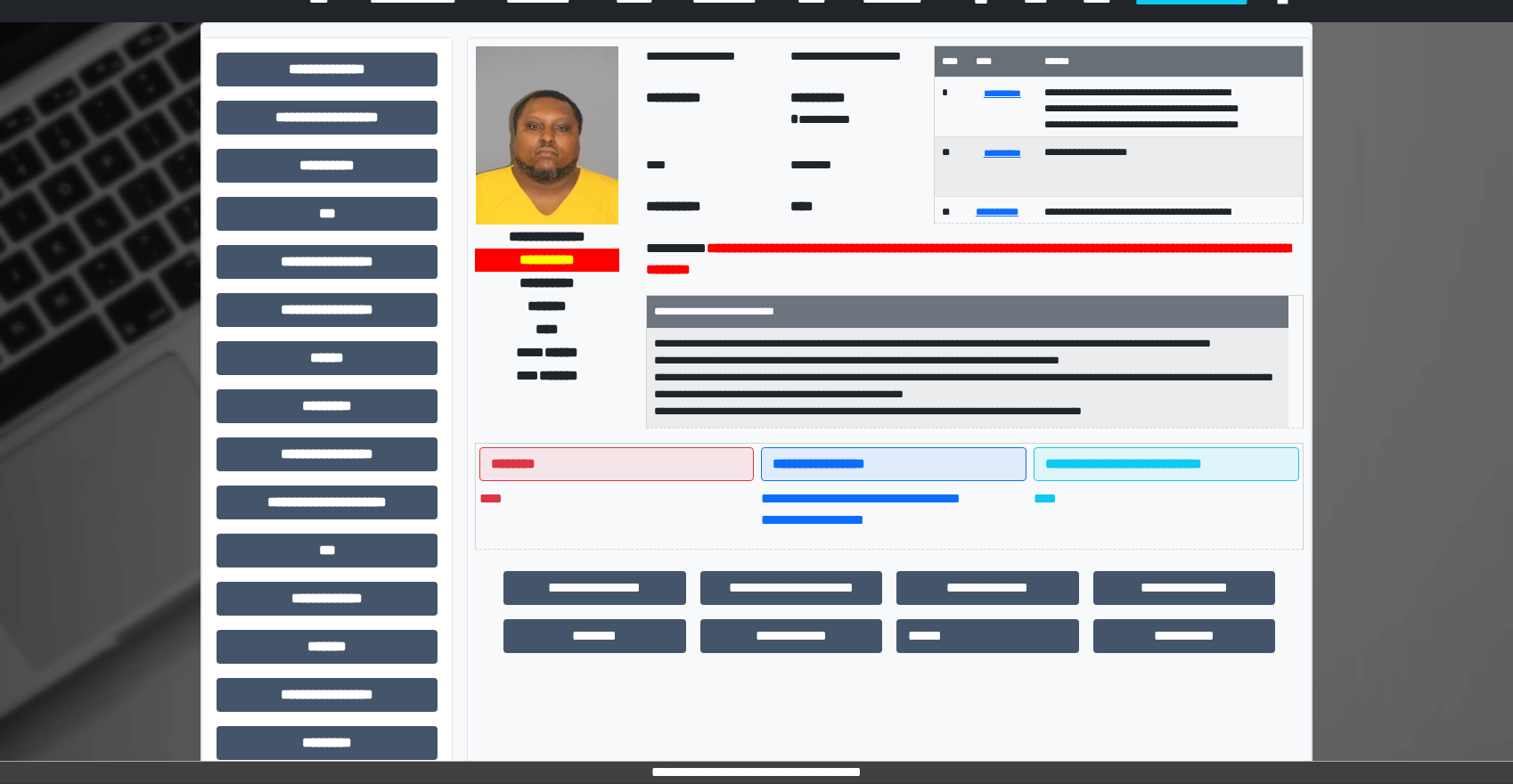 scroll, scrollTop: 89, scrollLeft: 0, axis: vertical 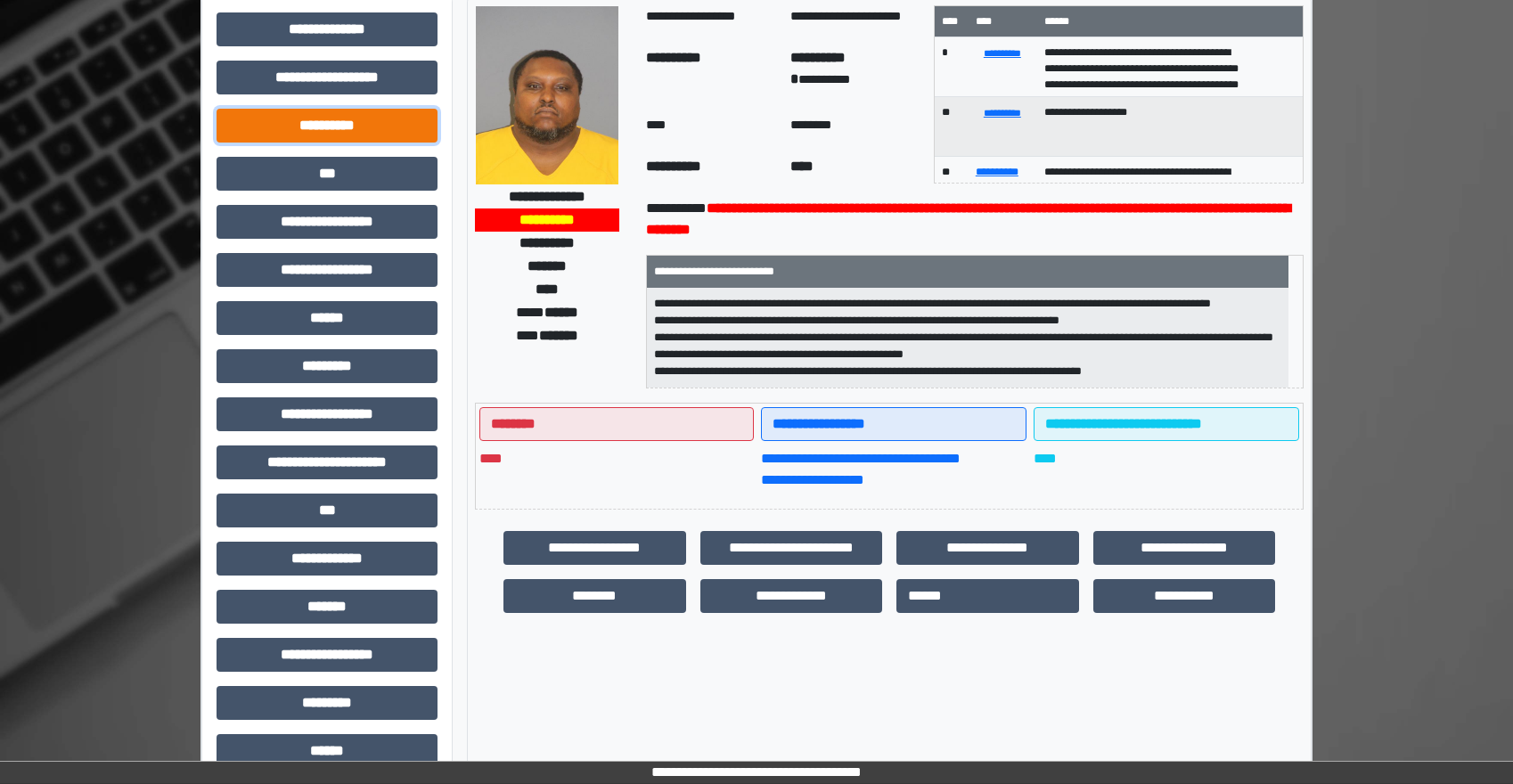 click on "**********" at bounding box center (327, 126) 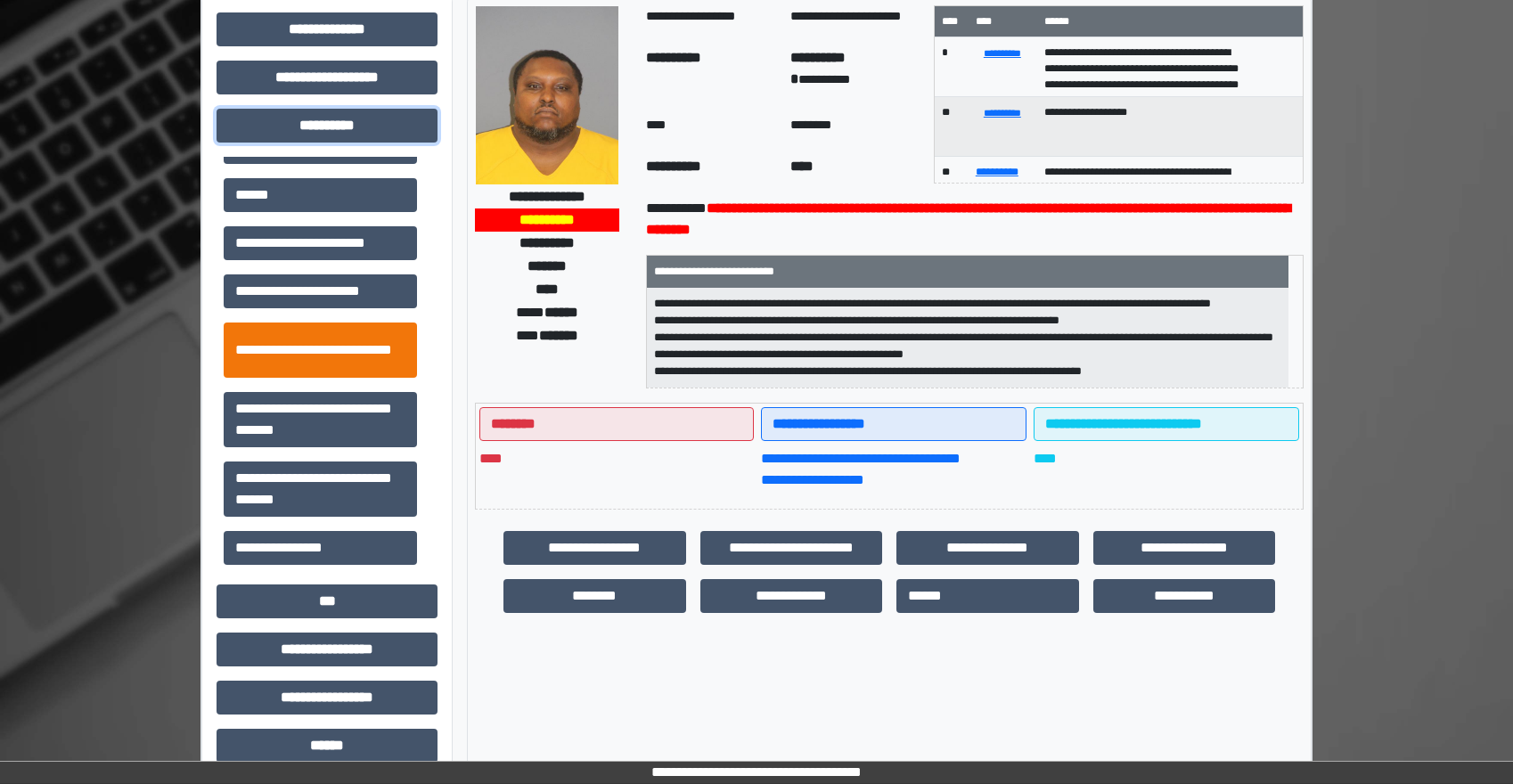 scroll, scrollTop: 180, scrollLeft: 0, axis: vertical 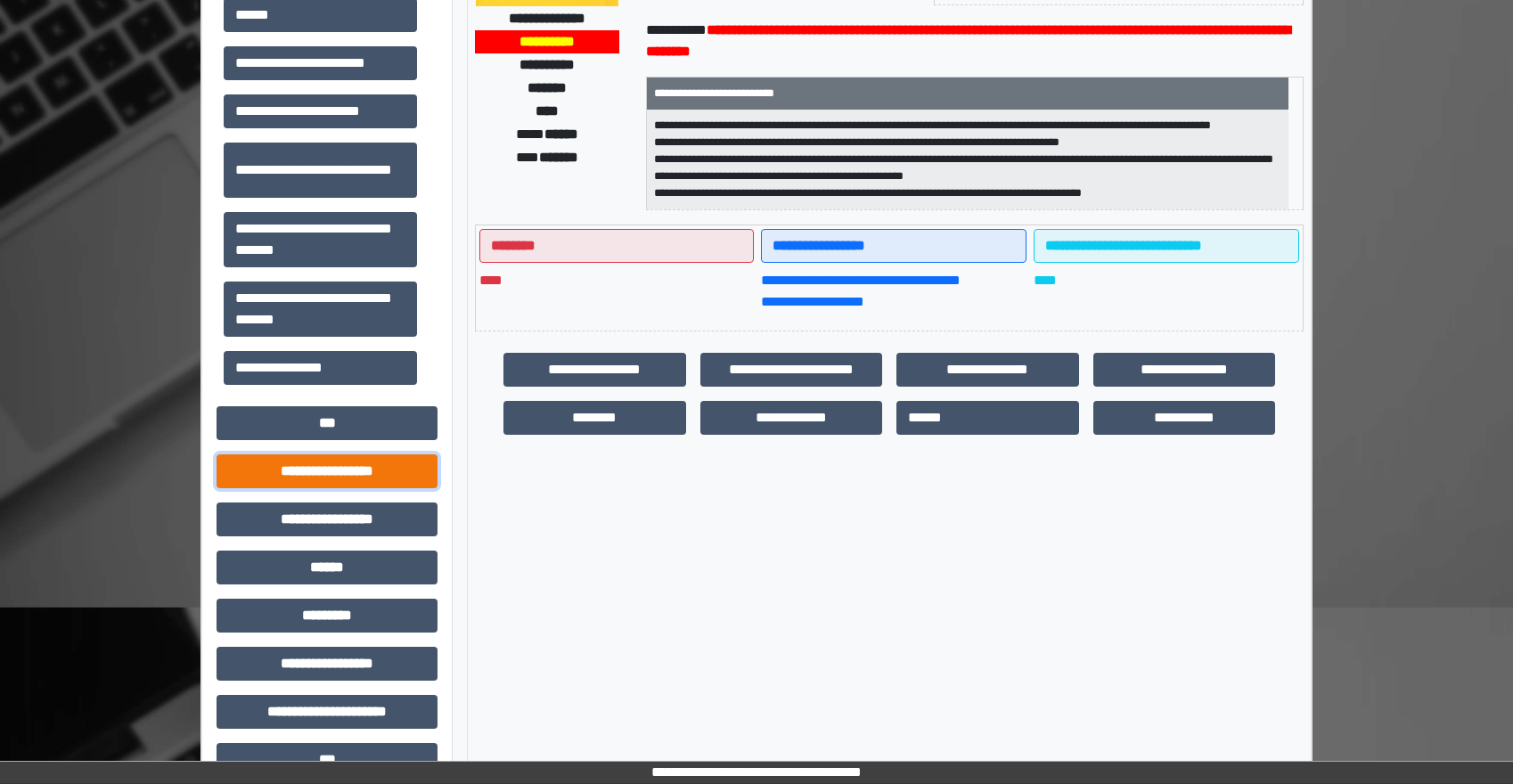 click on "**********" at bounding box center (327, 471) 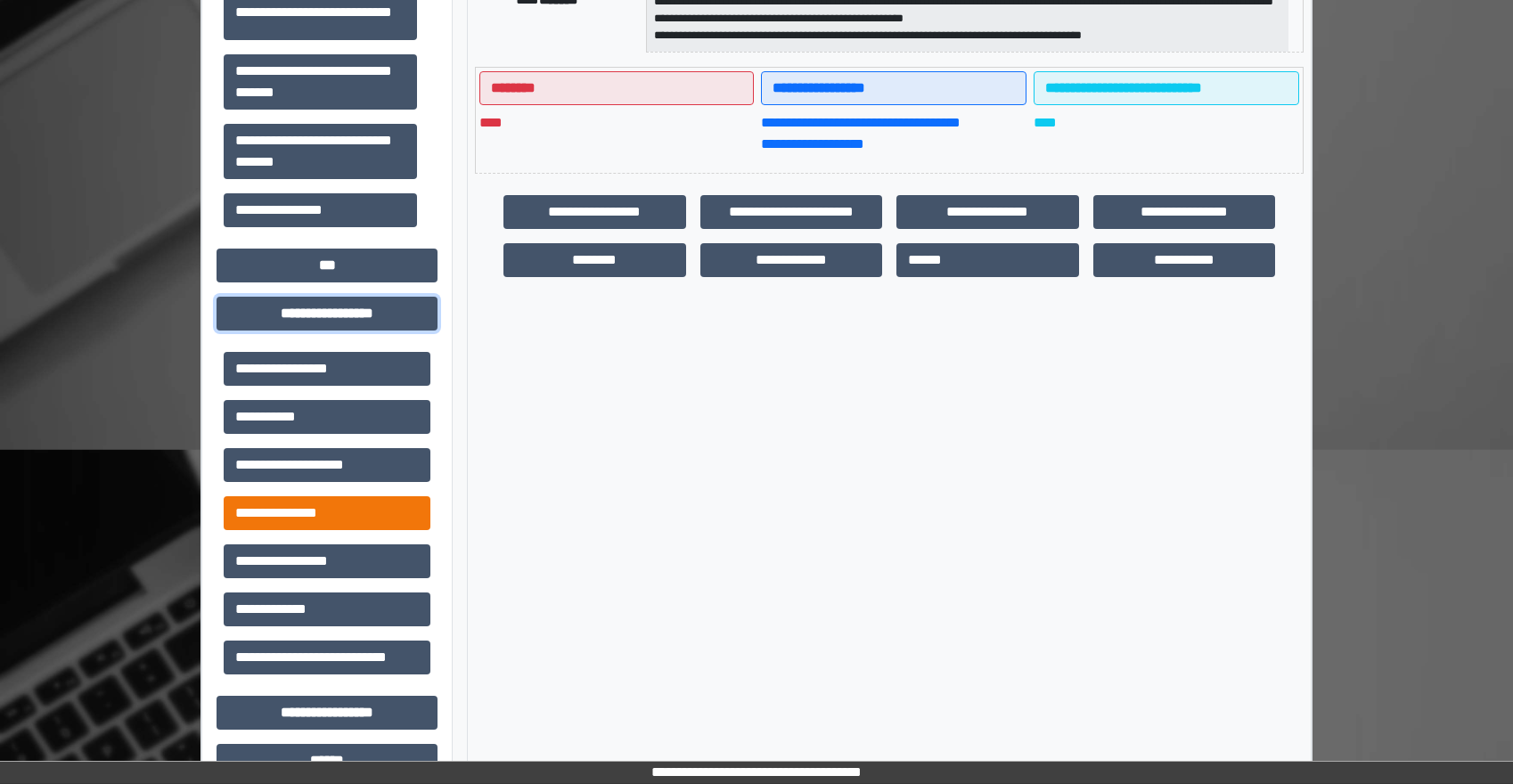 scroll, scrollTop: 445, scrollLeft: 0, axis: vertical 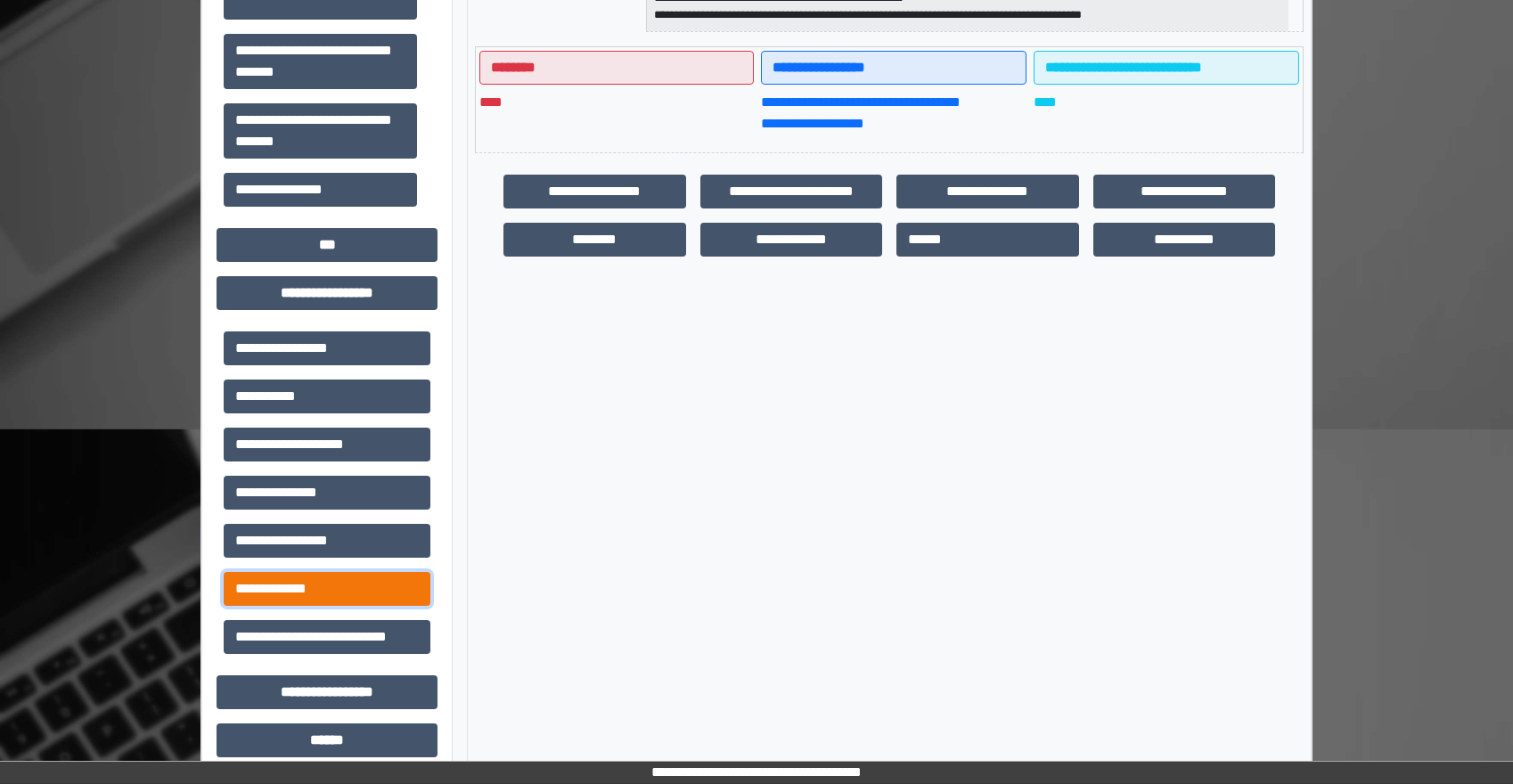 click on "**********" at bounding box center (327, 589) 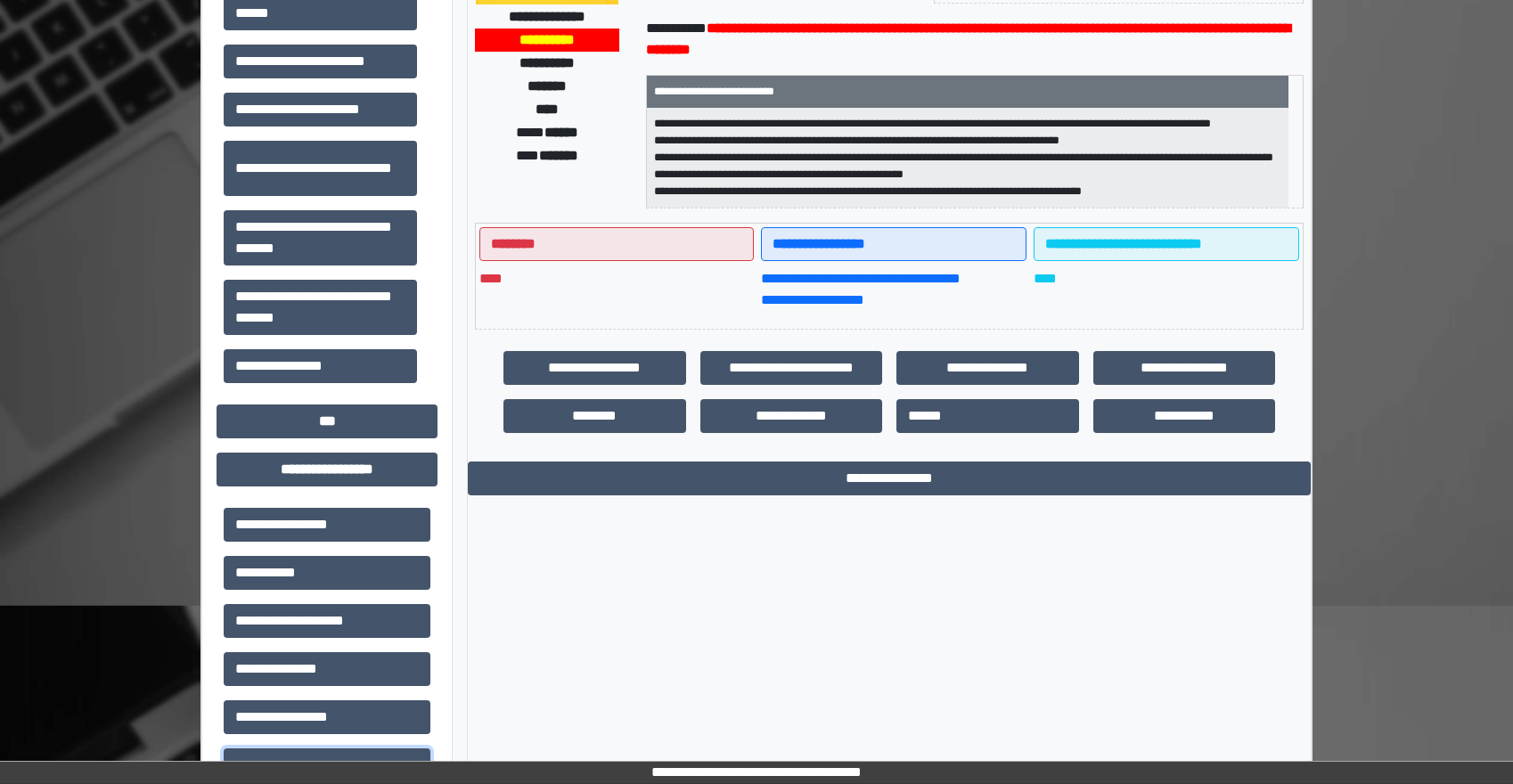 scroll, scrollTop: 267, scrollLeft: 0, axis: vertical 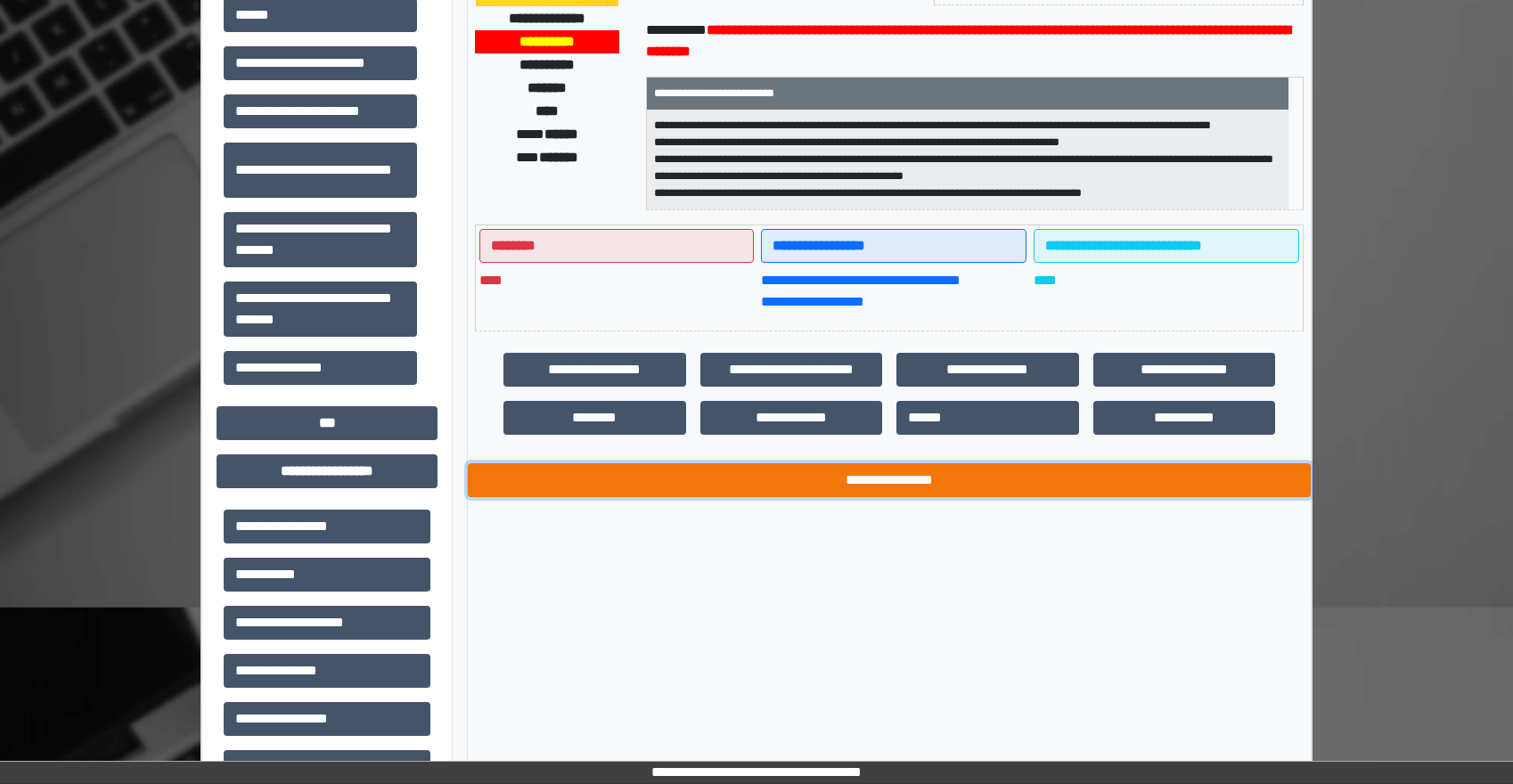 click on "**********" at bounding box center (889, 480) 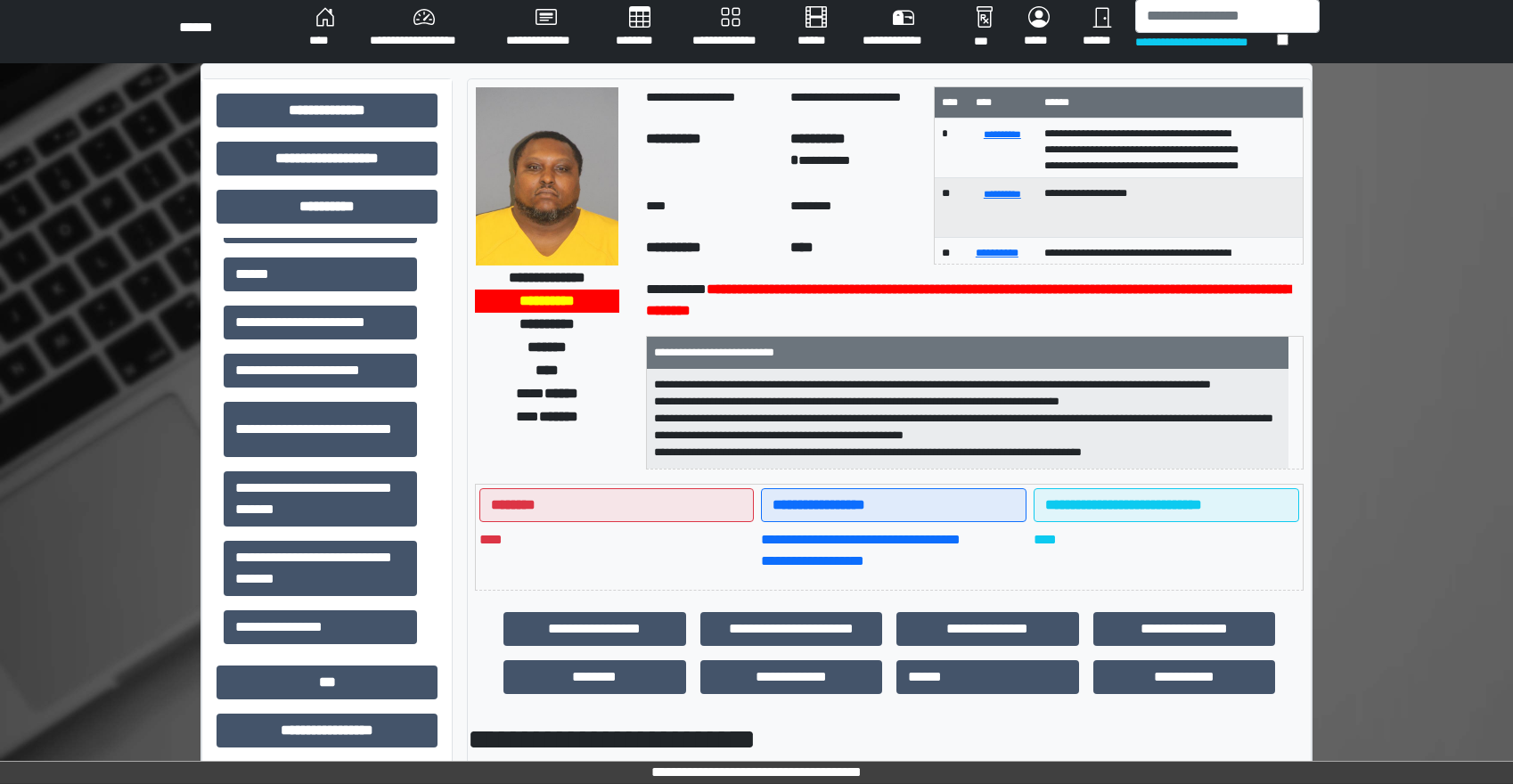 scroll, scrollTop: 0, scrollLeft: 0, axis: both 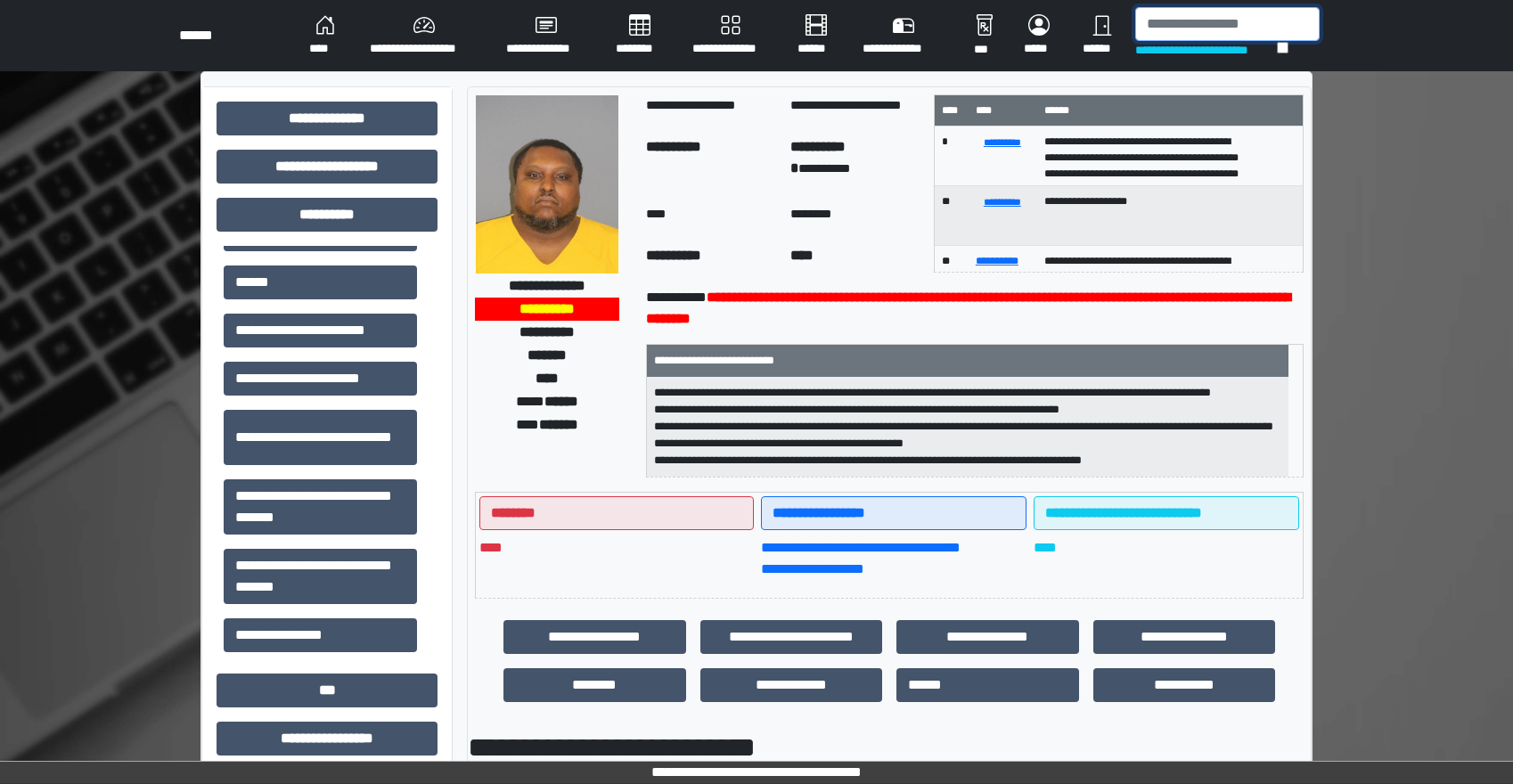 click at bounding box center [1227, 24] 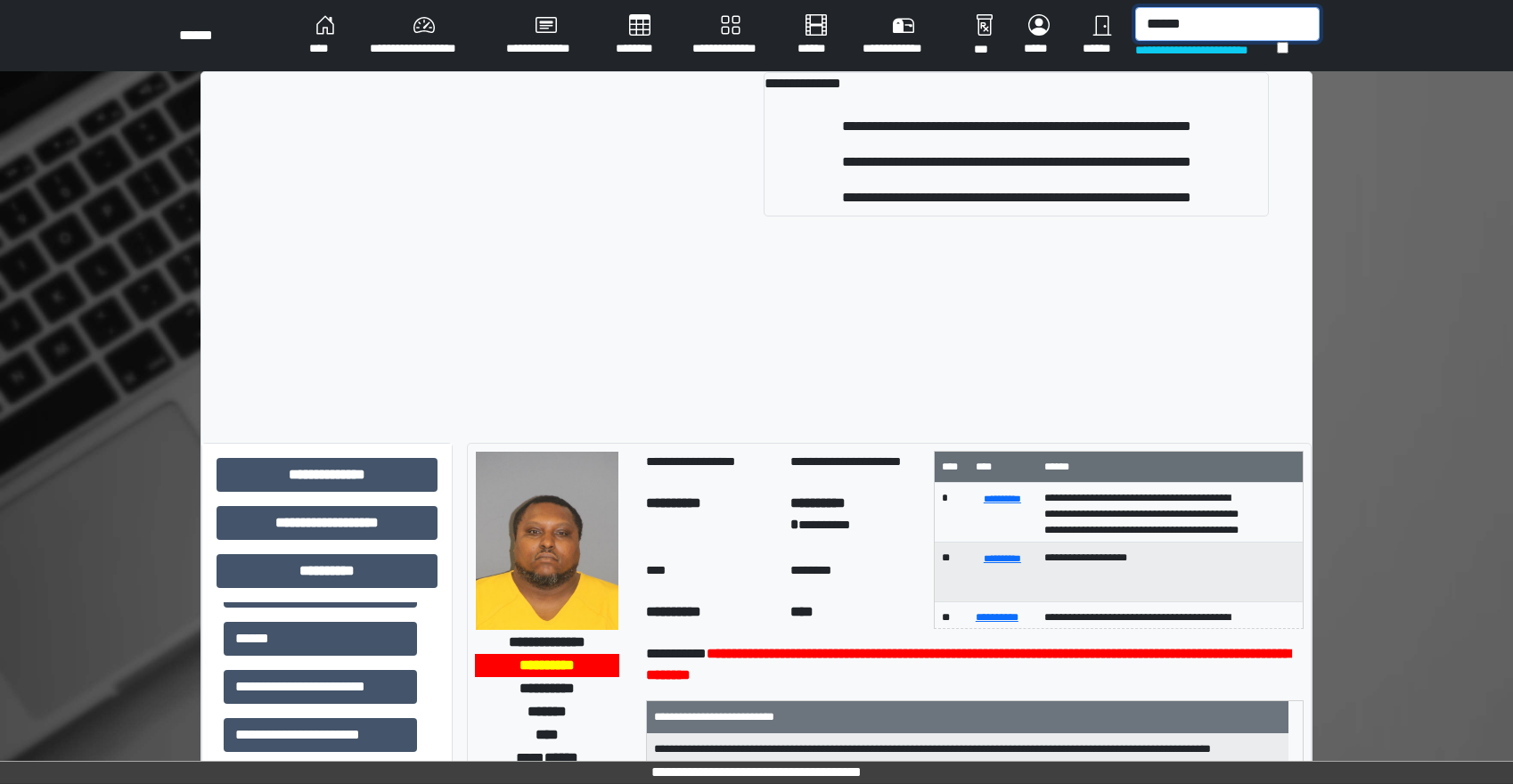 type on "******" 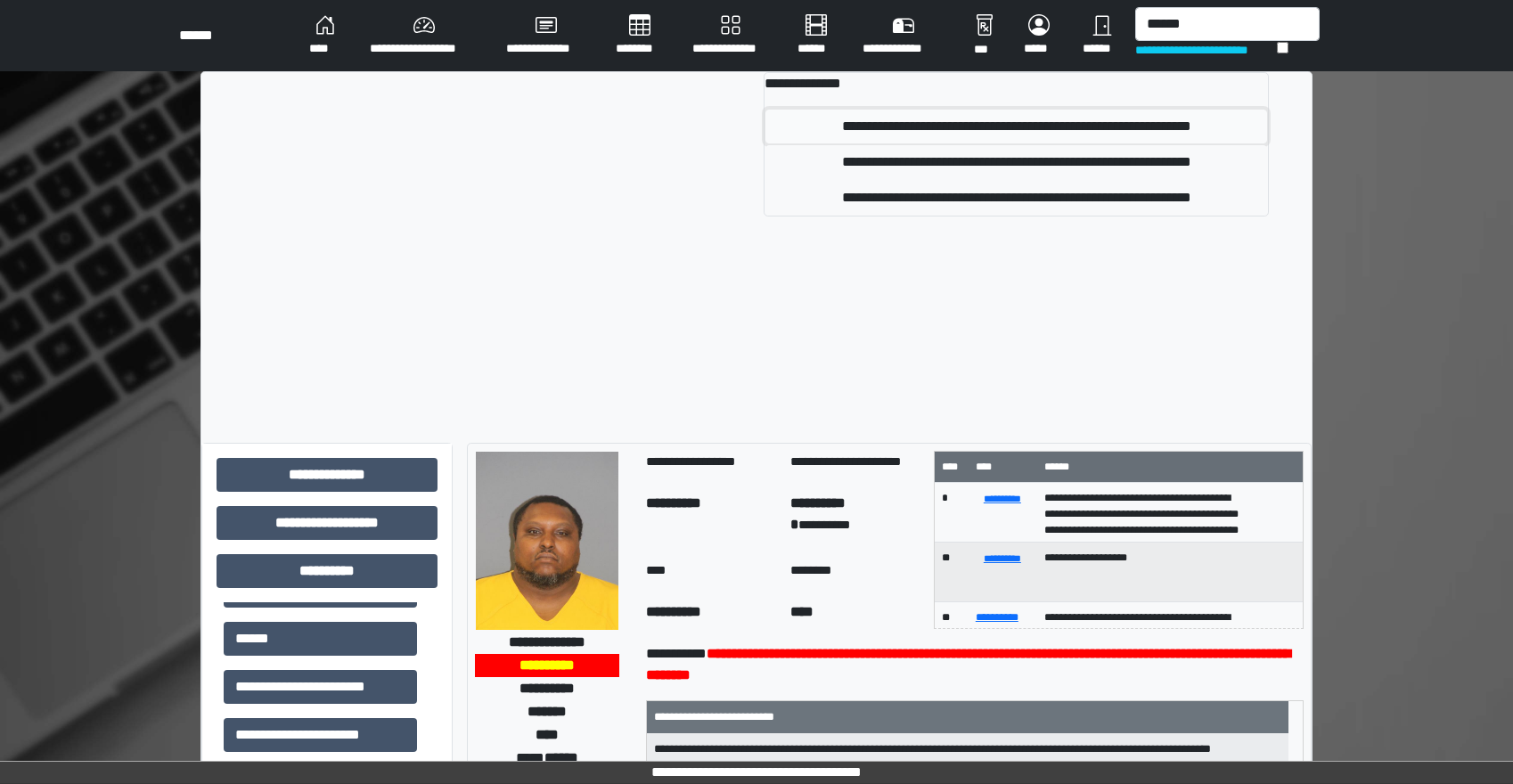 click on "**********" at bounding box center [1016, 127] 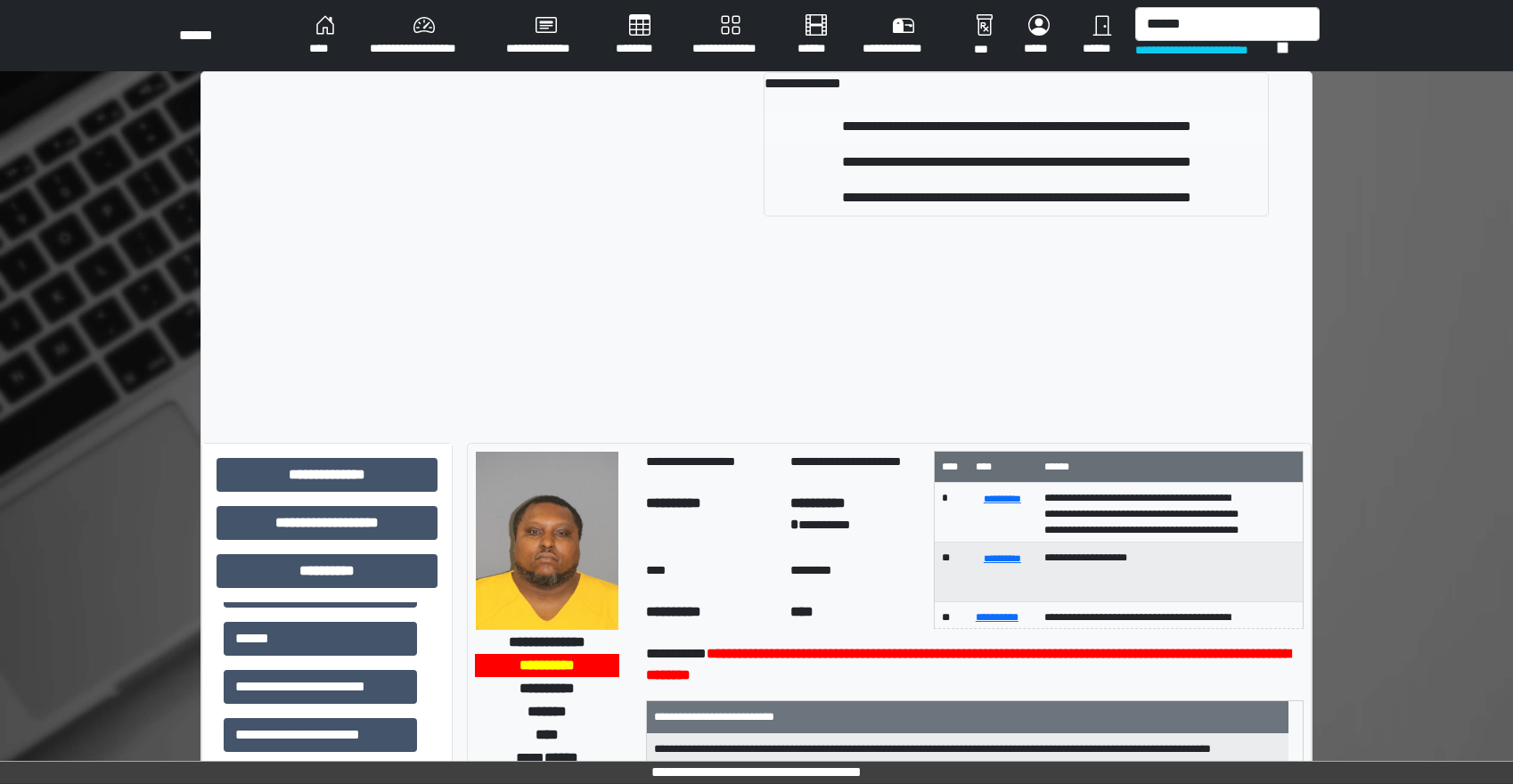 type 